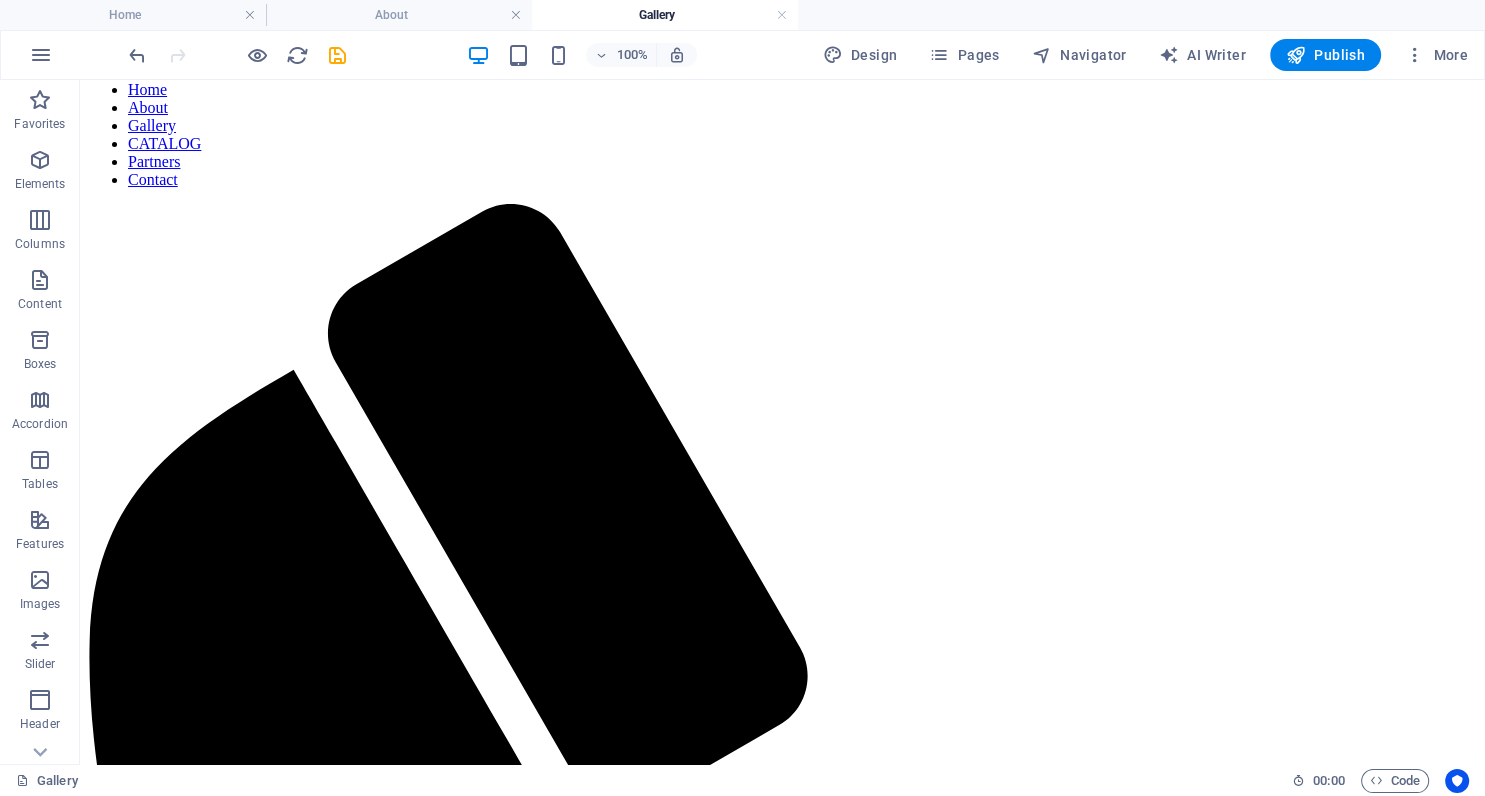 scroll, scrollTop: 0, scrollLeft: 0, axis: both 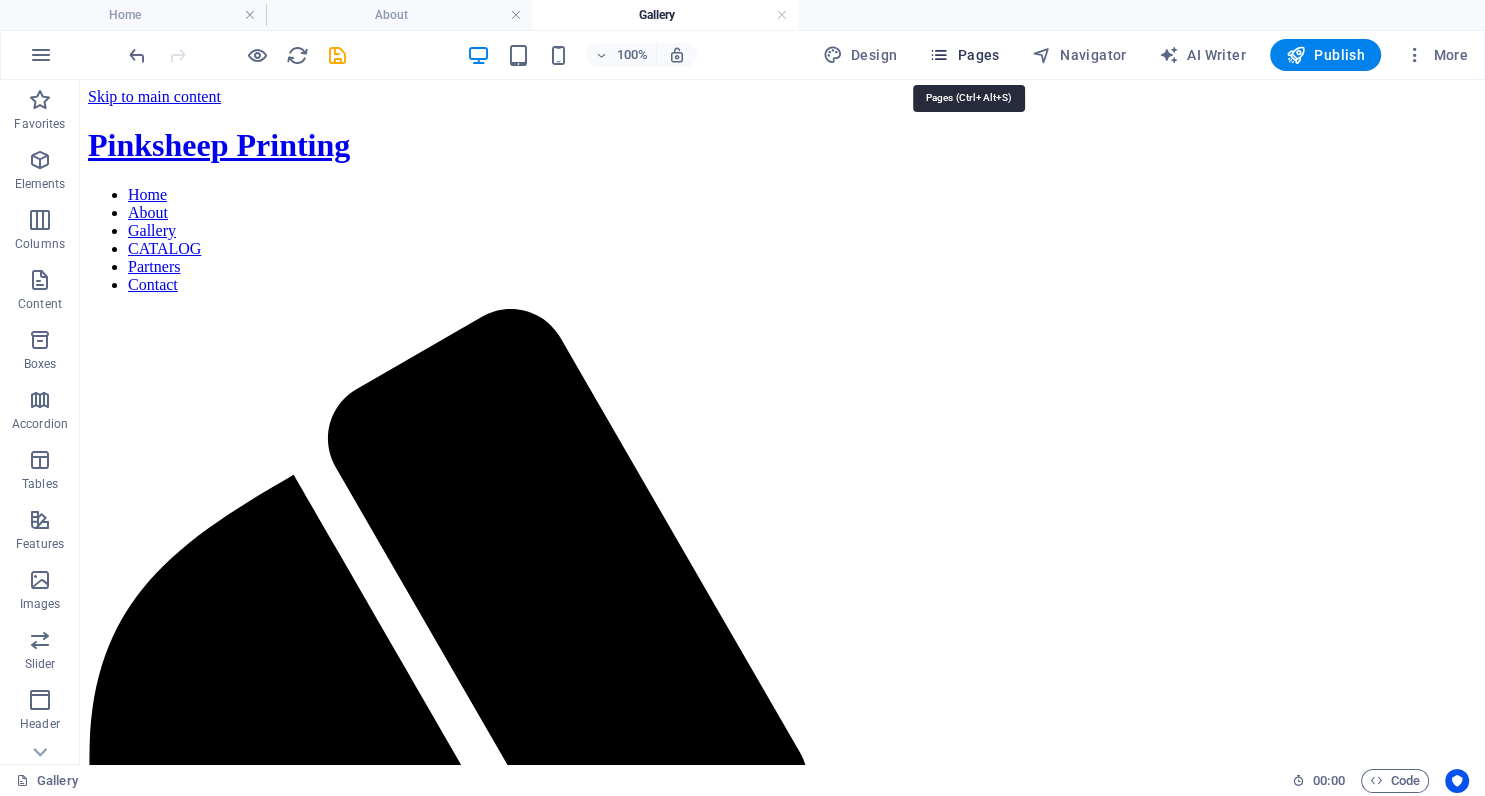 click on "Pages" at bounding box center [964, 55] 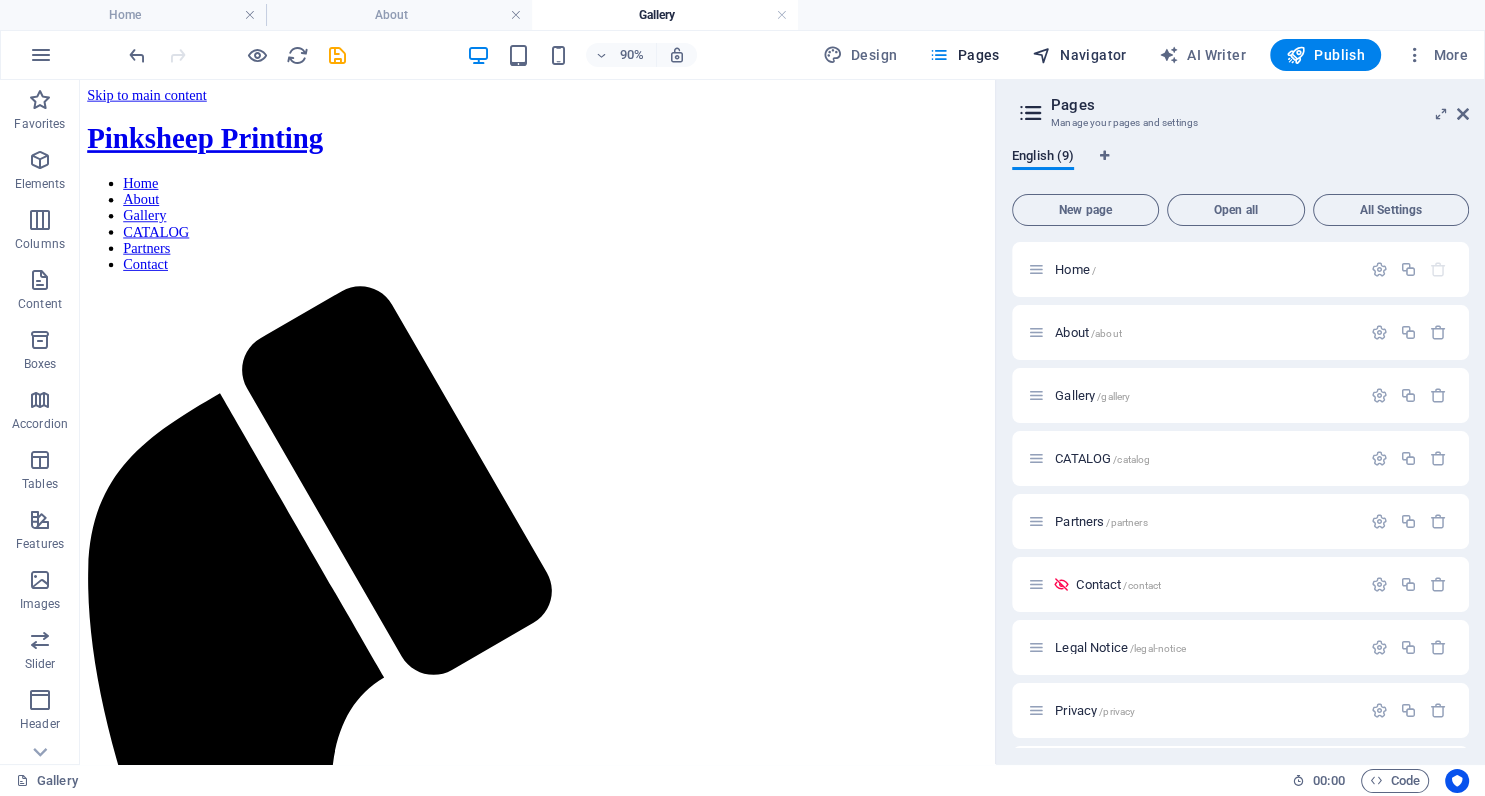 click on "Navigator" at bounding box center [1079, 55] 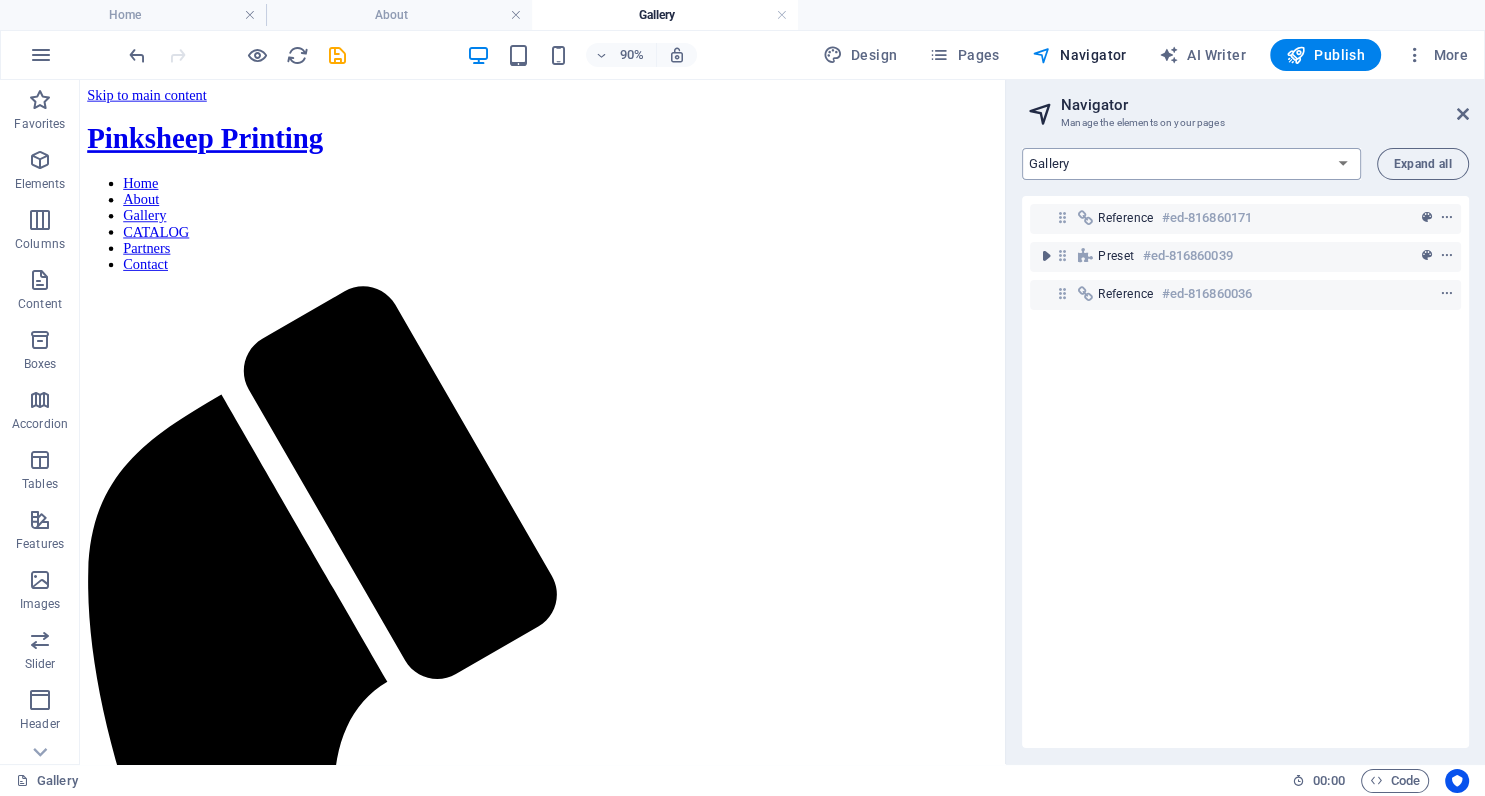 click on "Home  About  Gallery  CATALOG  Partners  Contact  Legal Notice  Privacy  Terms & Conditions" at bounding box center [1191, 164] 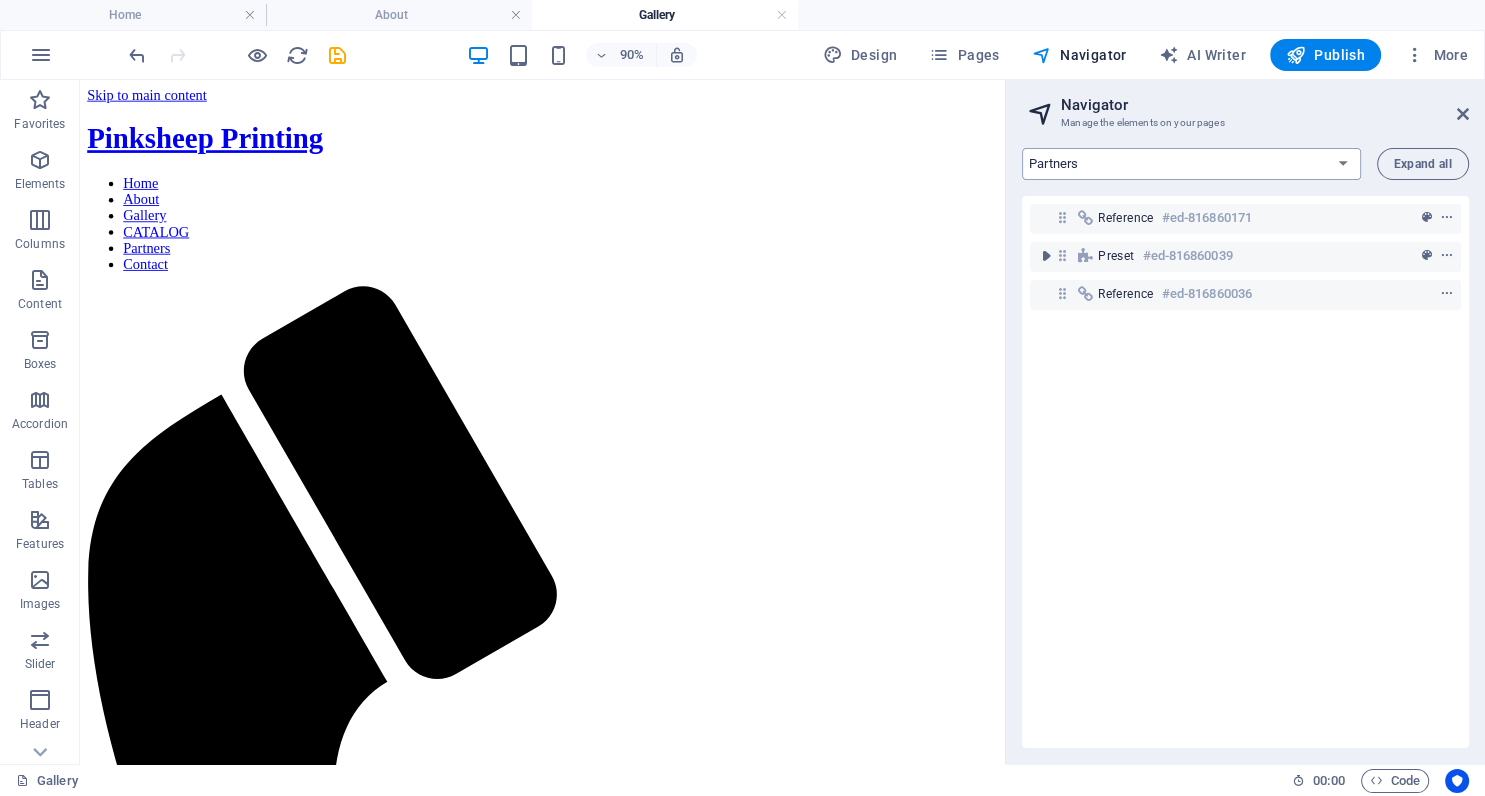 click on "Partners" at bounding box center [0, 0] 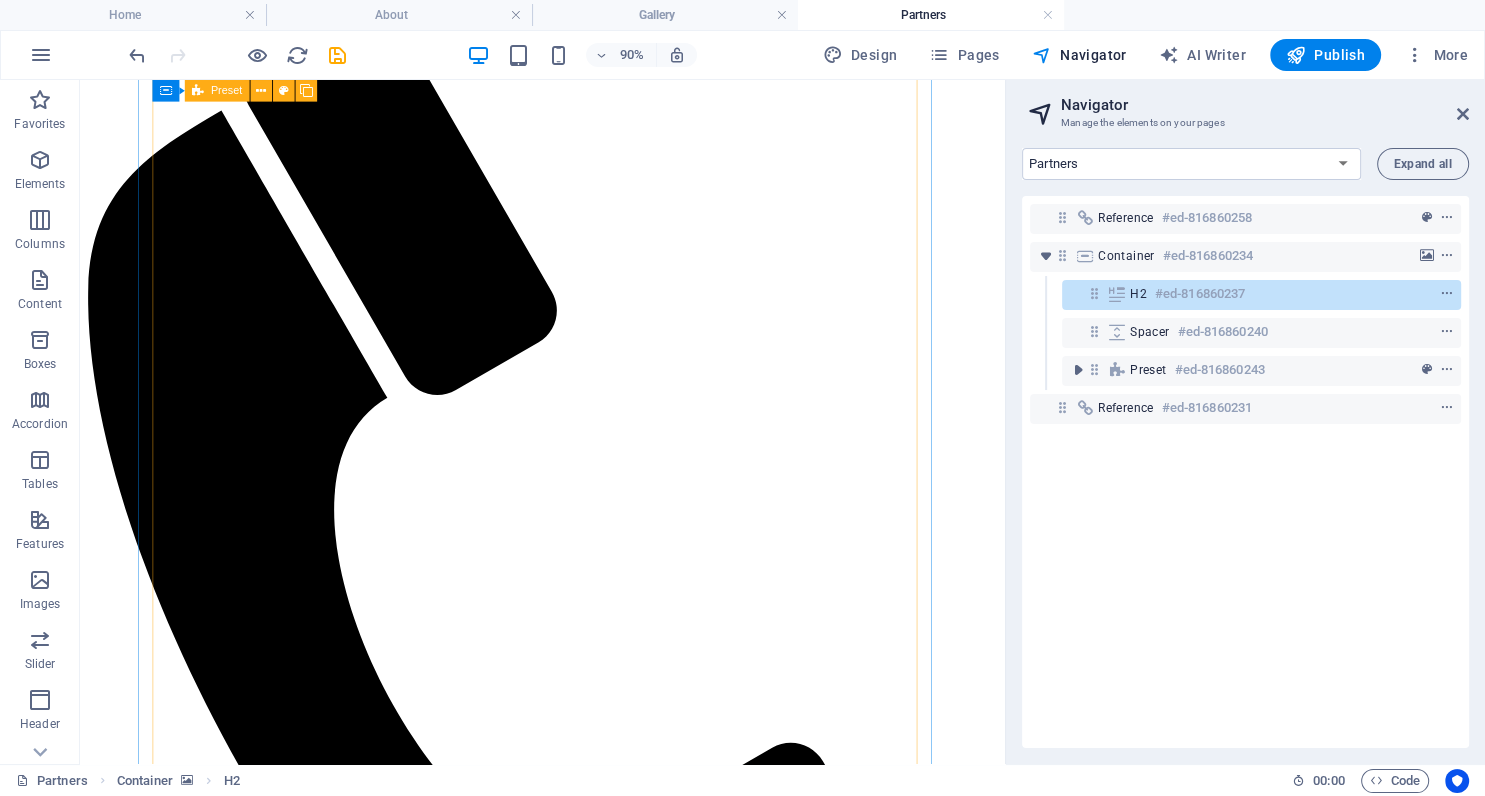 scroll, scrollTop: 528, scrollLeft: 0, axis: vertical 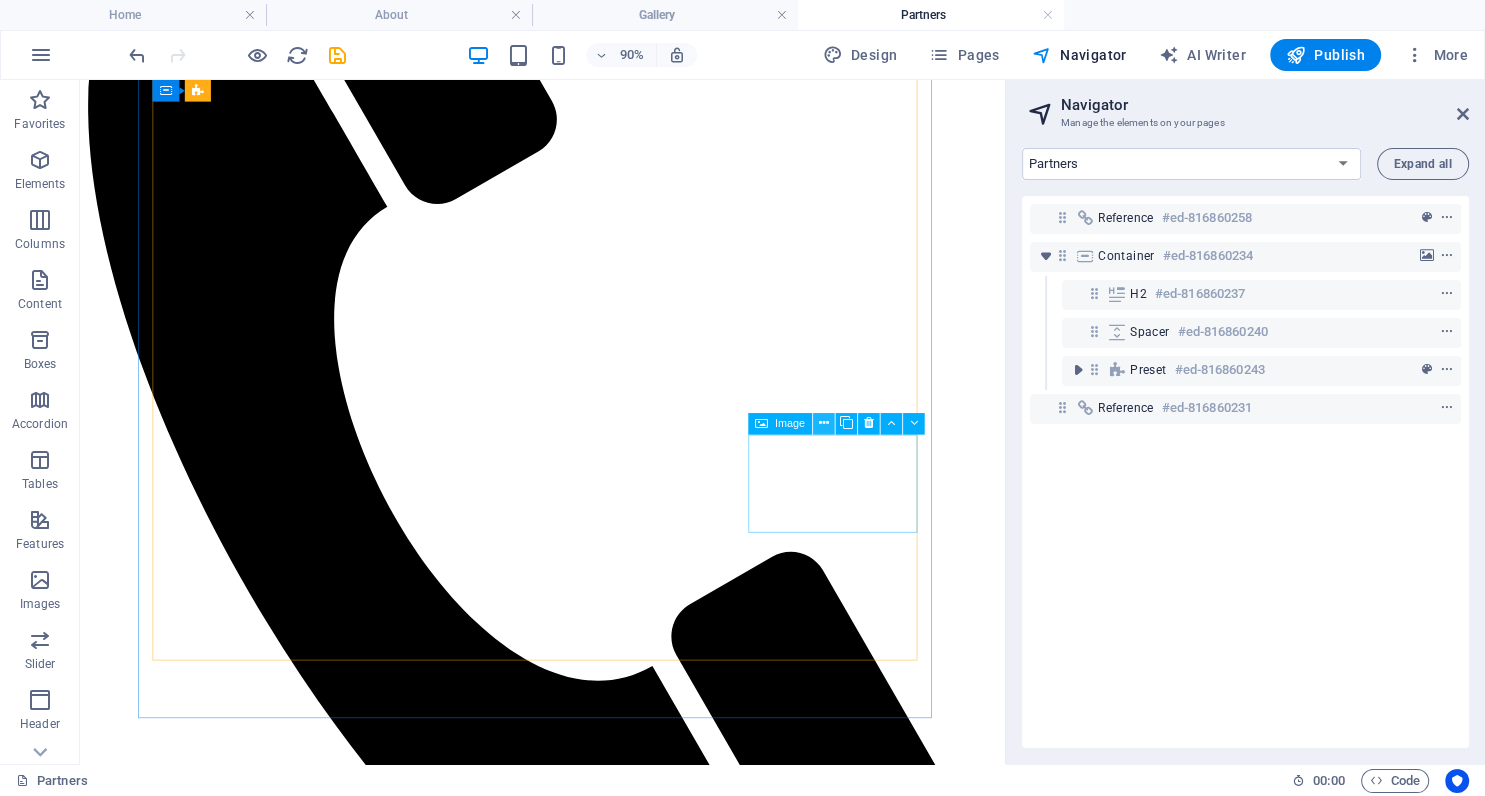 click at bounding box center [824, 423] 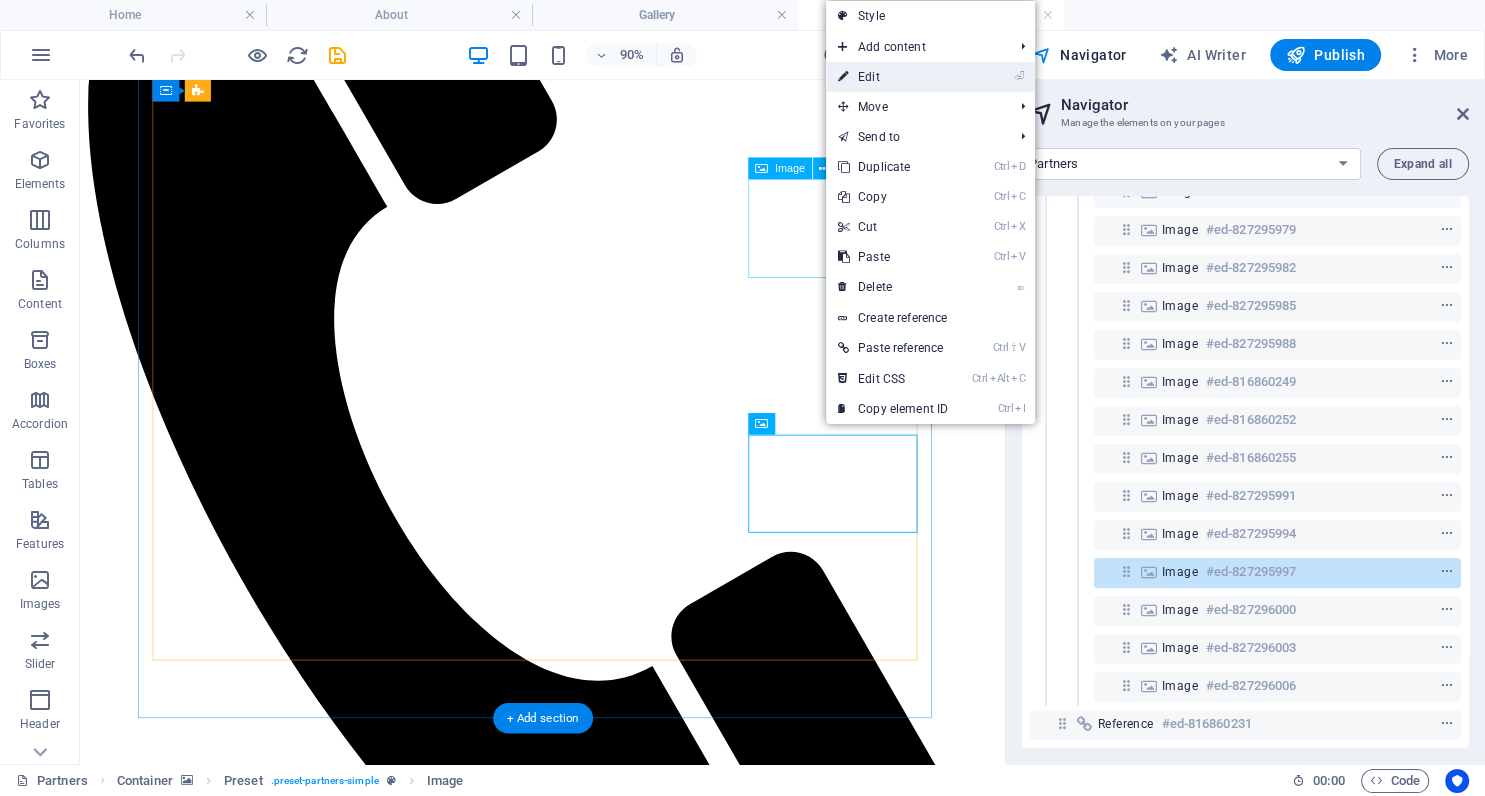 scroll, scrollTop: 575, scrollLeft: 0, axis: vertical 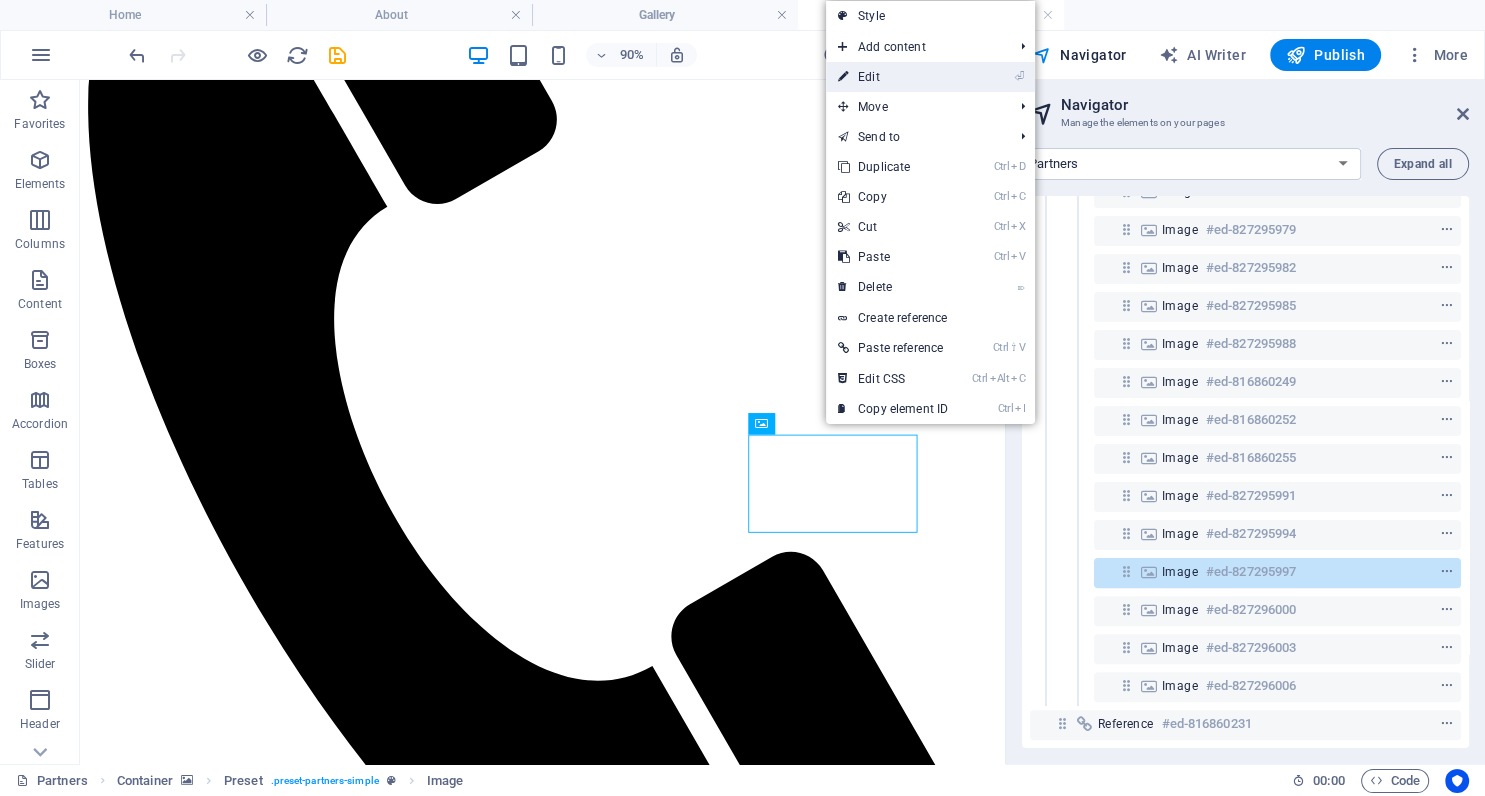 click on "⏎  Edit" at bounding box center (893, 77) 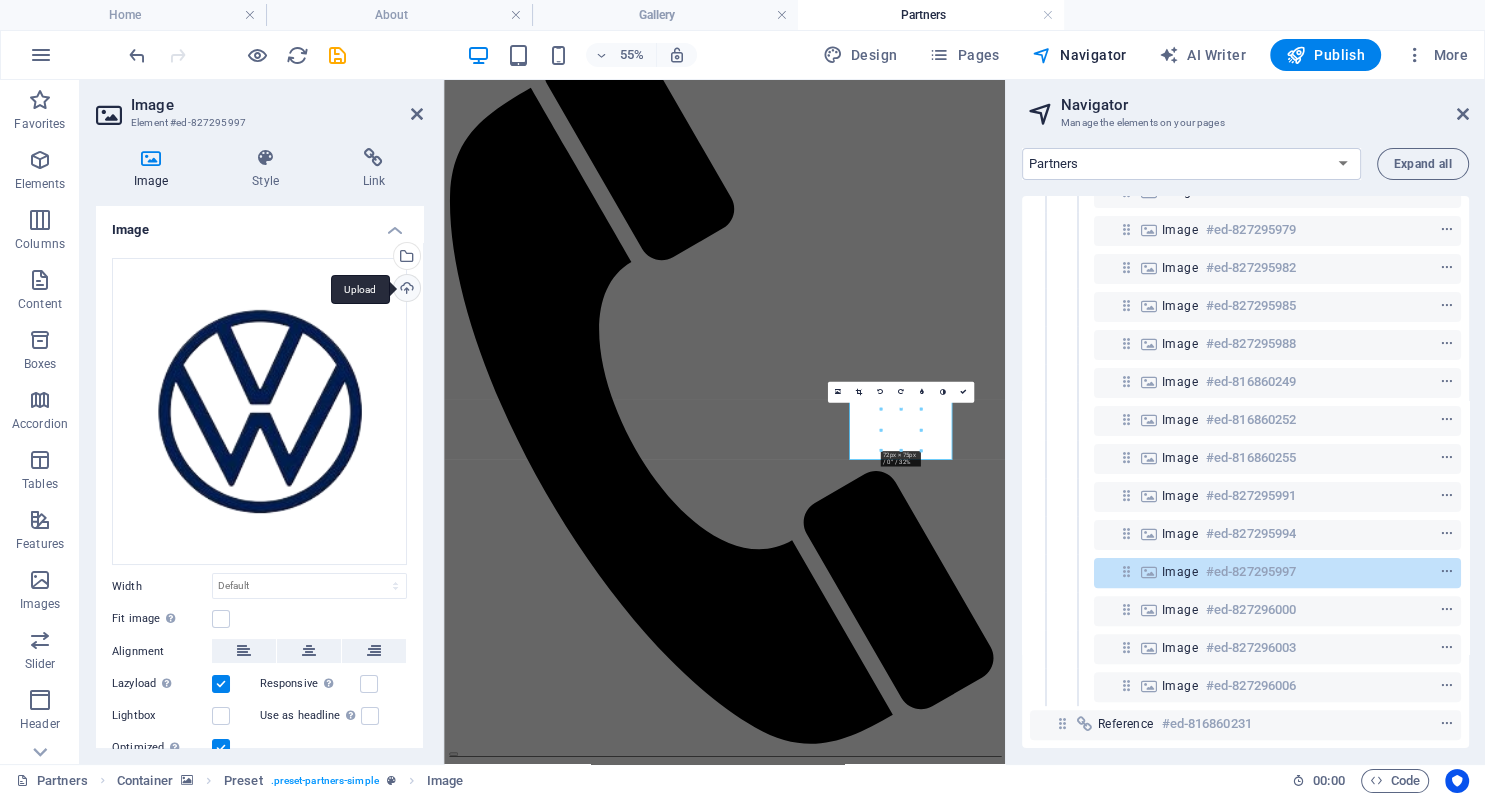 click on "Upload" at bounding box center (405, 290) 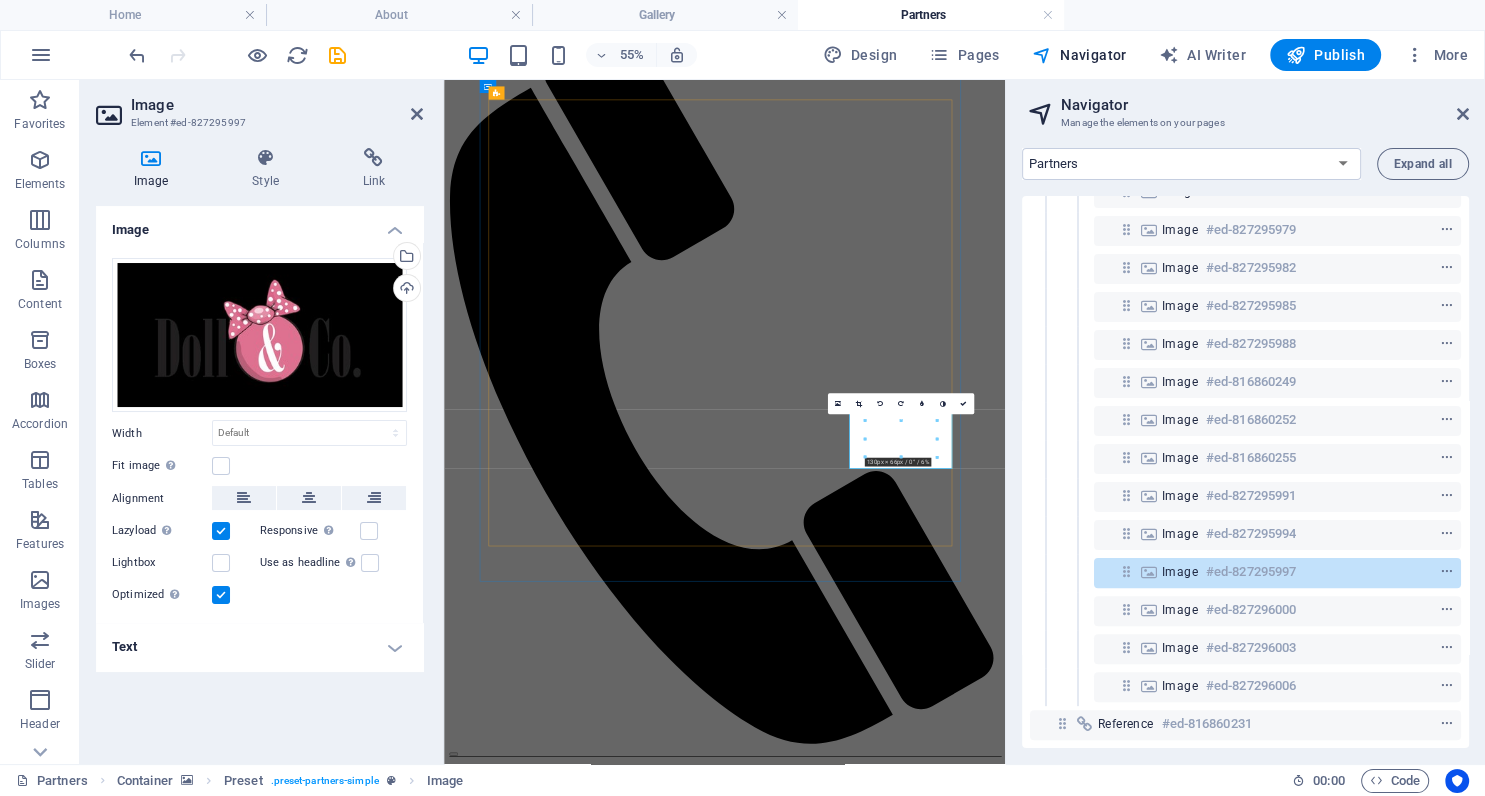 scroll, scrollTop: 335, scrollLeft: 0, axis: vertical 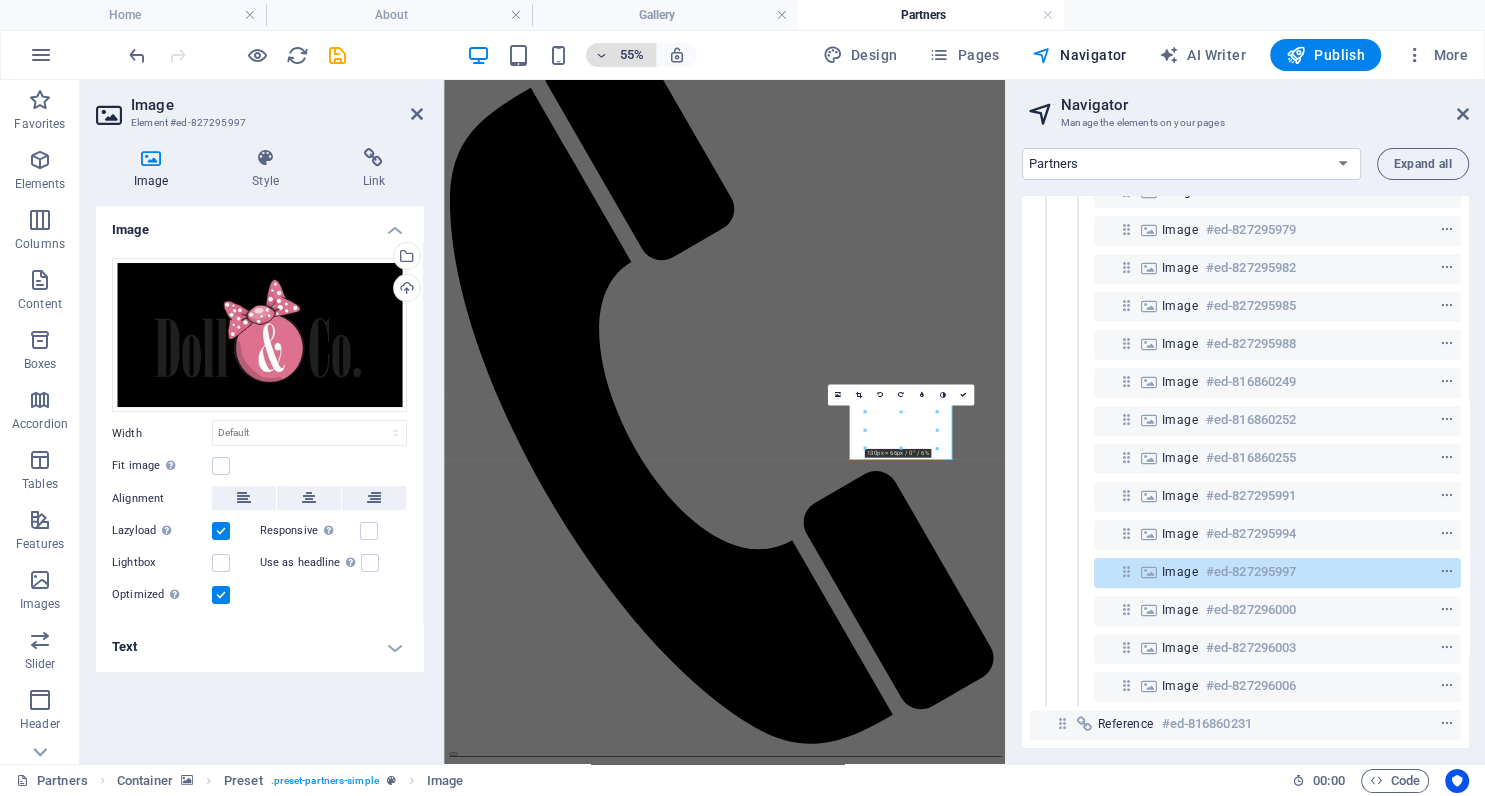 click at bounding box center [601, 55] 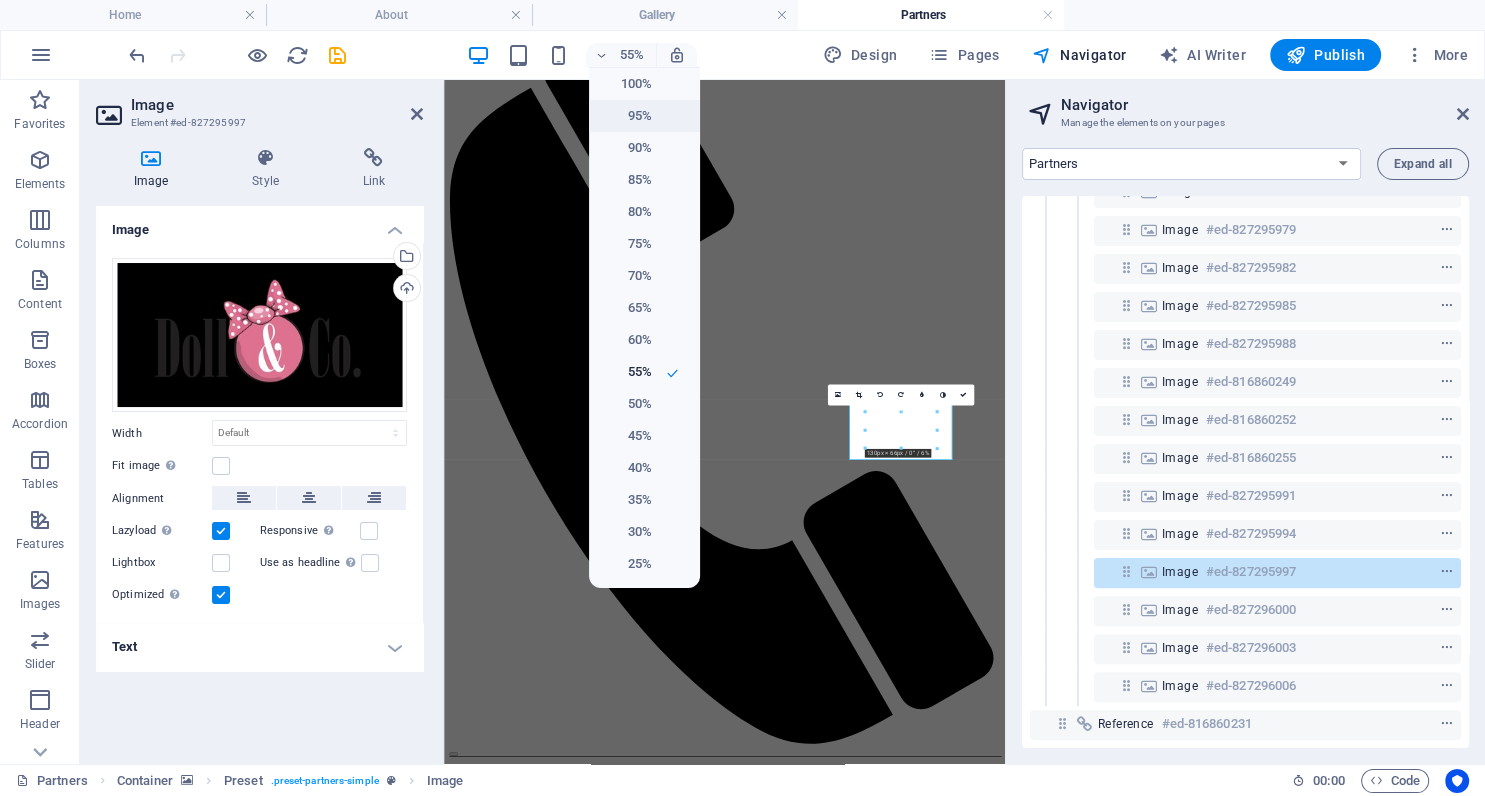 click on "95%" at bounding box center [626, 116] 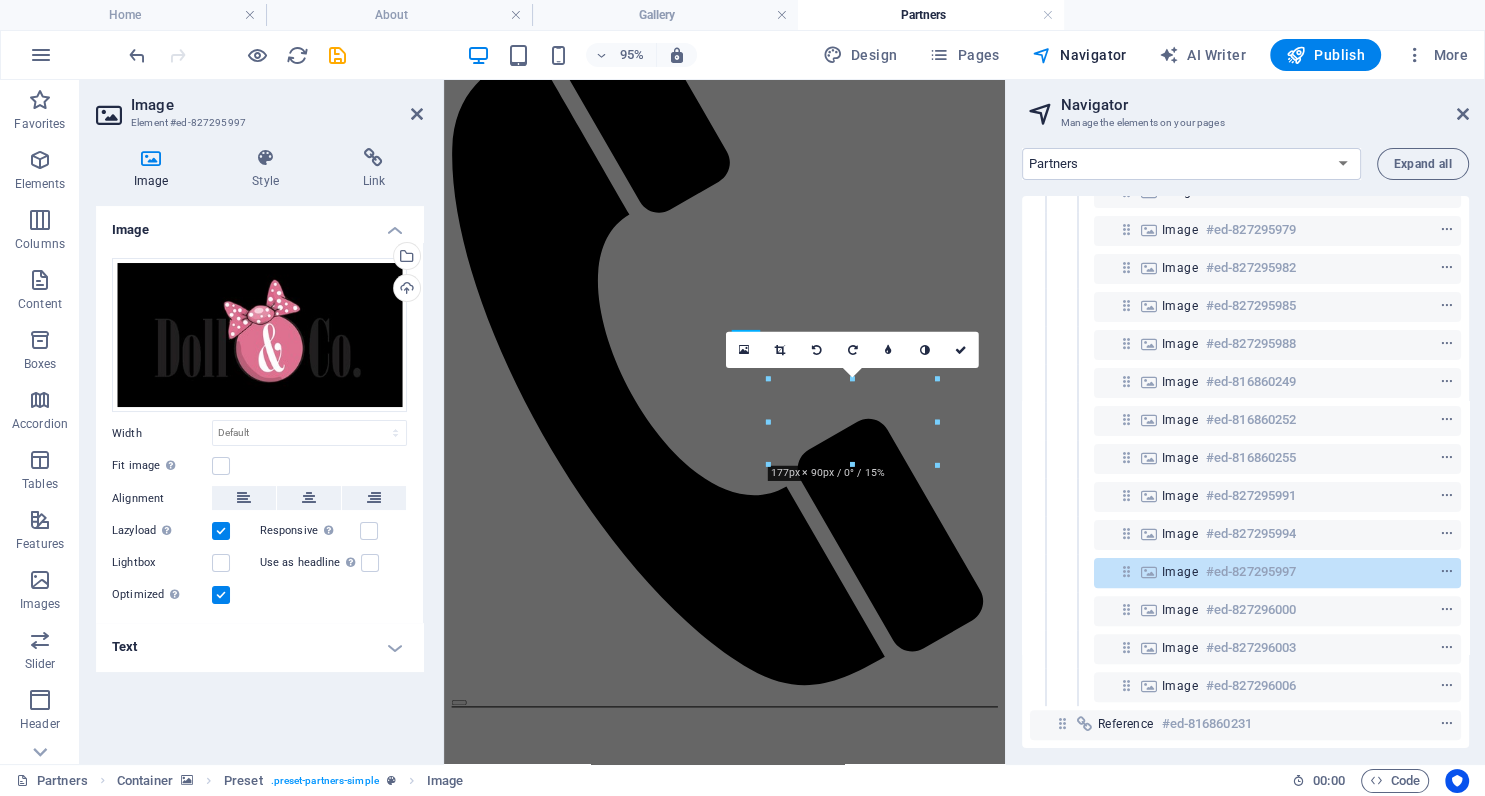 scroll, scrollTop: 1541, scrollLeft: 0, axis: vertical 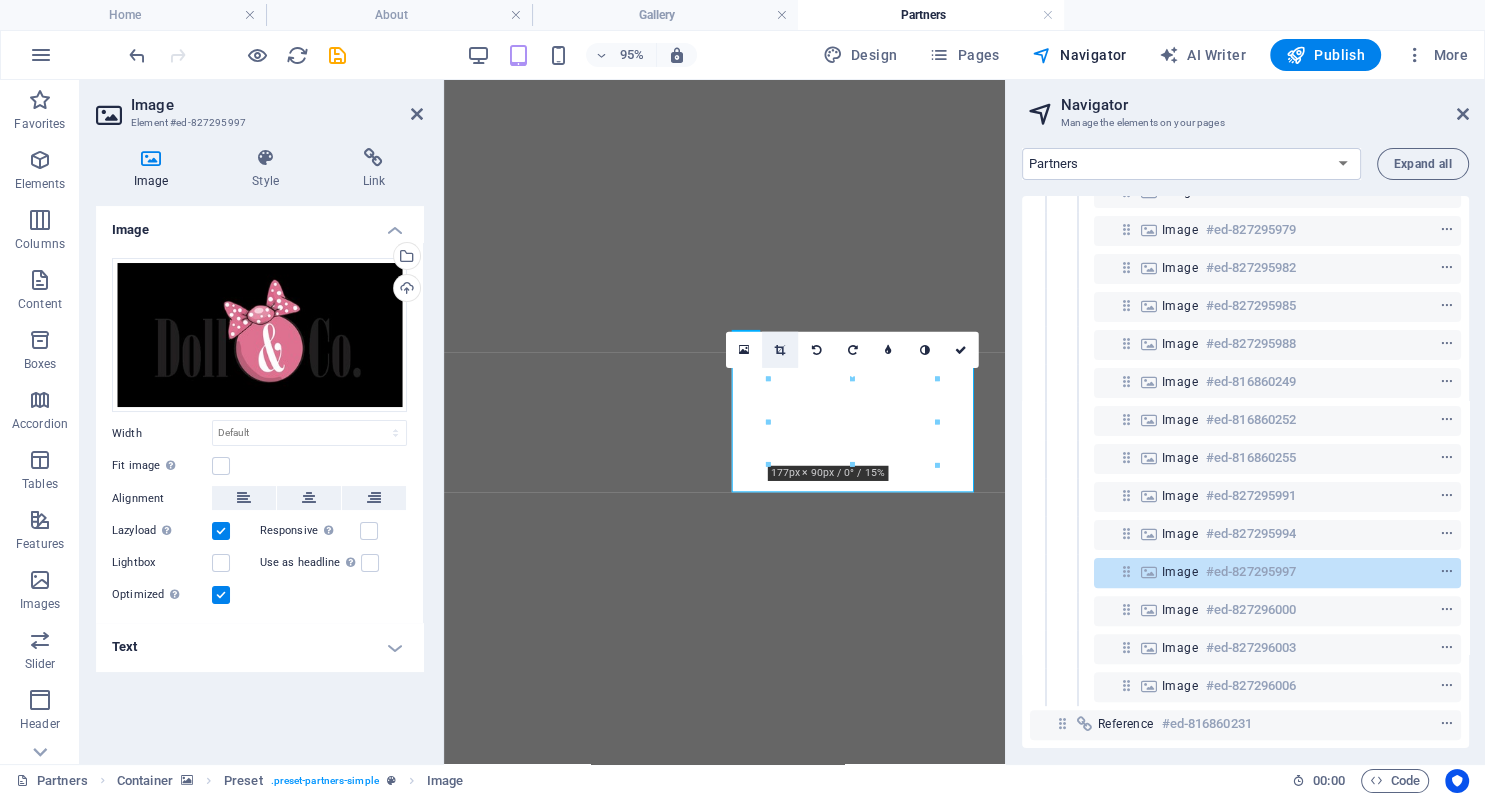 click at bounding box center [780, 349] 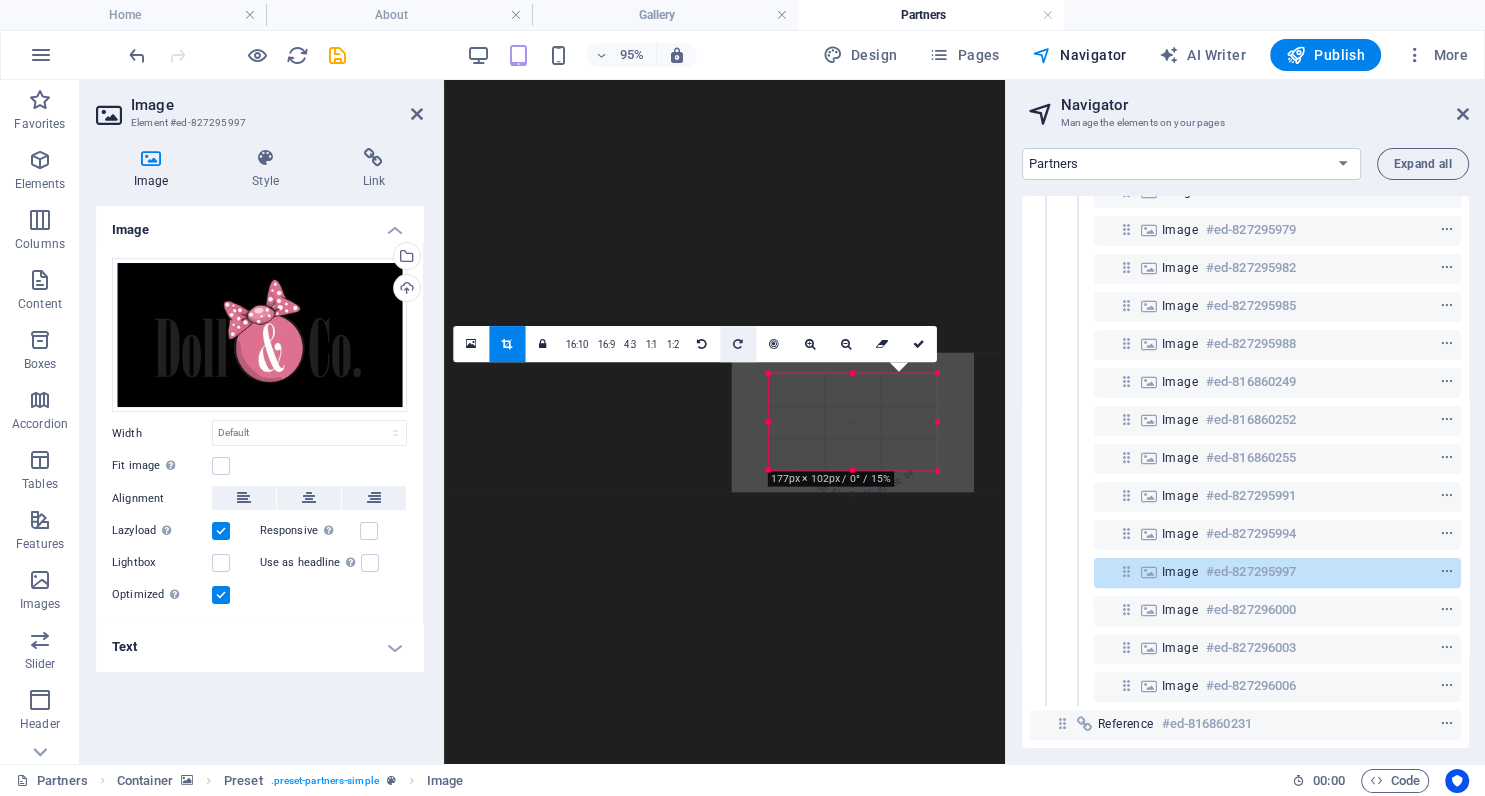 drag, startPoint x: 768, startPoint y: 379, endPoint x: 727, endPoint y: 344, distance: 53.90733 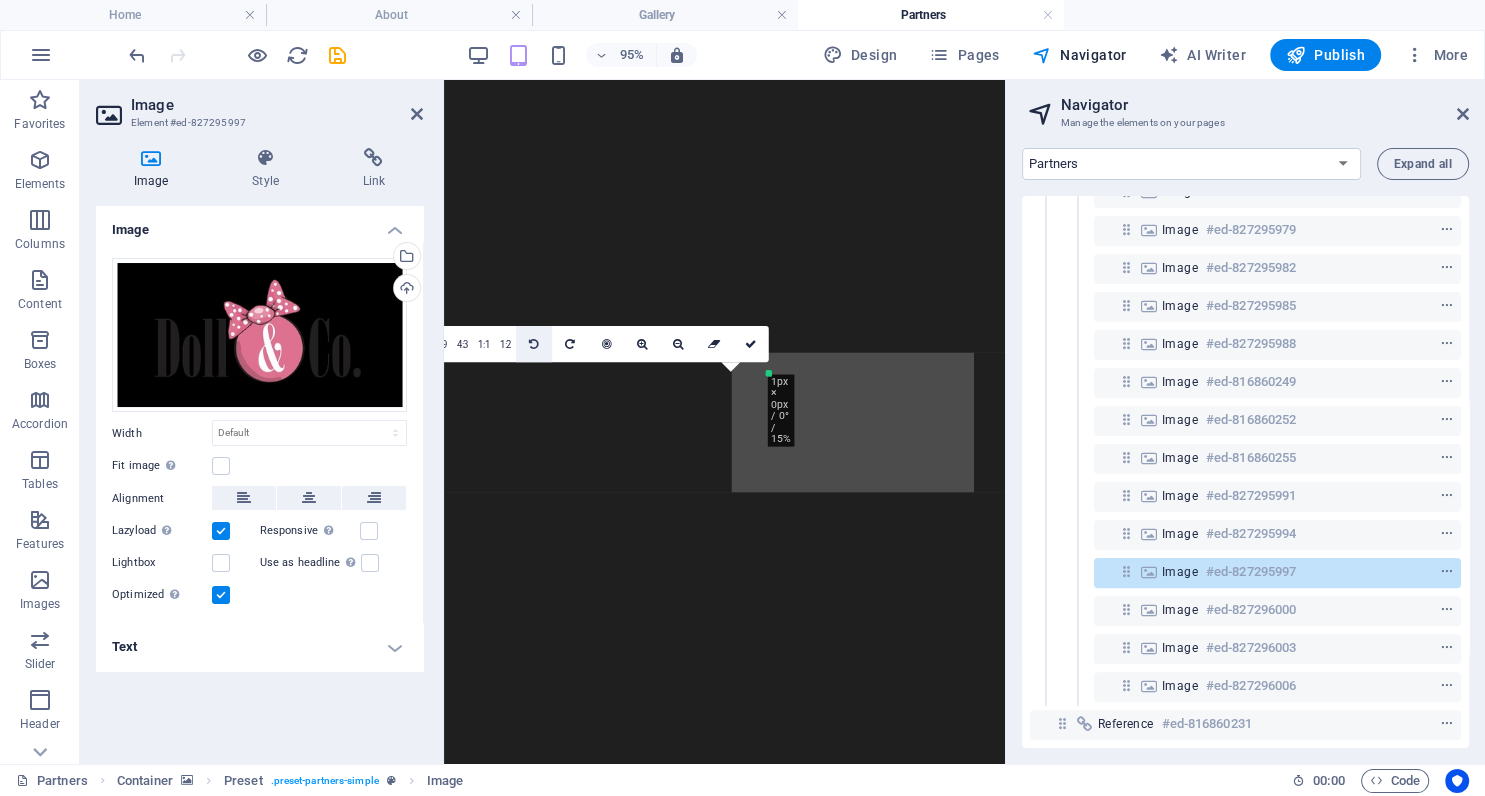 click at bounding box center (534, 344) 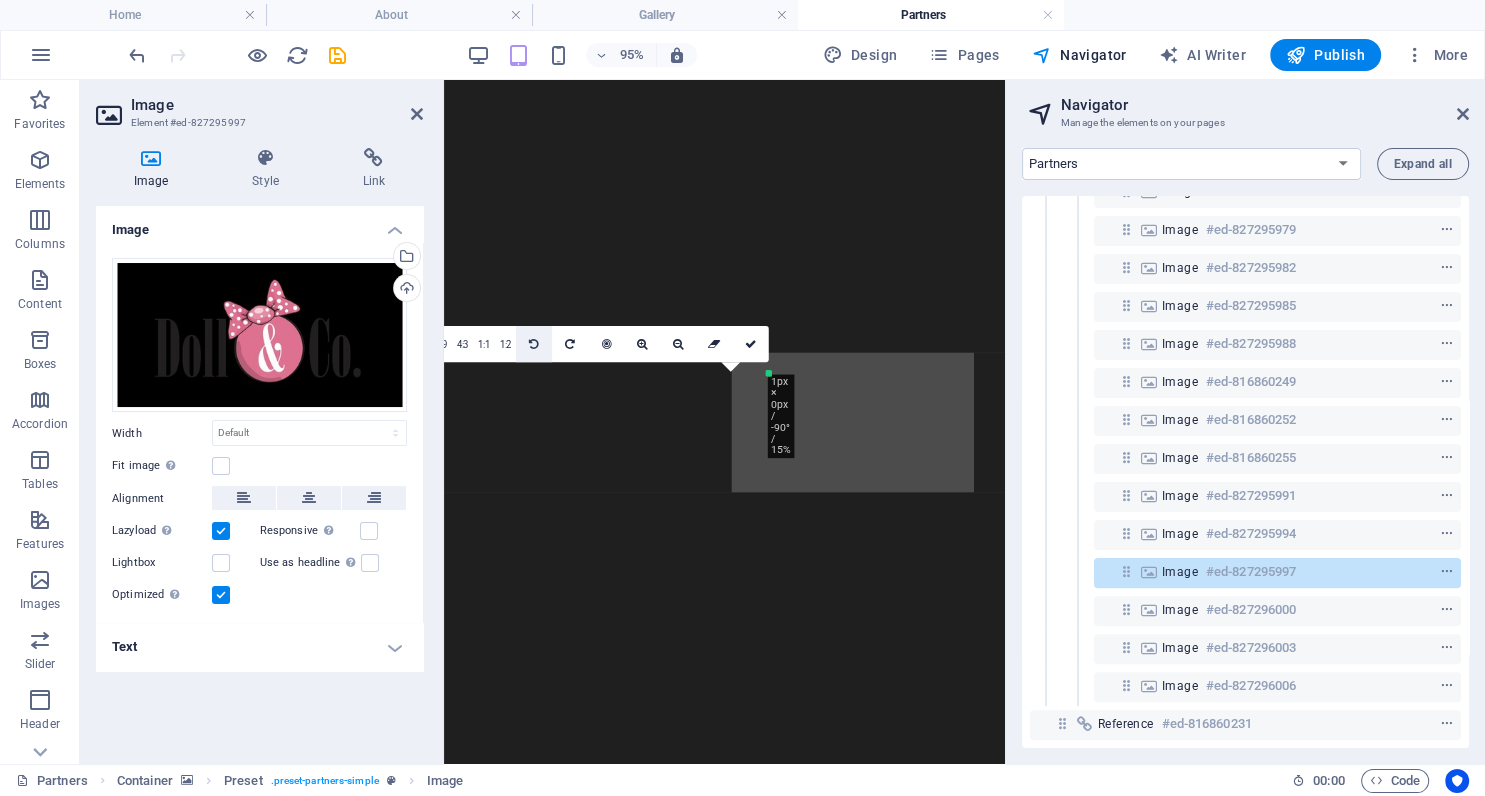 click at bounding box center (534, 344) 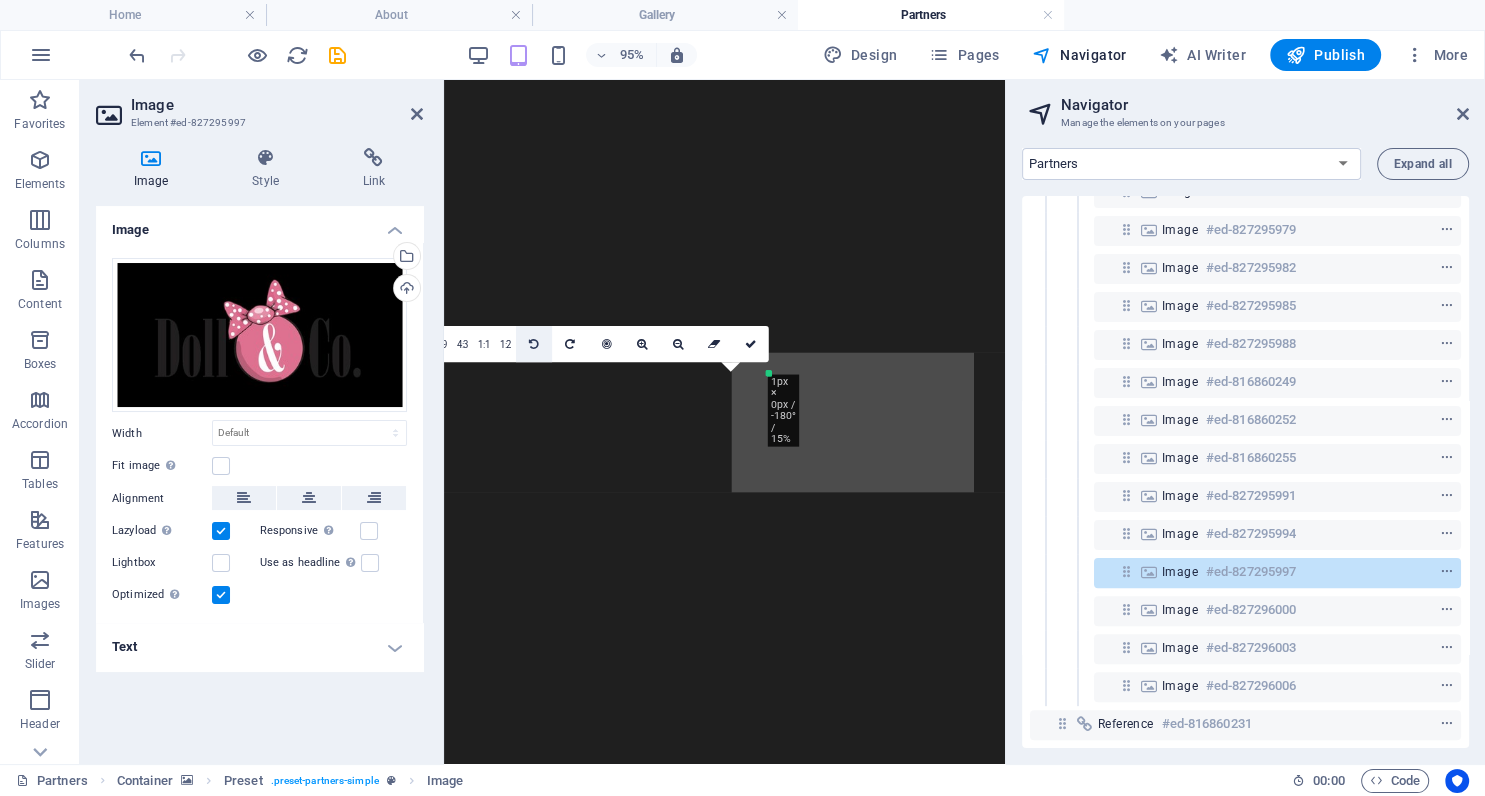 click at bounding box center (534, 344) 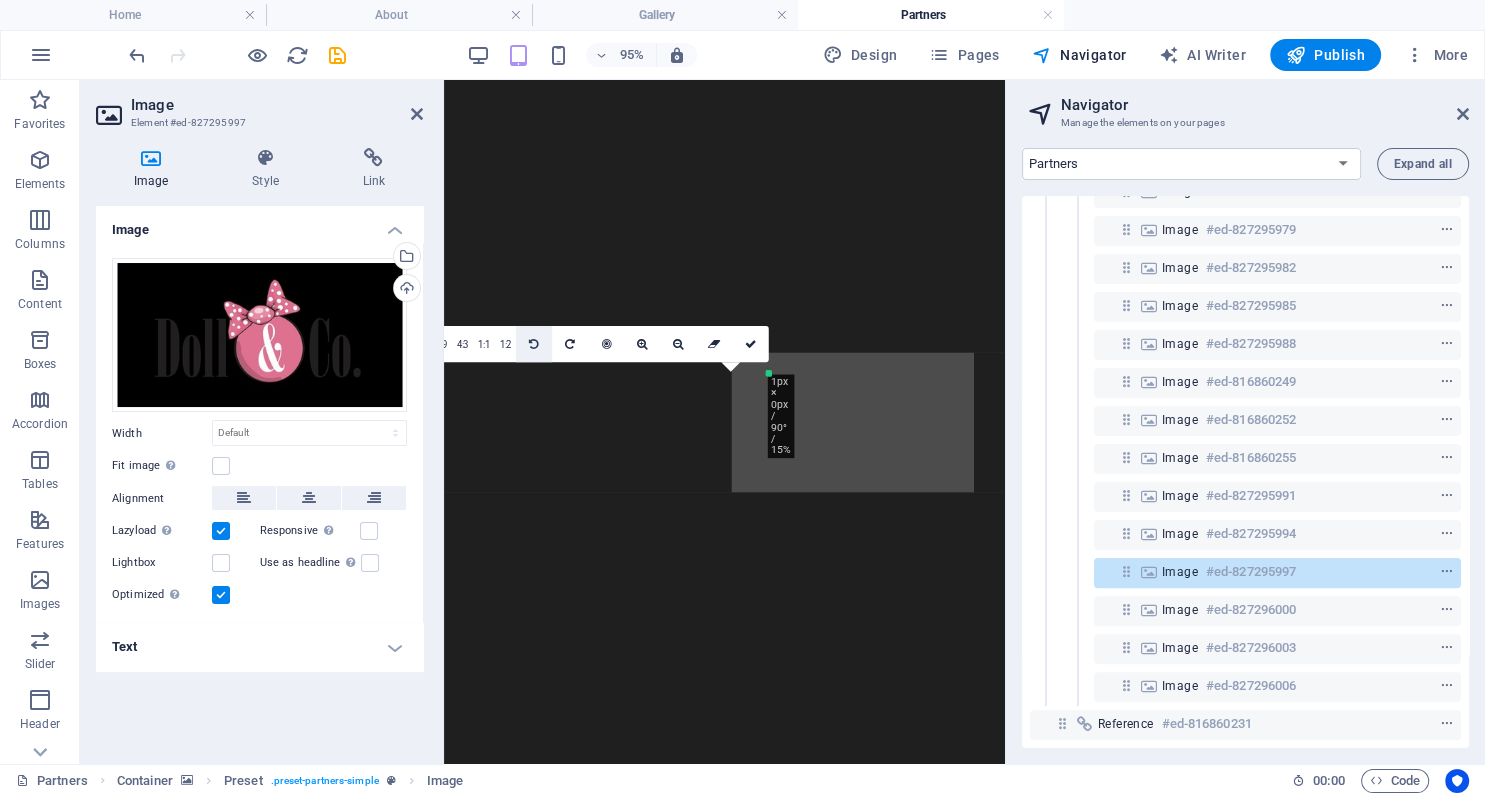 click at bounding box center (534, 344) 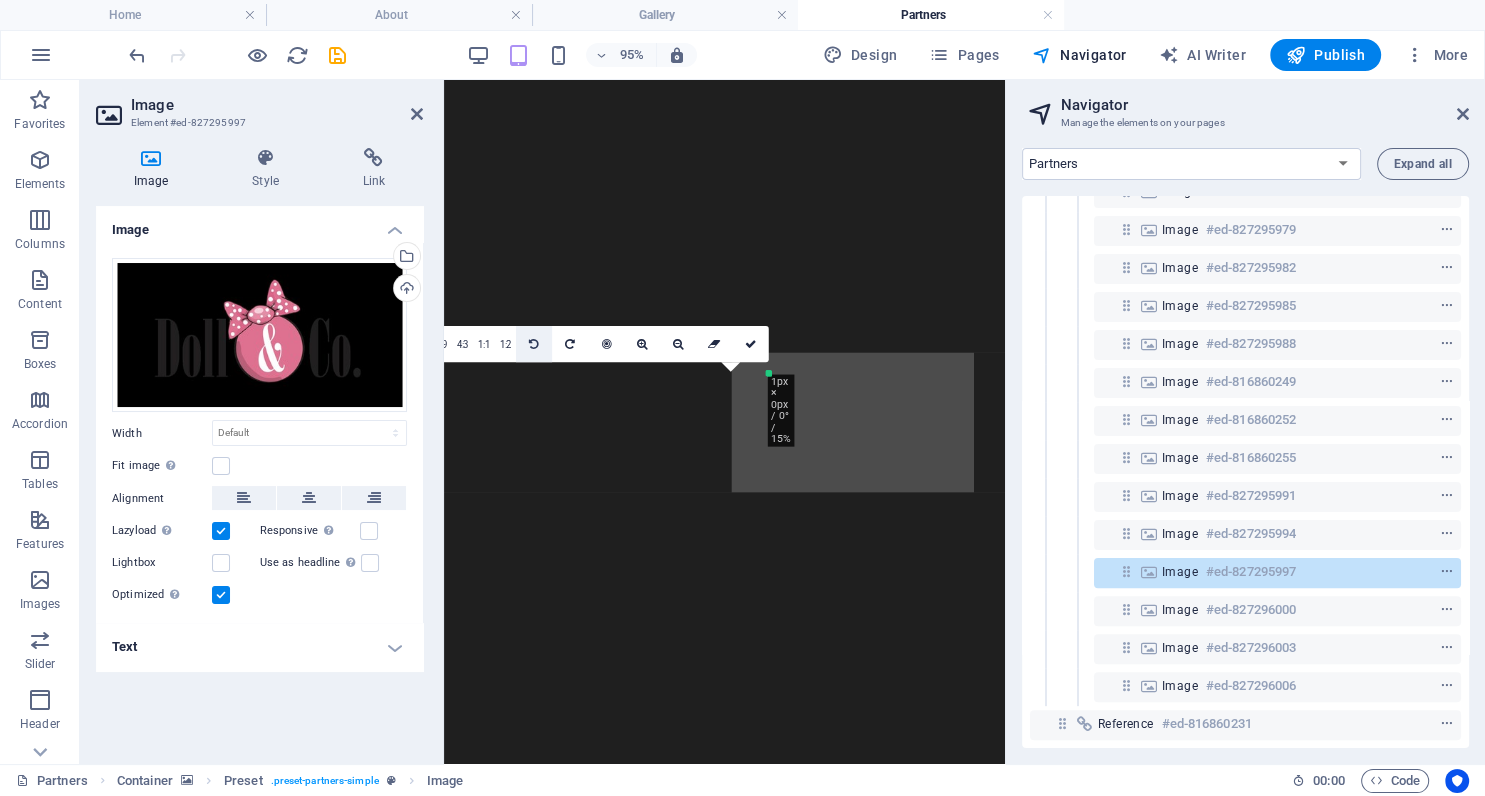 click at bounding box center (534, 344) 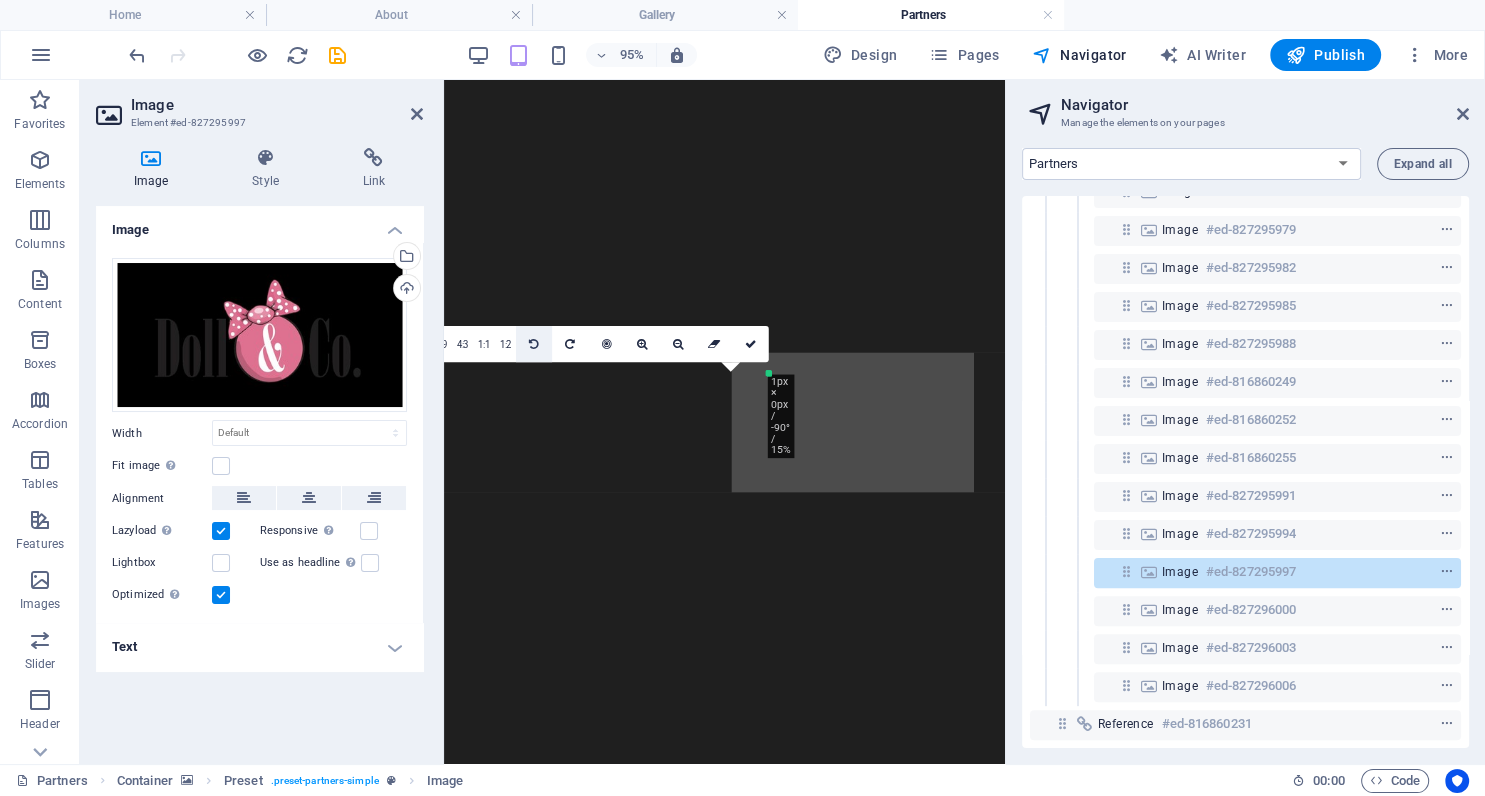 click at bounding box center [534, 344] 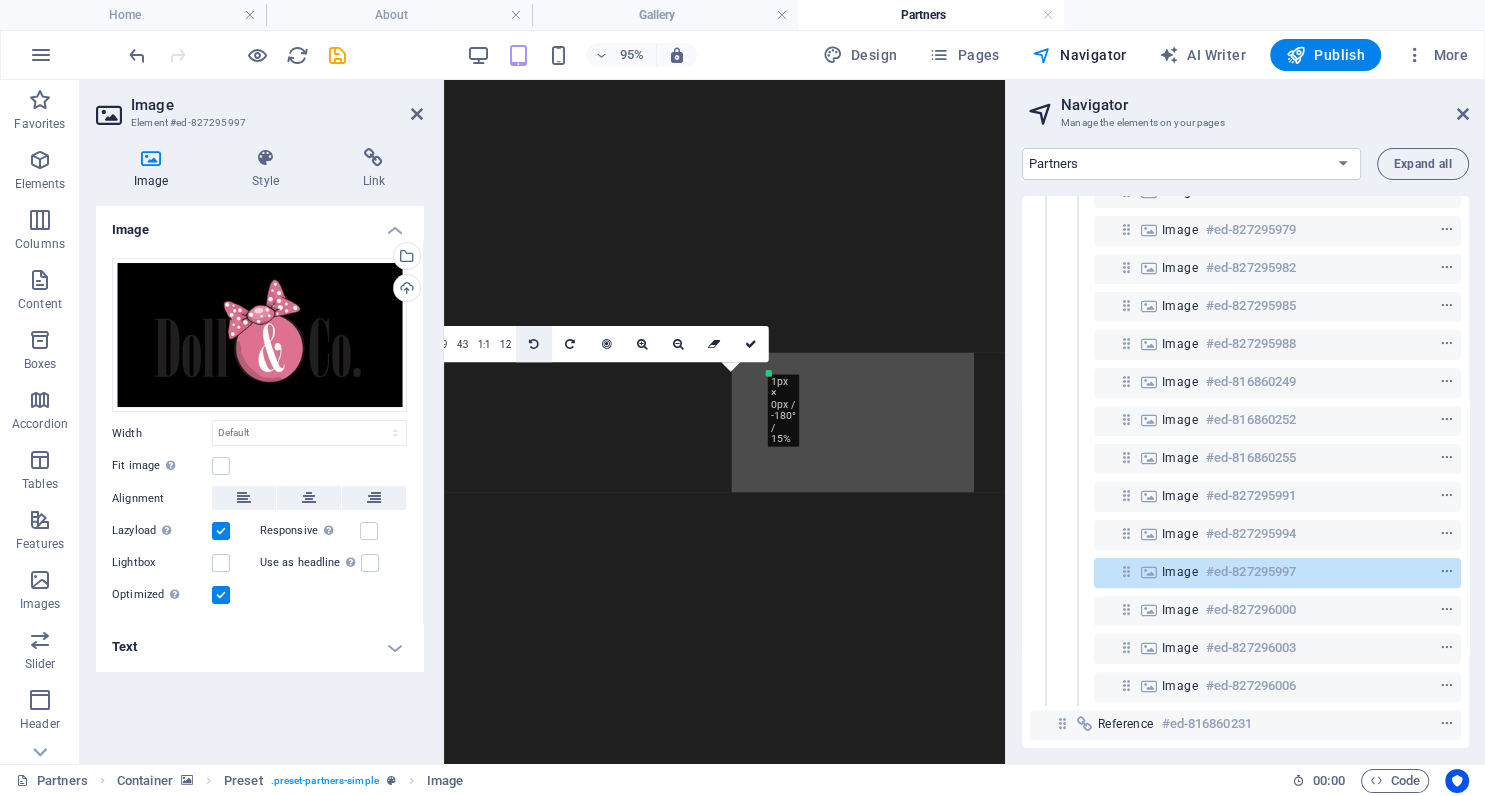 click at bounding box center [534, 344] 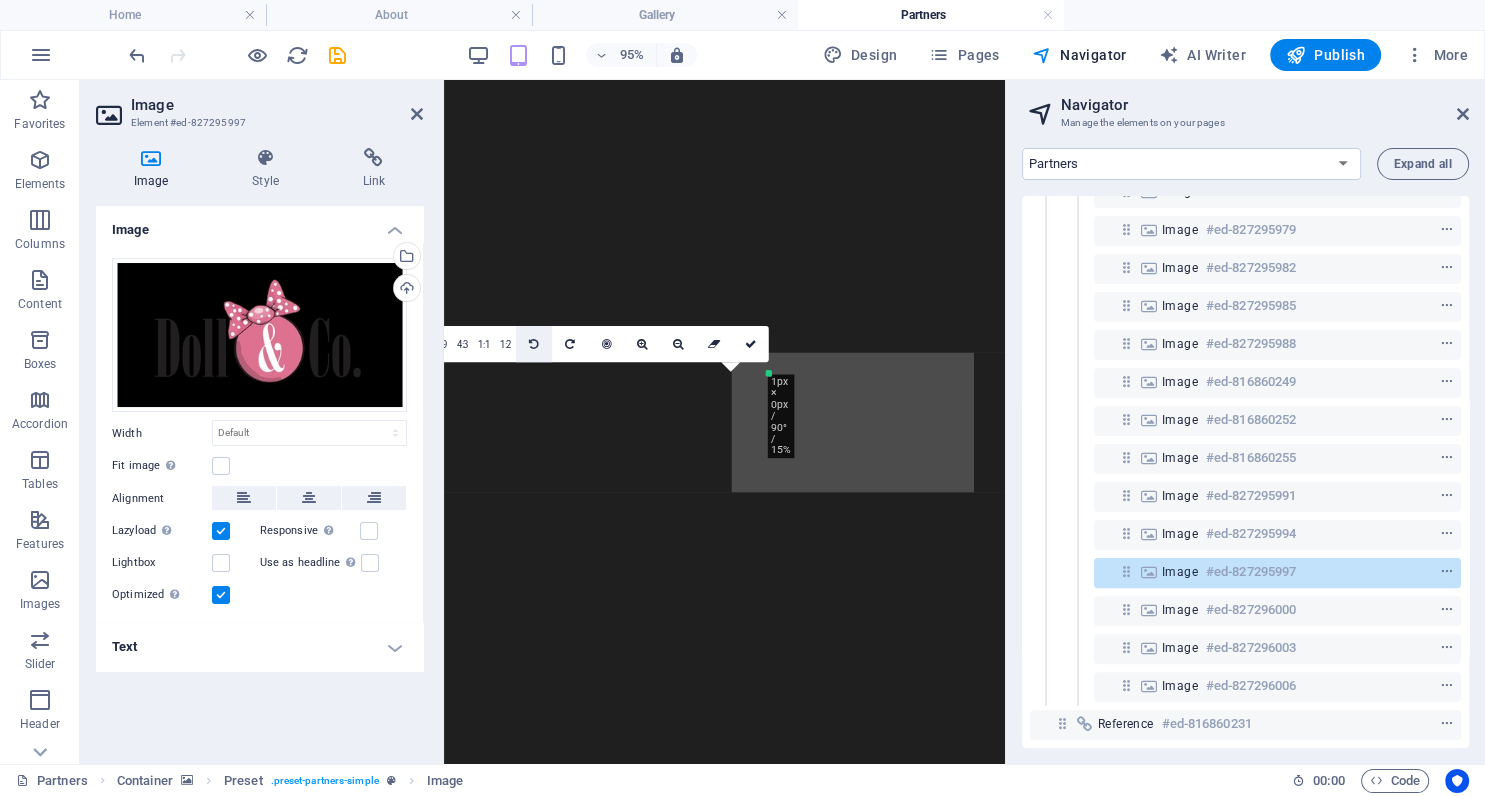 click at bounding box center [534, 344] 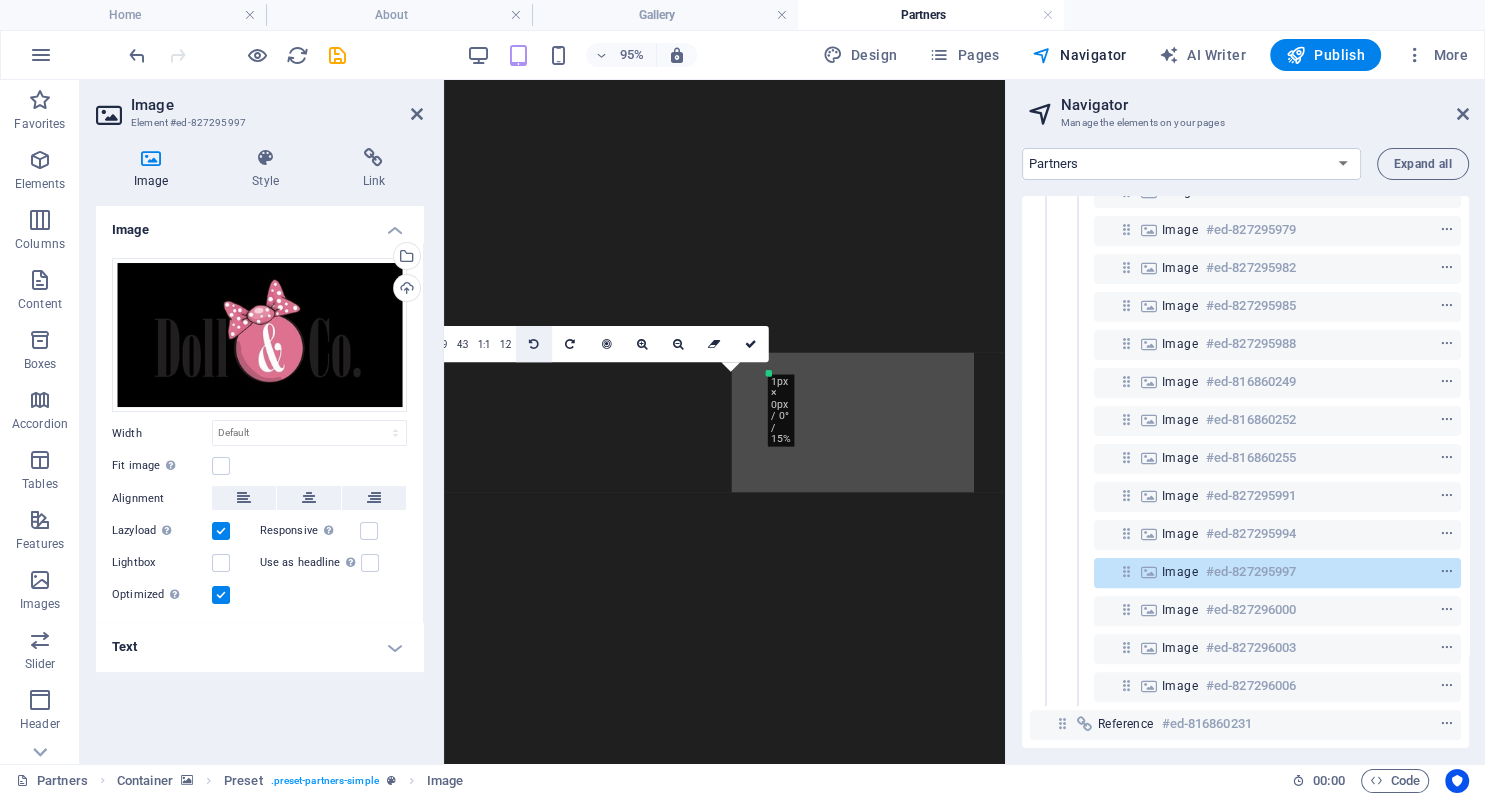 click at bounding box center (534, 344) 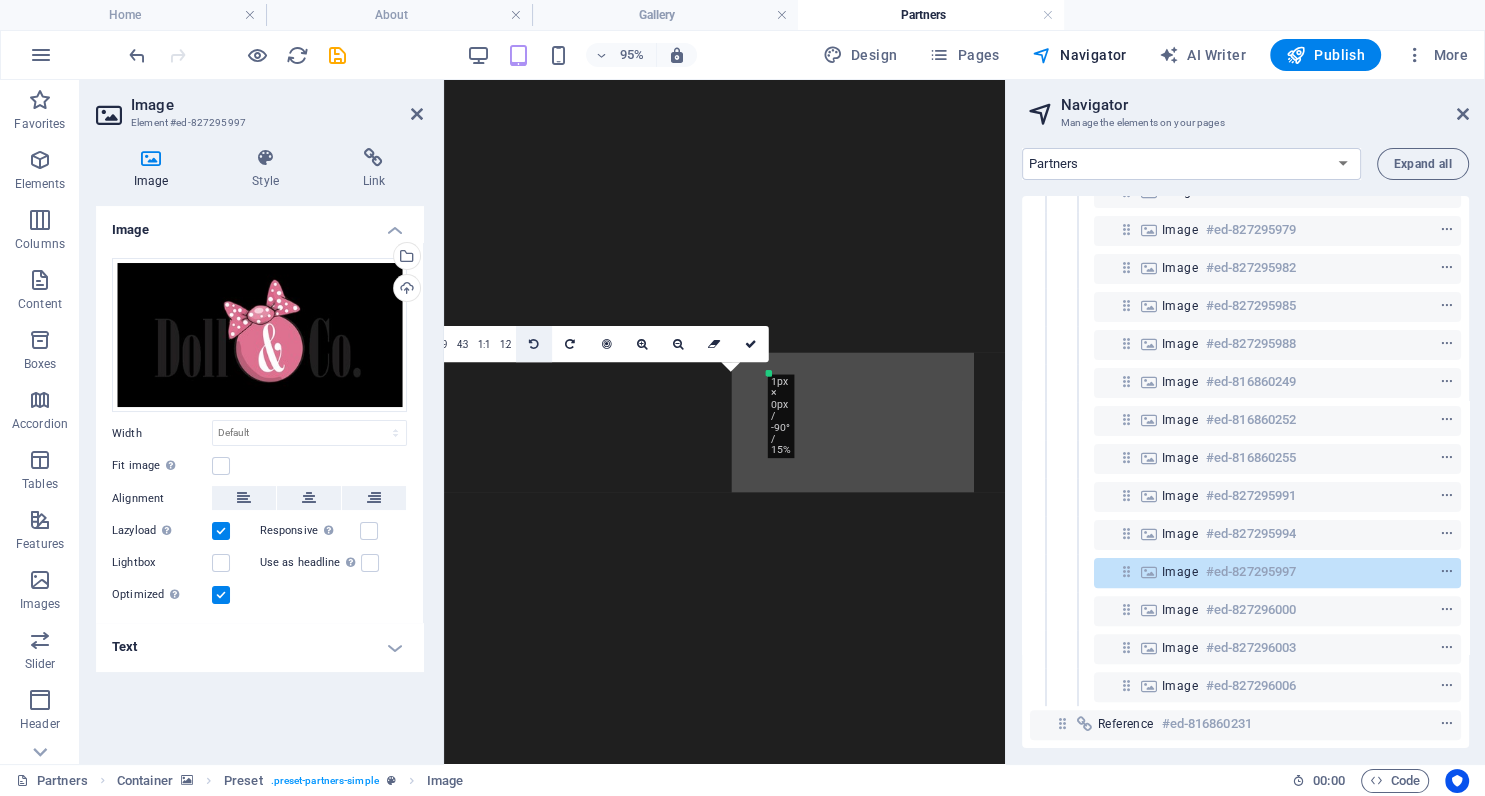 click at bounding box center [534, 344] 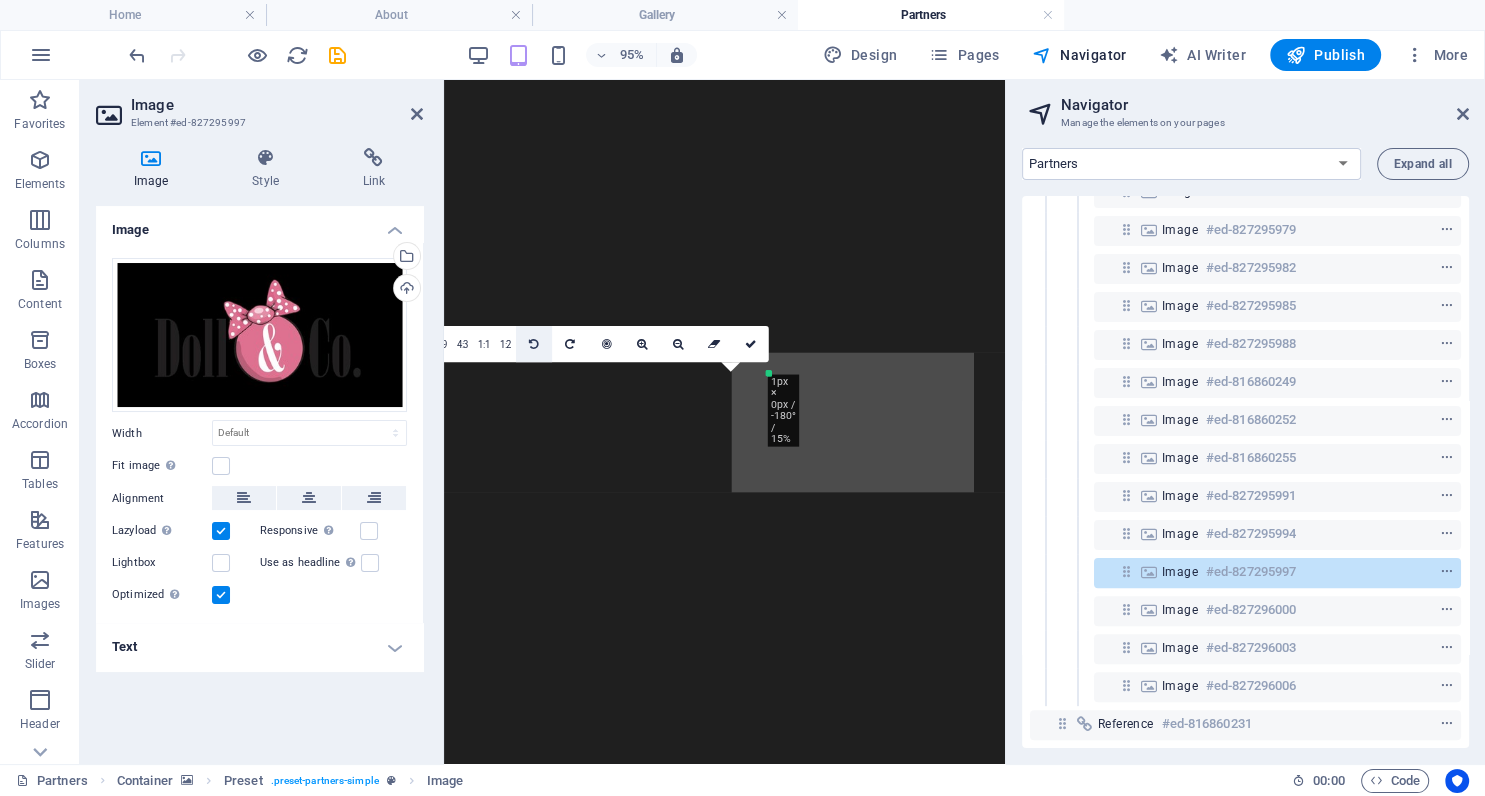 click at bounding box center (534, 344) 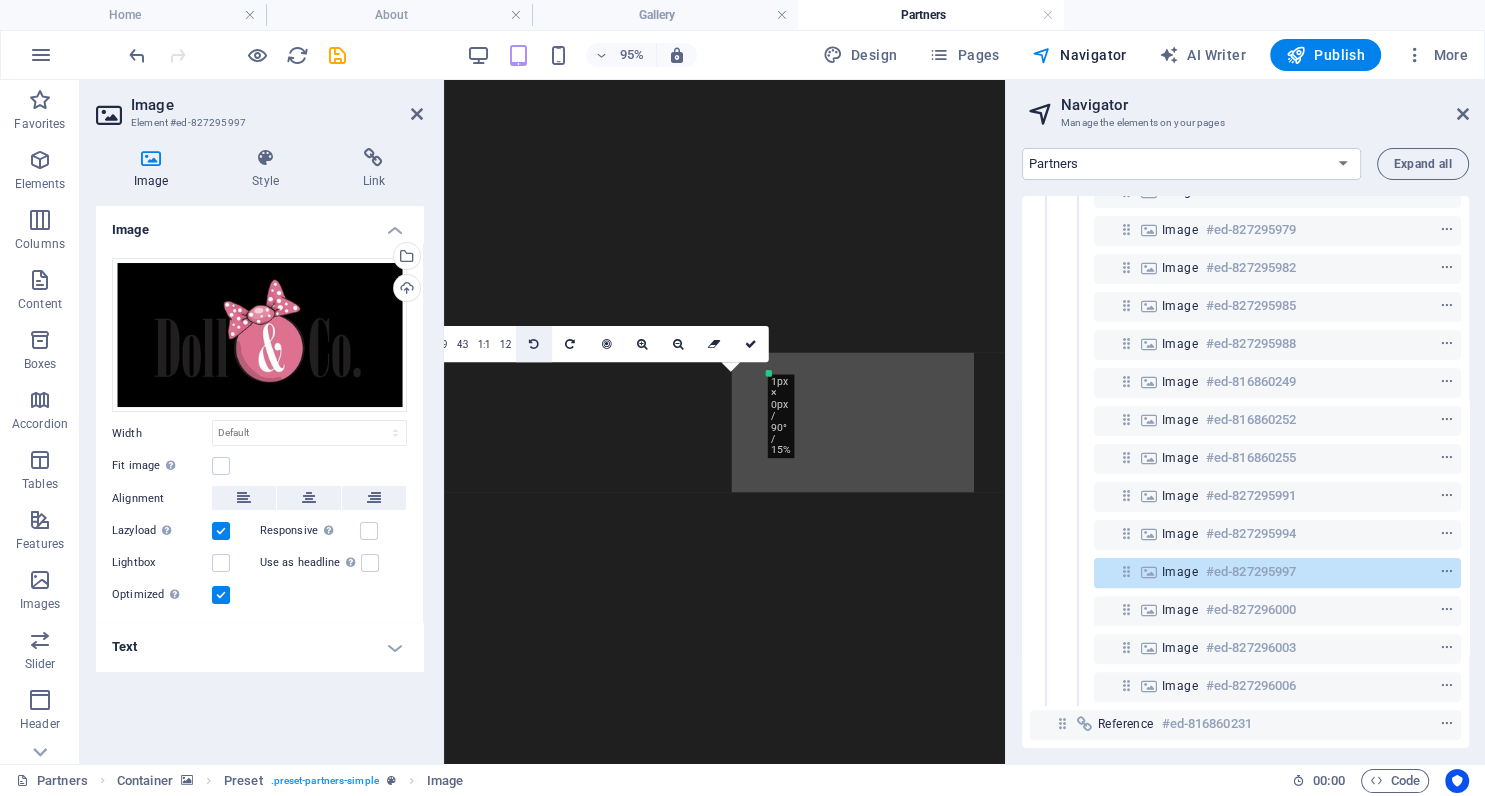 click at bounding box center (534, 344) 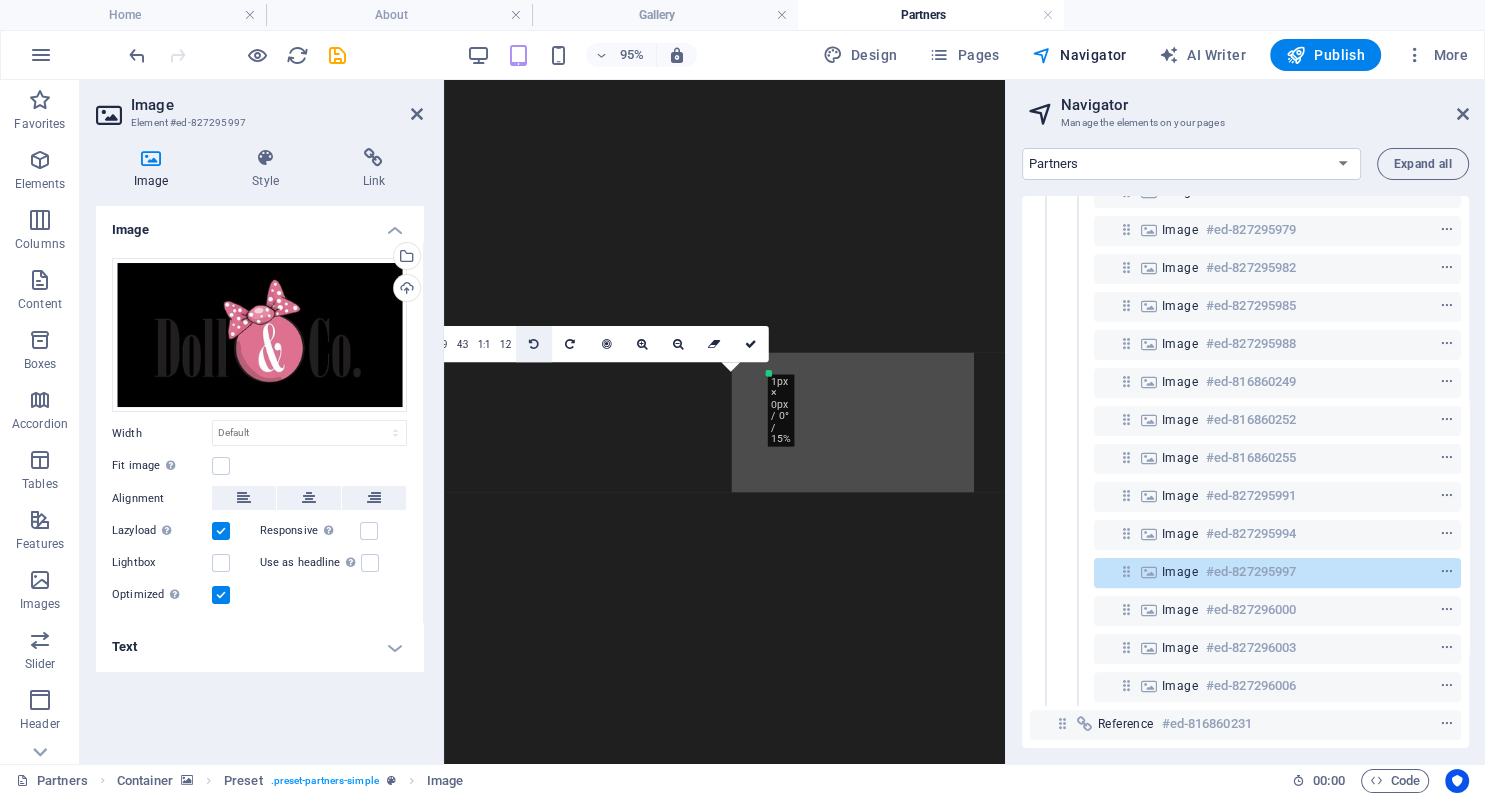 click at bounding box center [534, 344] 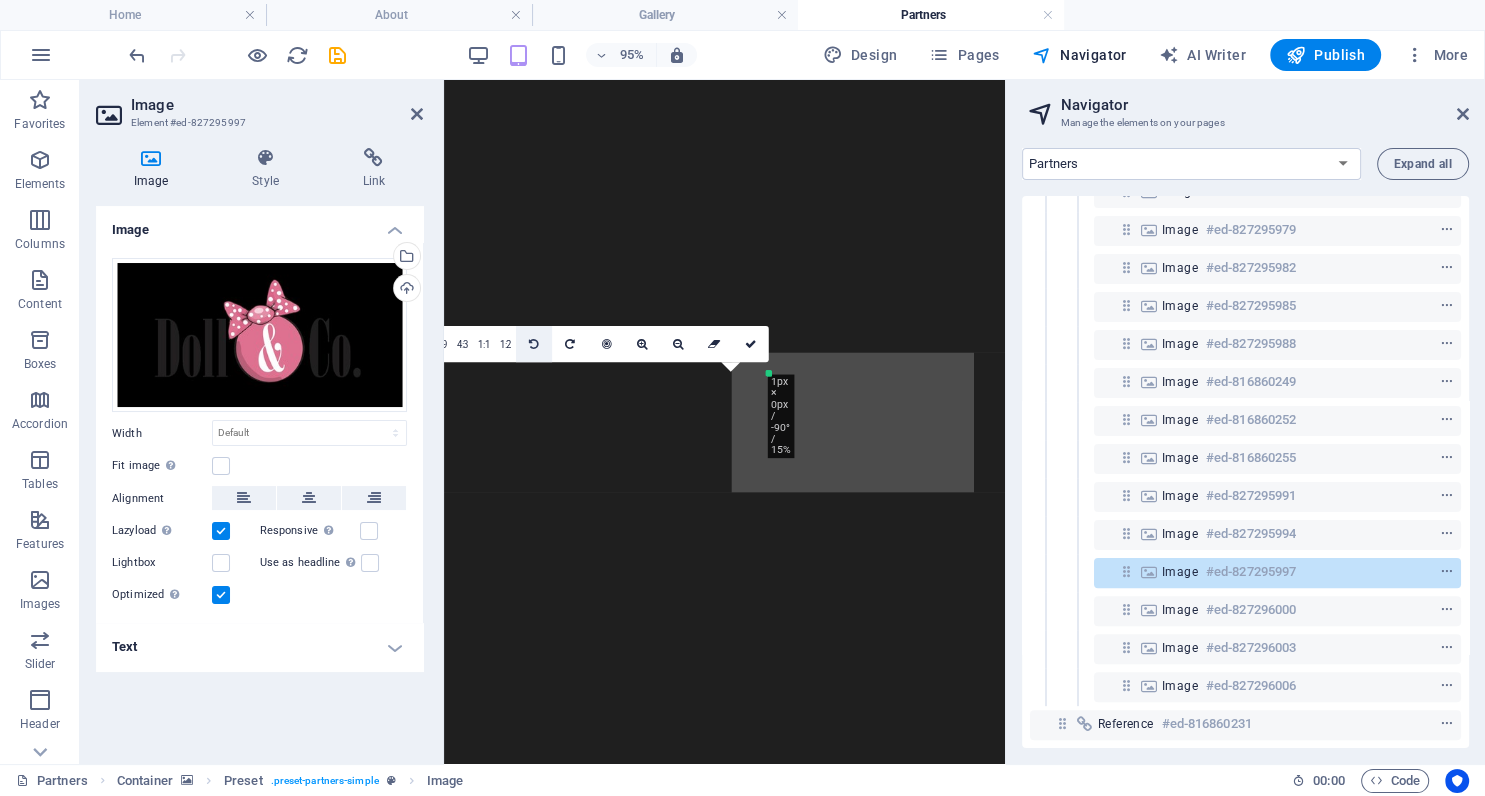 click at bounding box center [534, 344] 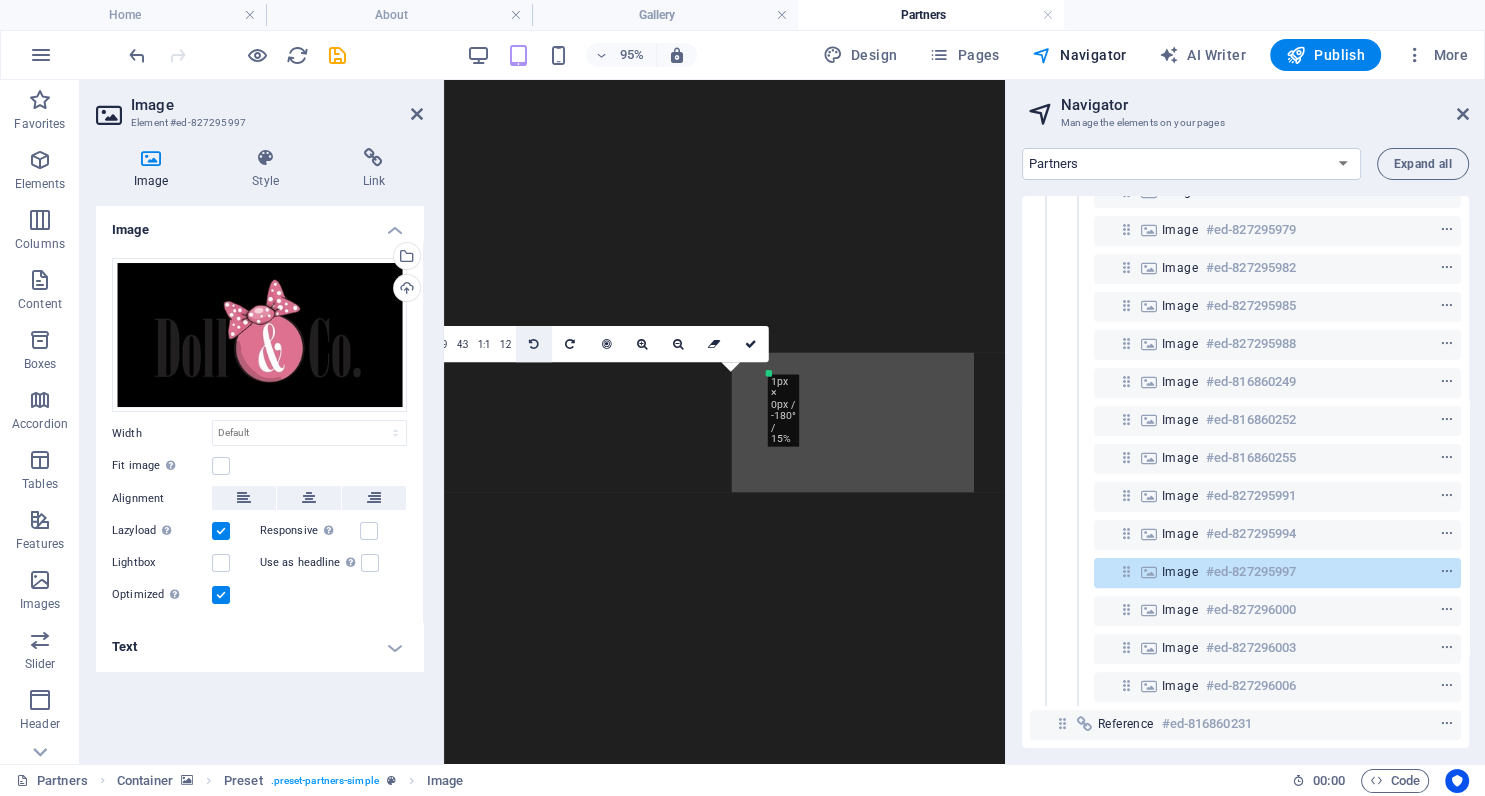 click at bounding box center [534, 344] 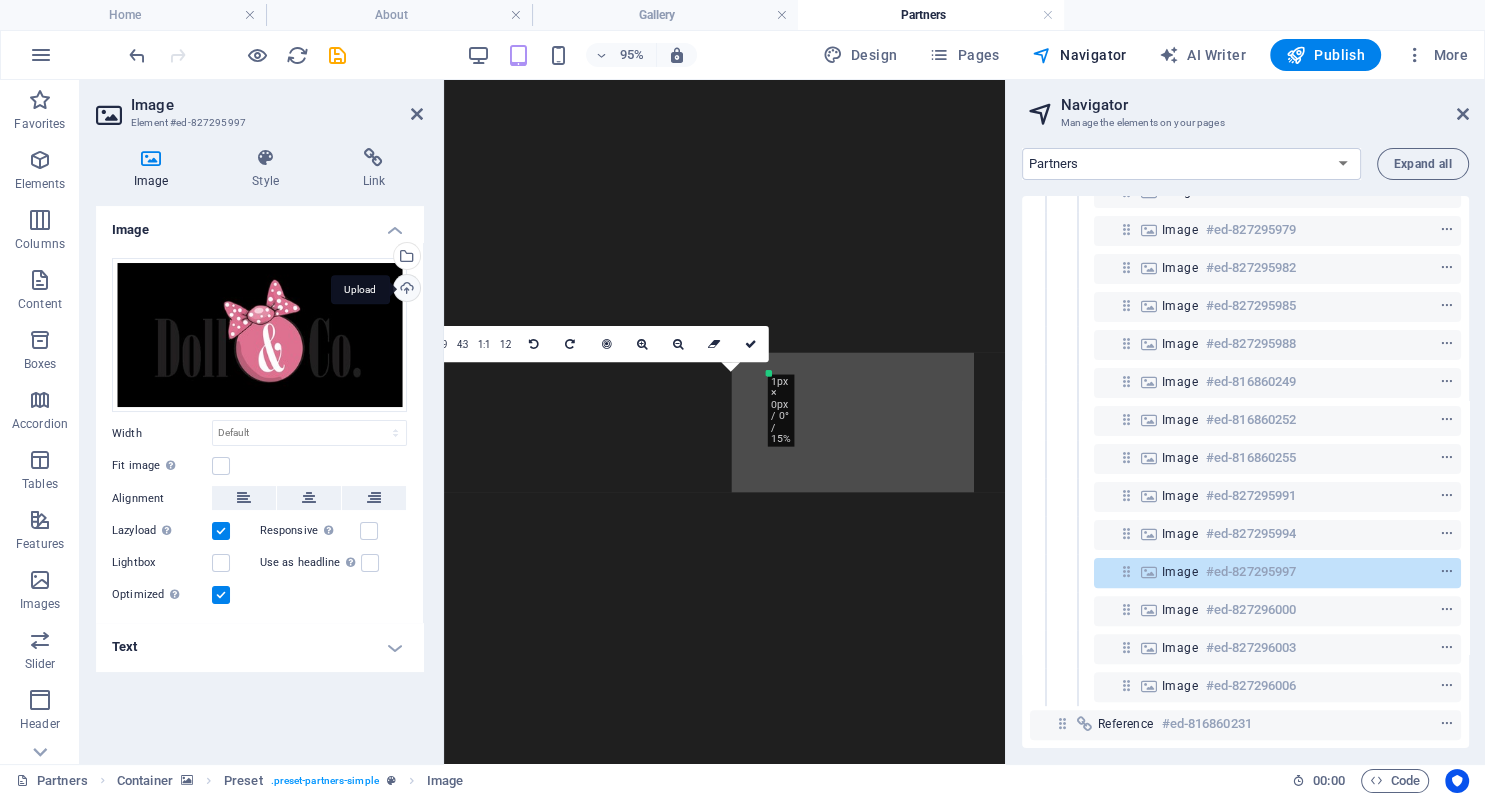 click on "Upload" at bounding box center [405, 290] 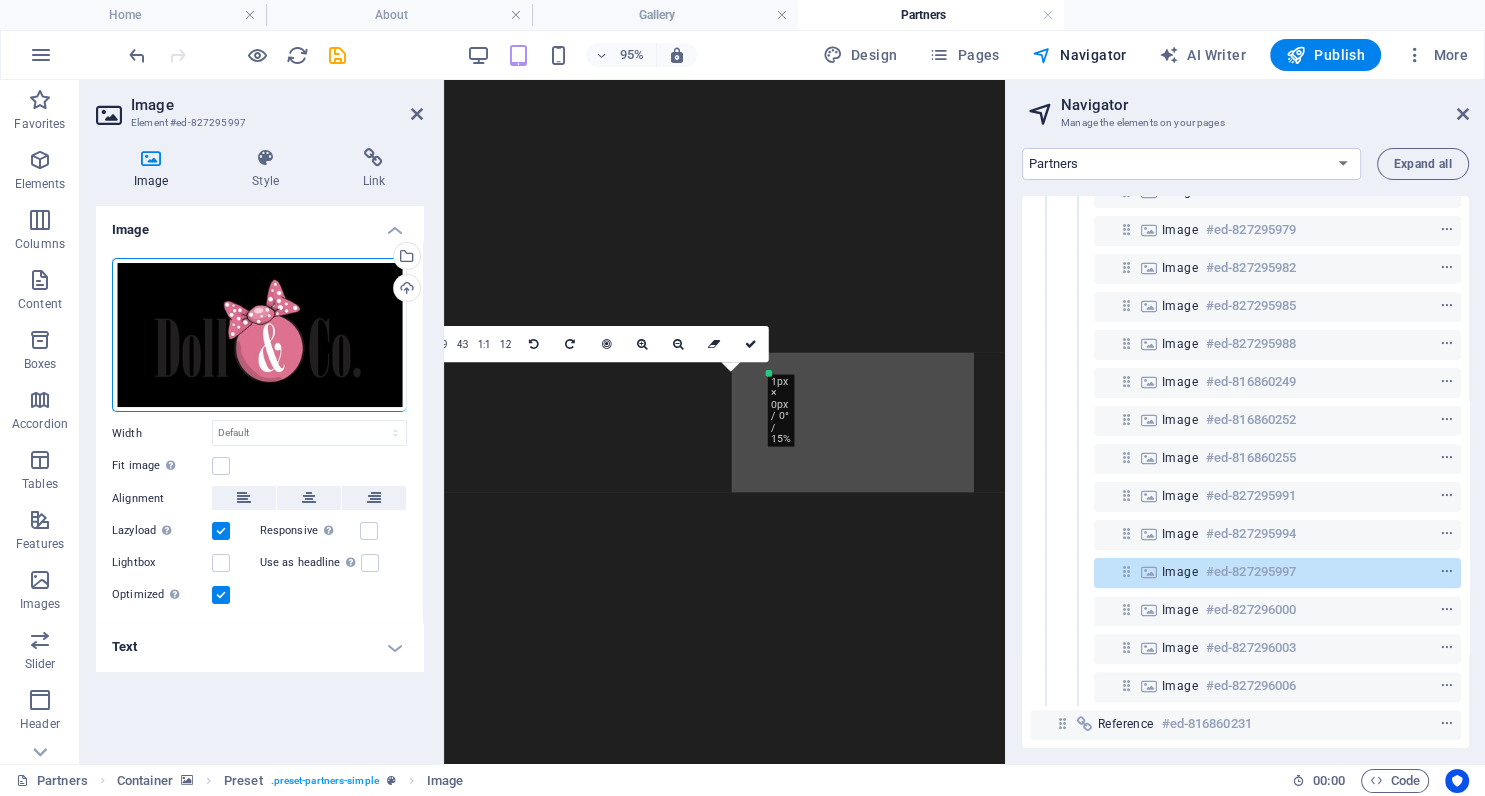 type on "0" 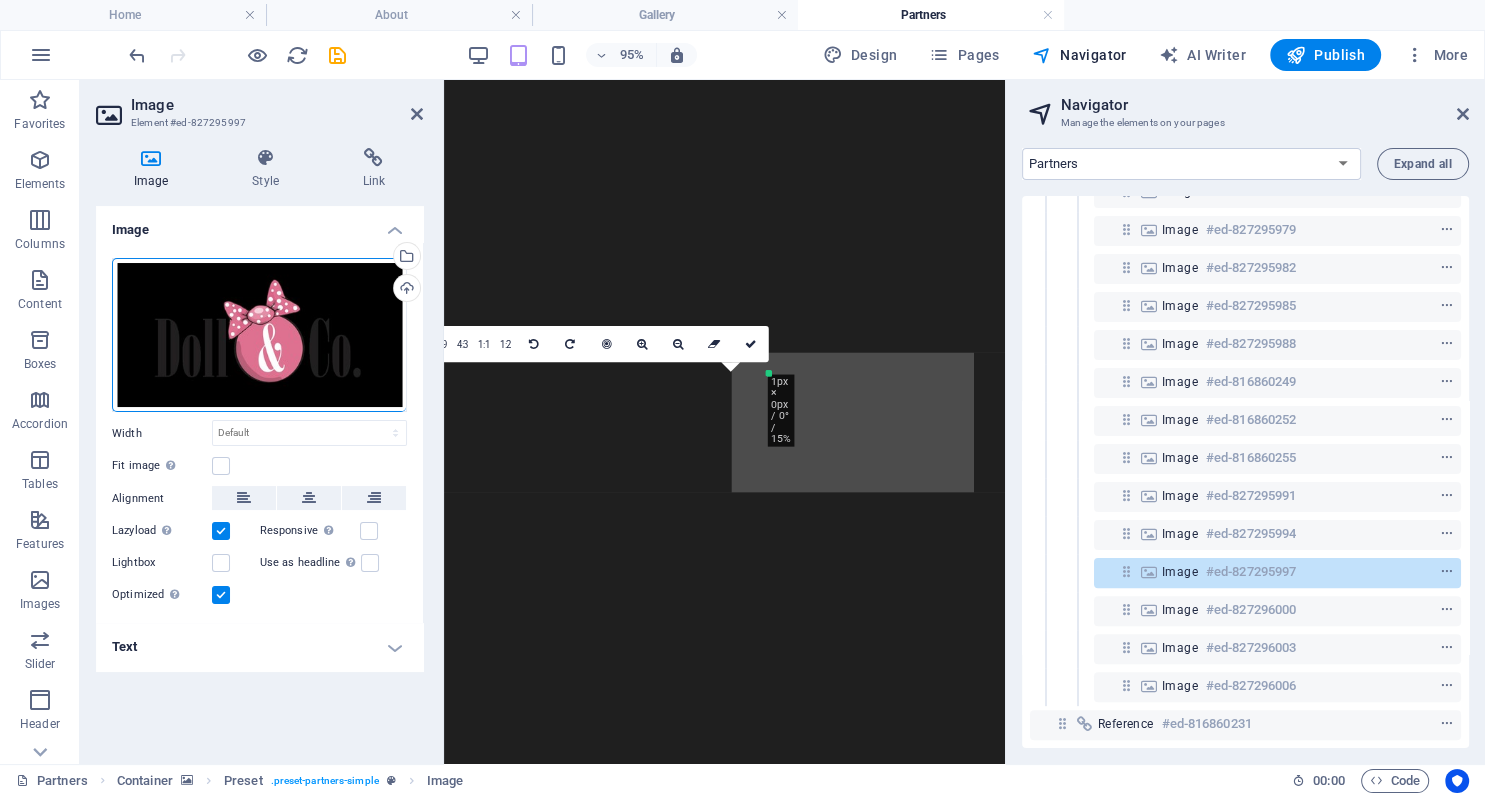 select on "px" 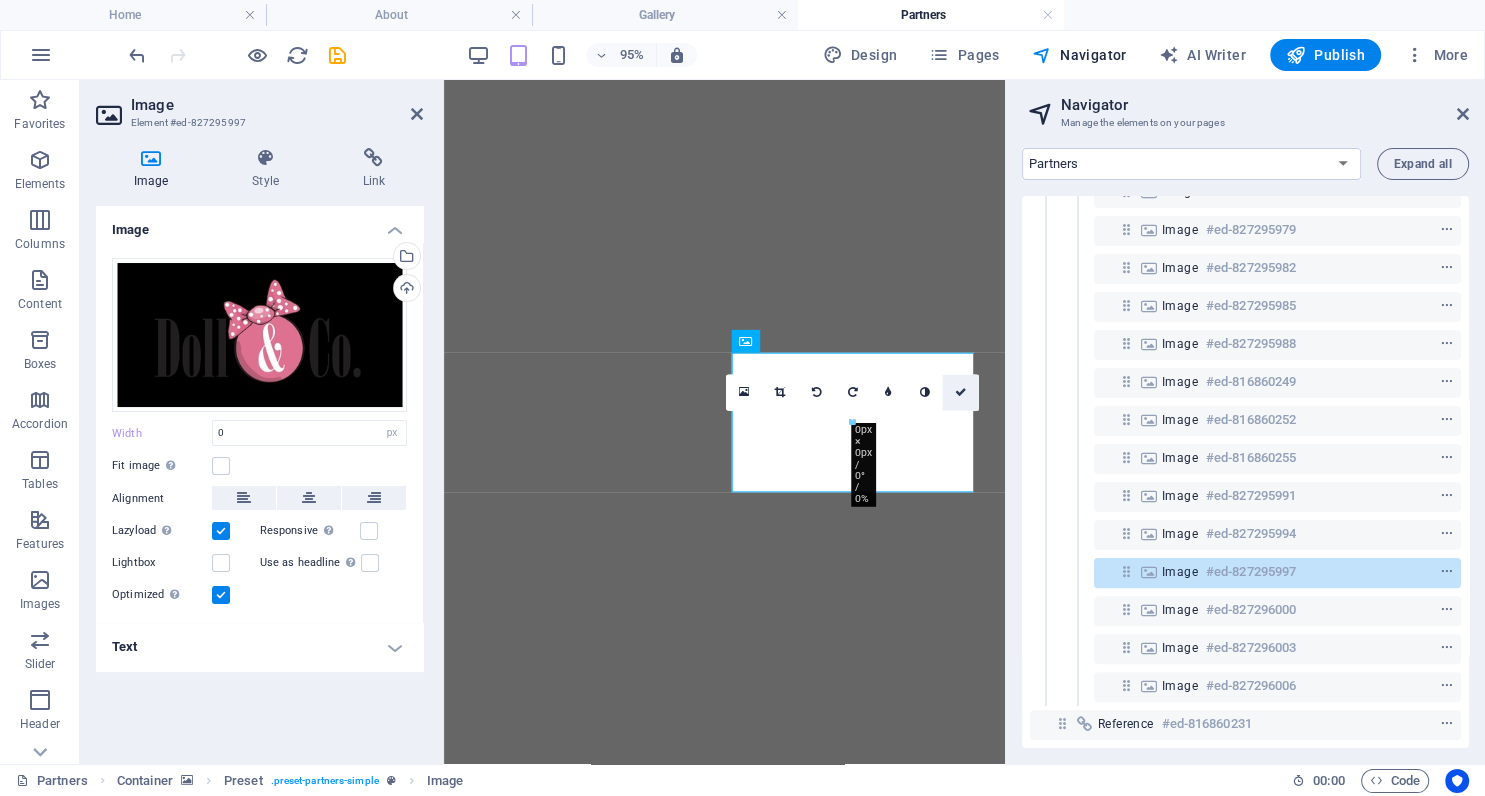 click at bounding box center (961, 392) 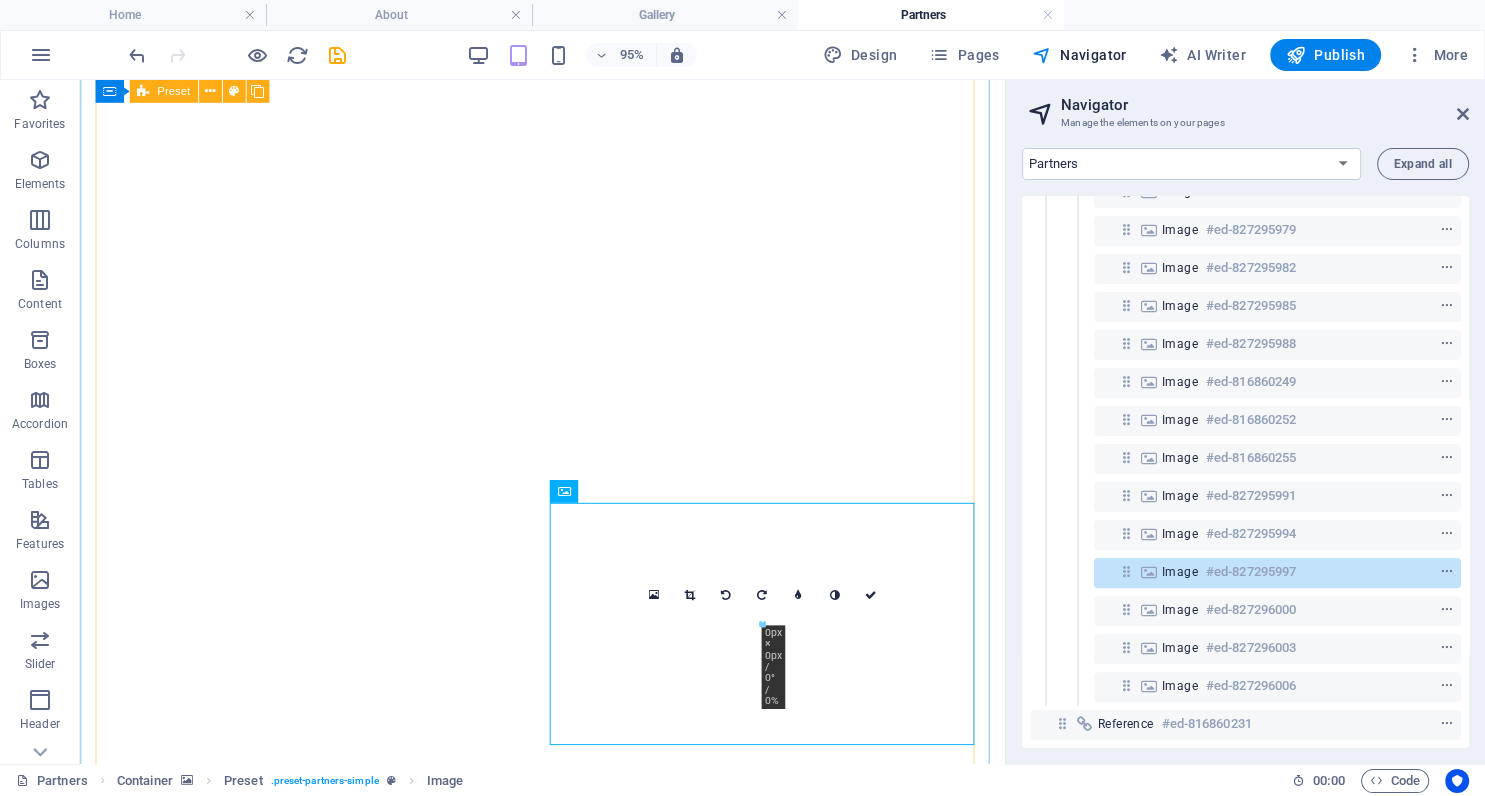 scroll, scrollTop: 2426, scrollLeft: 0, axis: vertical 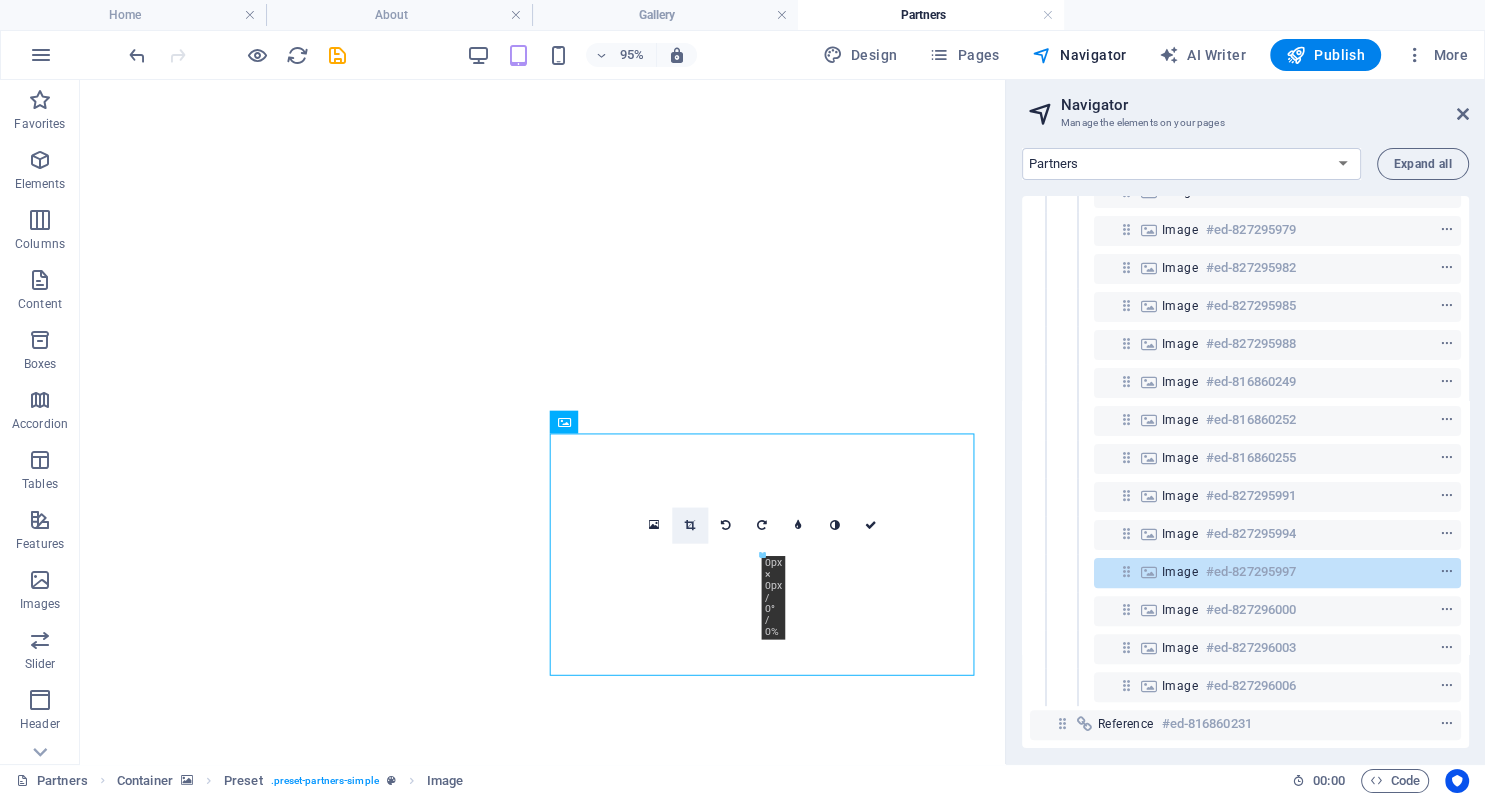 click at bounding box center (689, 524) 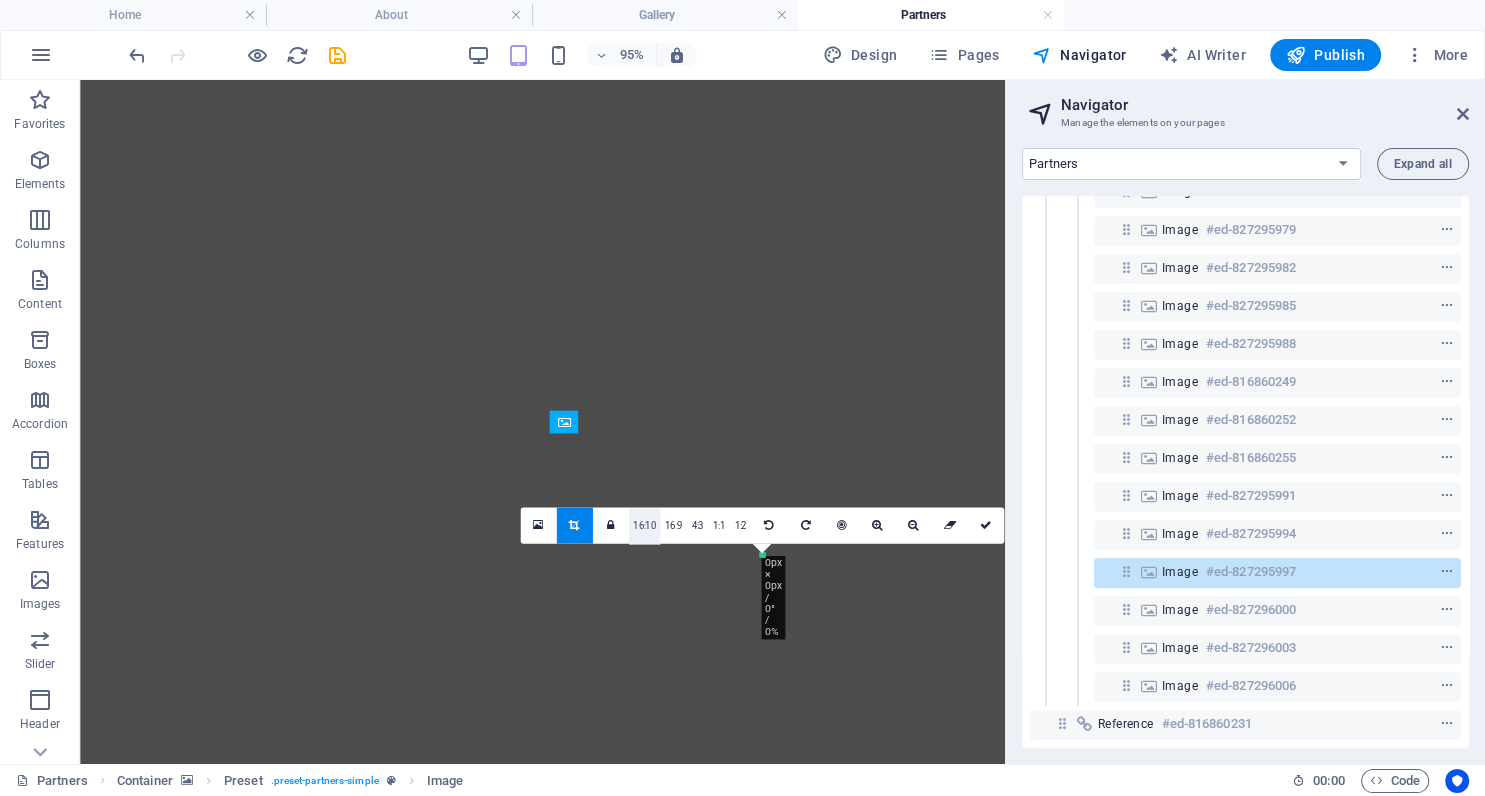 click on "16:10" at bounding box center [644, 526] 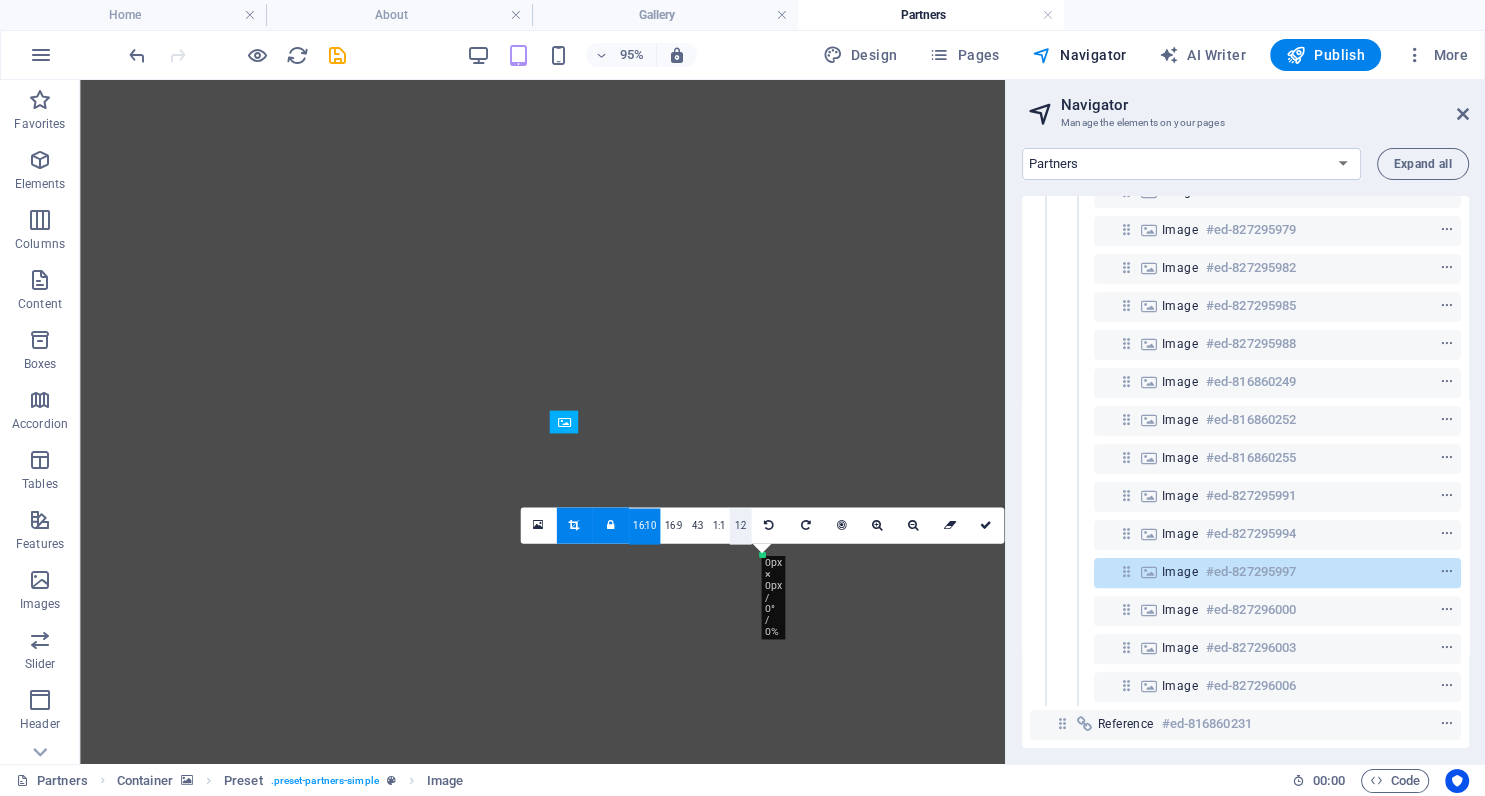 click on "1:2" at bounding box center (739, 526) 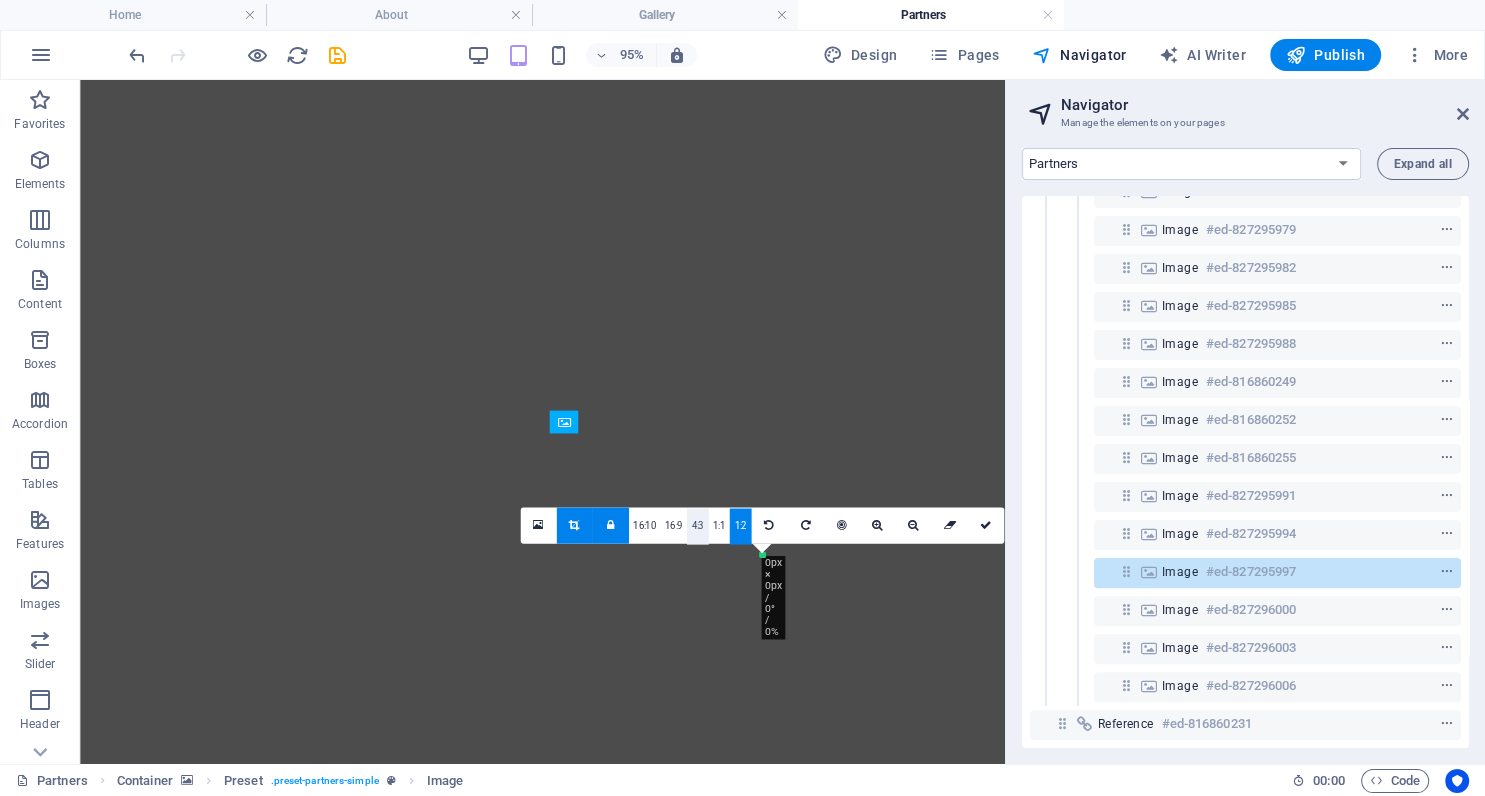 click on "4:3" at bounding box center (697, 526) 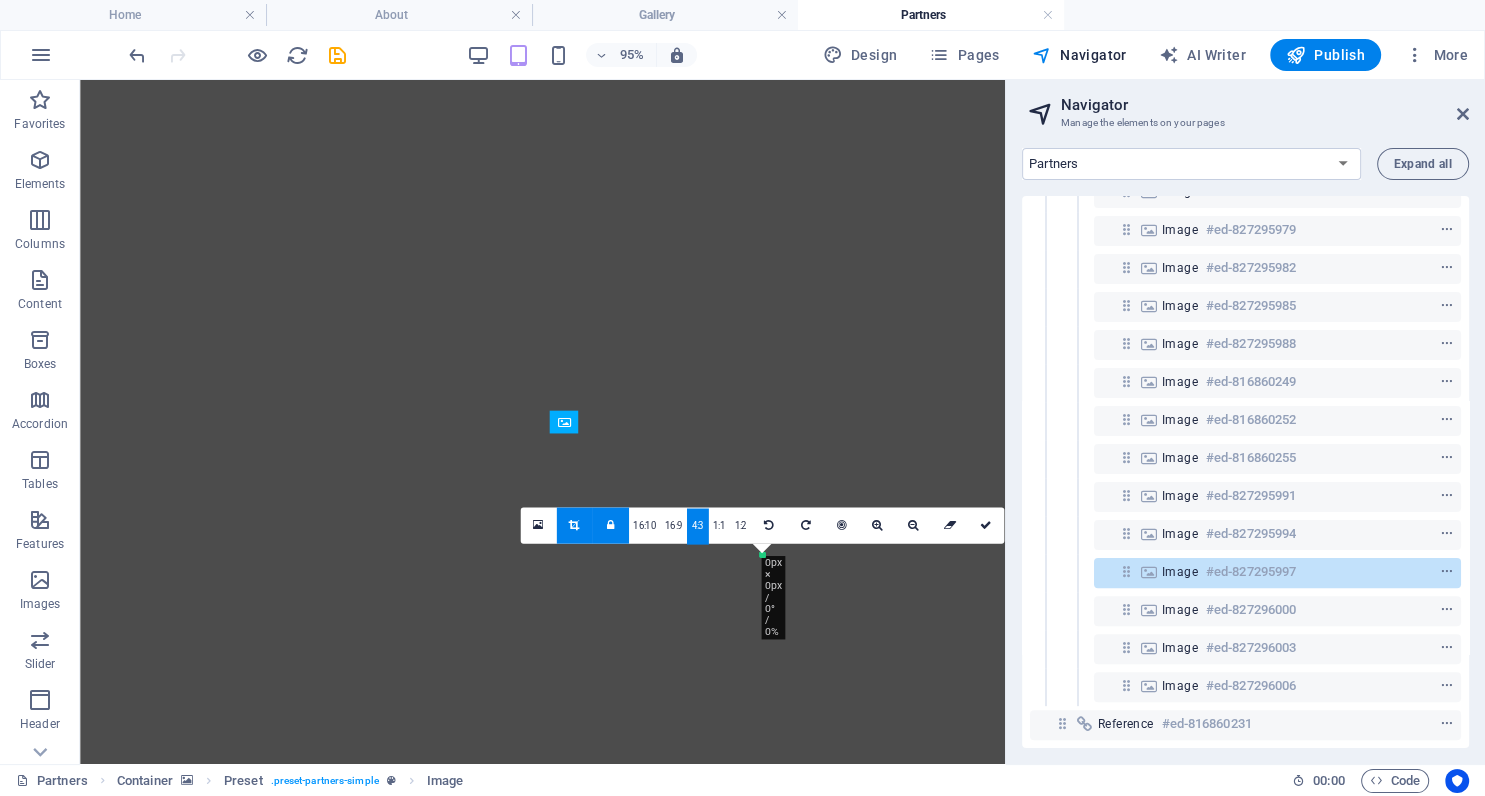 click at bounding box center (610, 525) 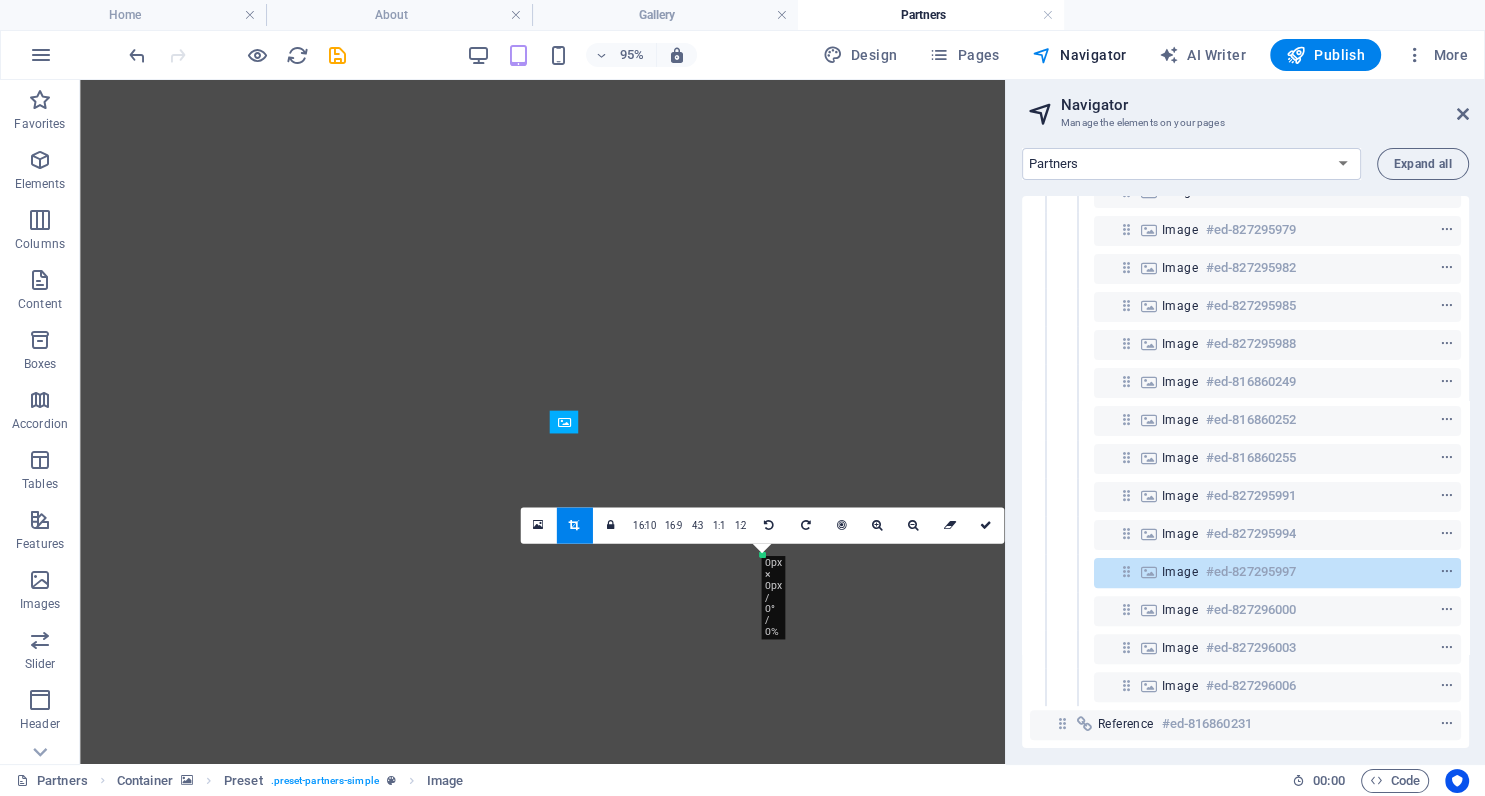 click at bounding box center (574, 525) 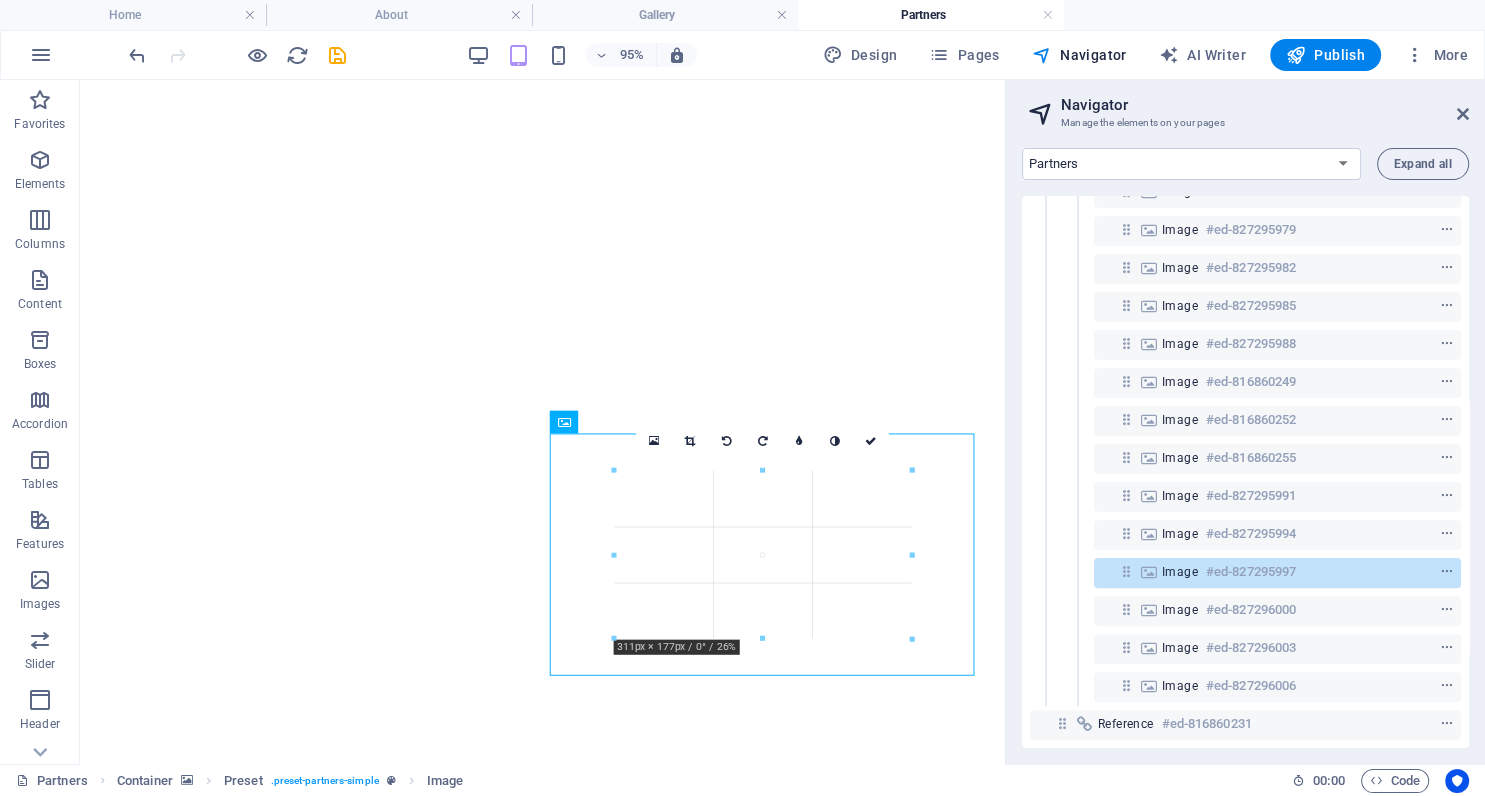 drag, startPoint x: 762, startPoint y: 558, endPoint x: 642, endPoint y: 380, distance: 214.67184 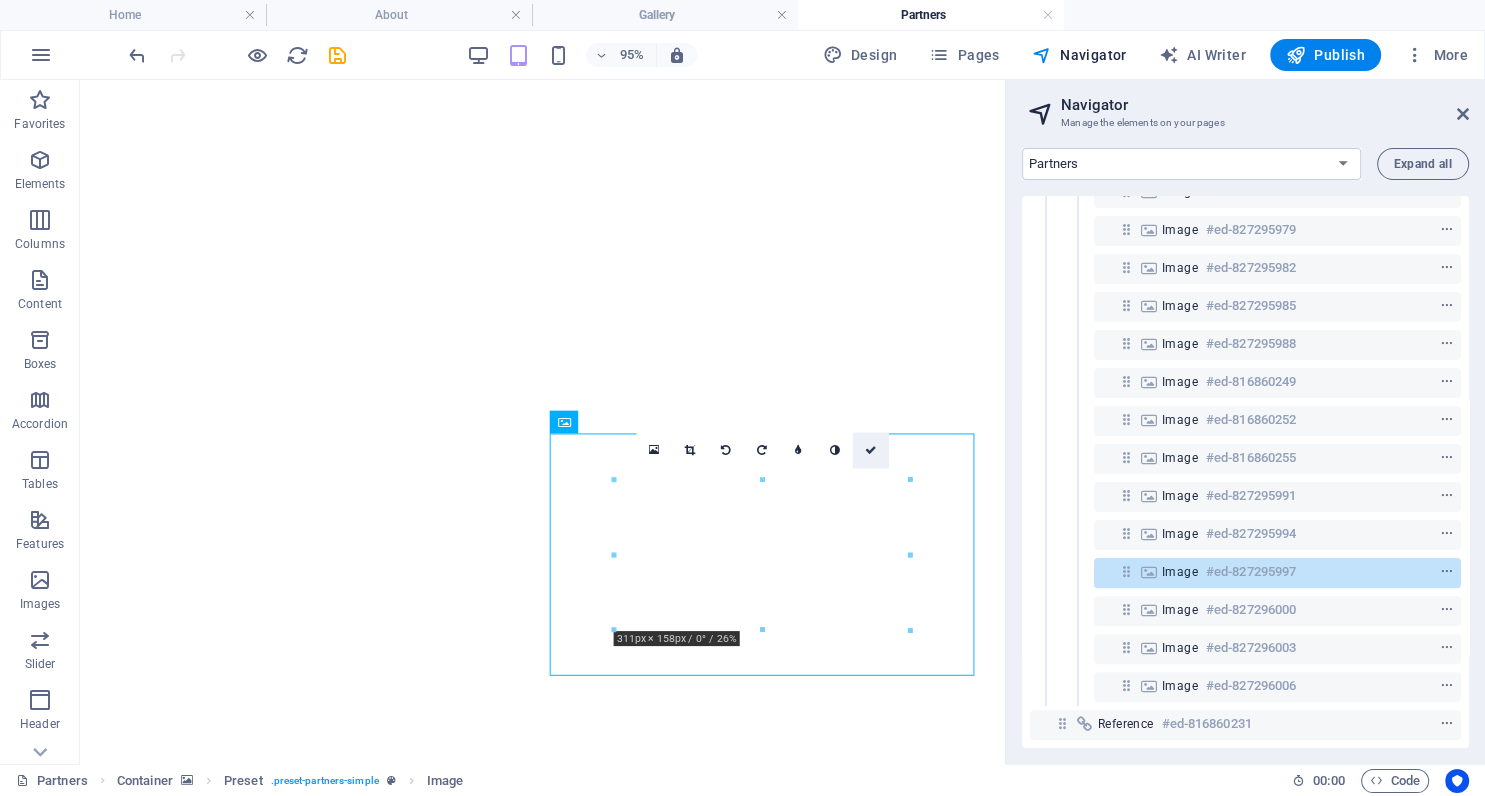 click at bounding box center (870, 449) 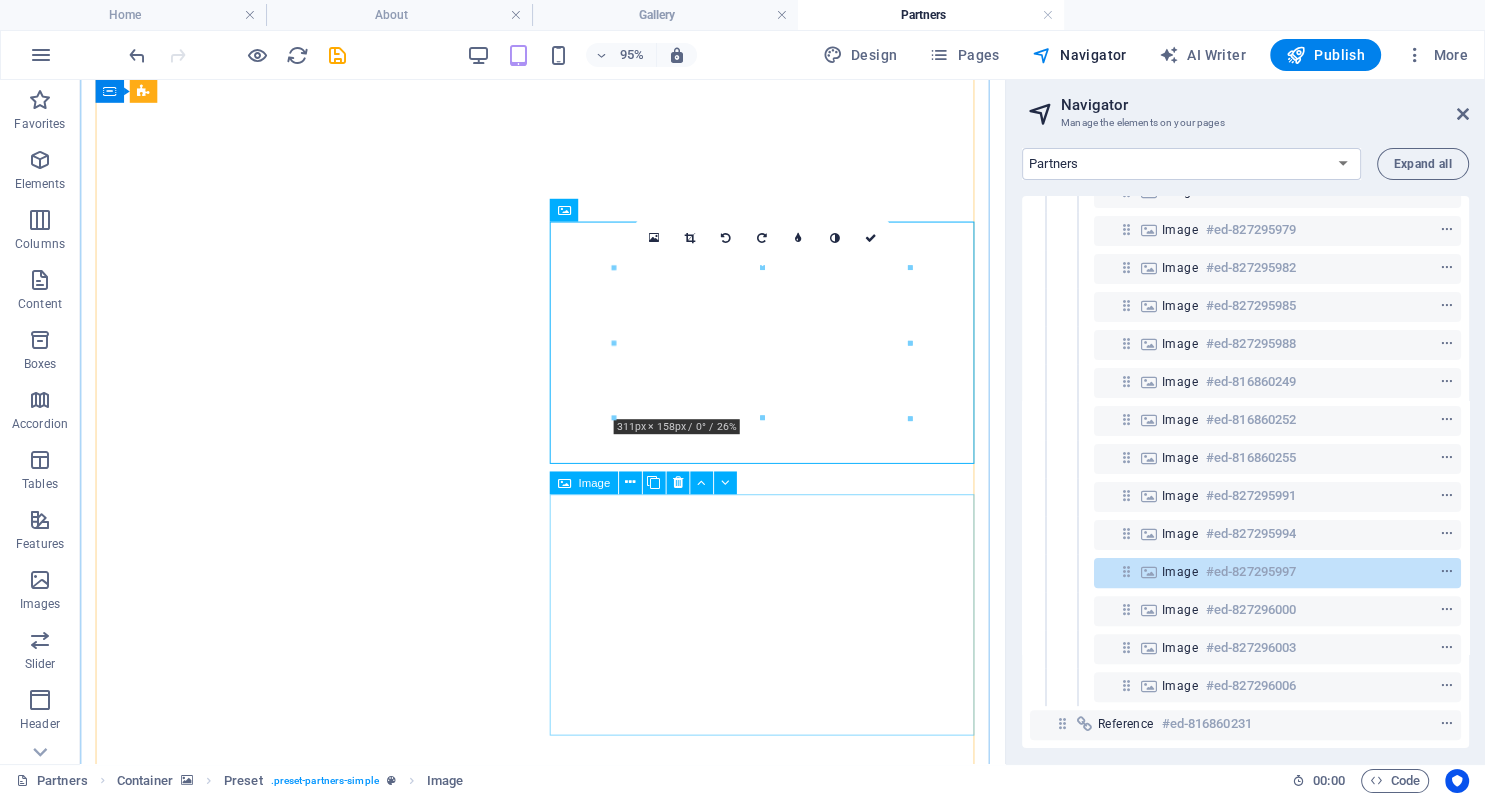 scroll, scrollTop: 2848, scrollLeft: 0, axis: vertical 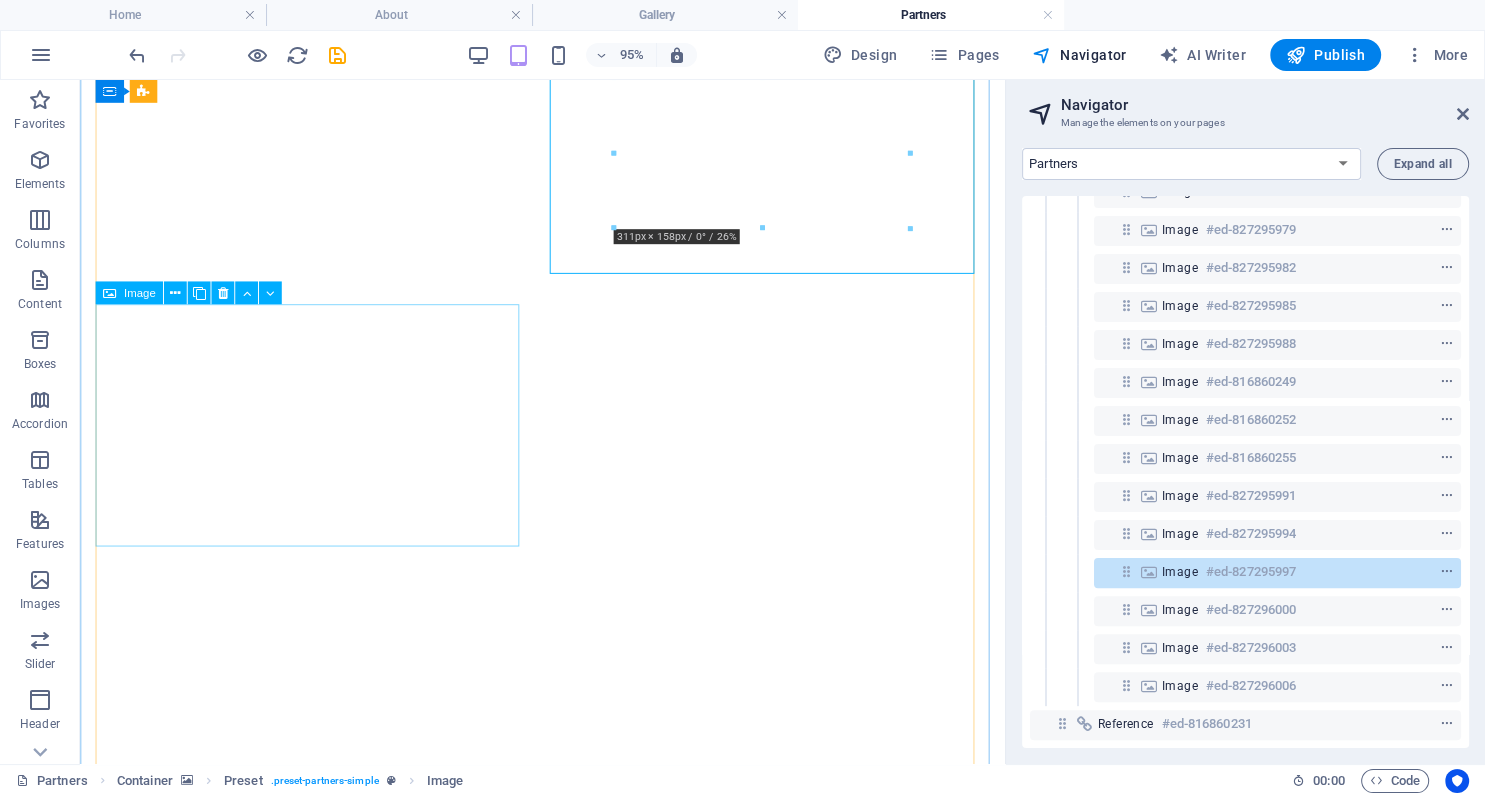 click at bounding box center [567, 8779] 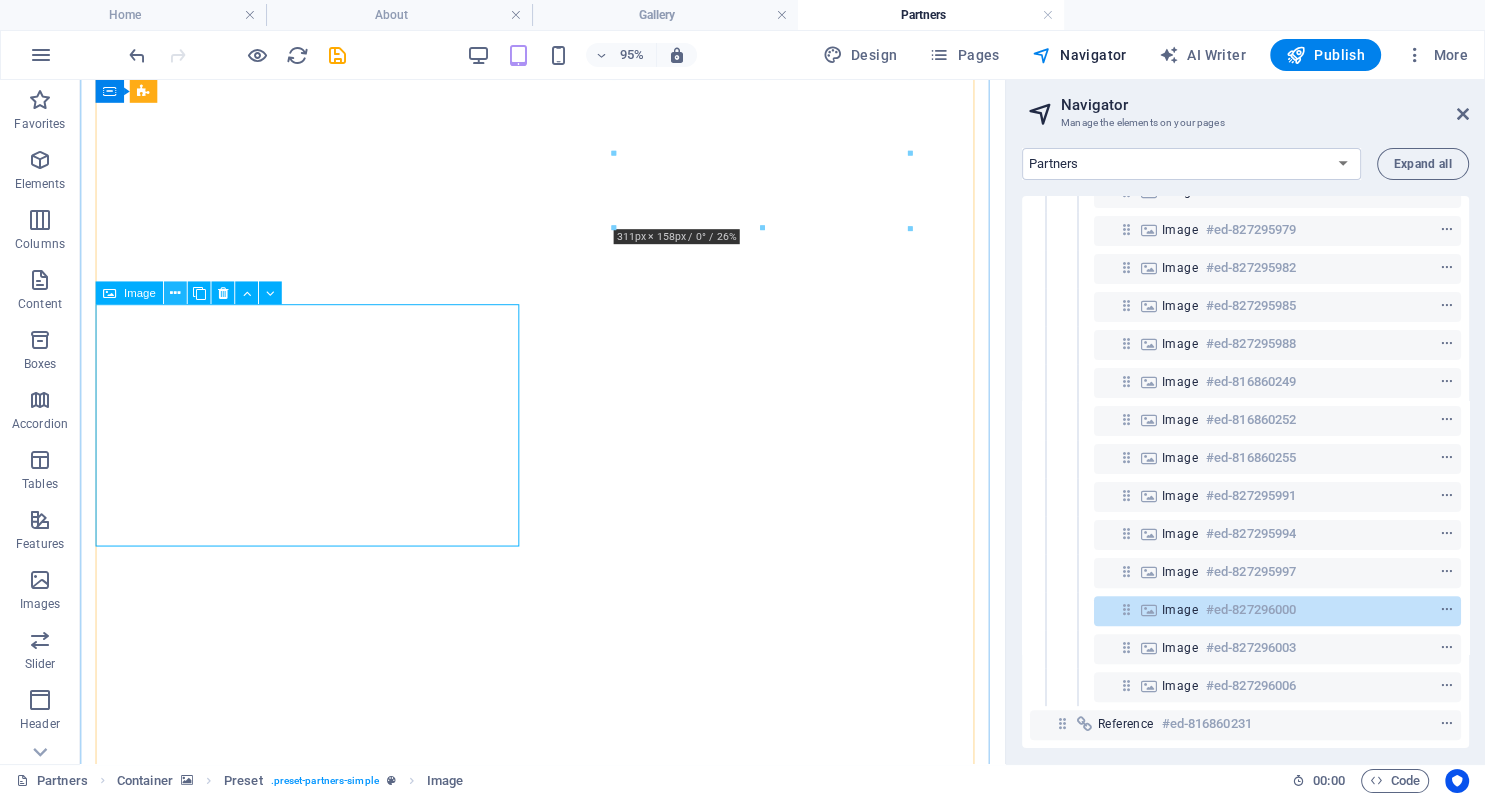 click at bounding box center (175, 293) 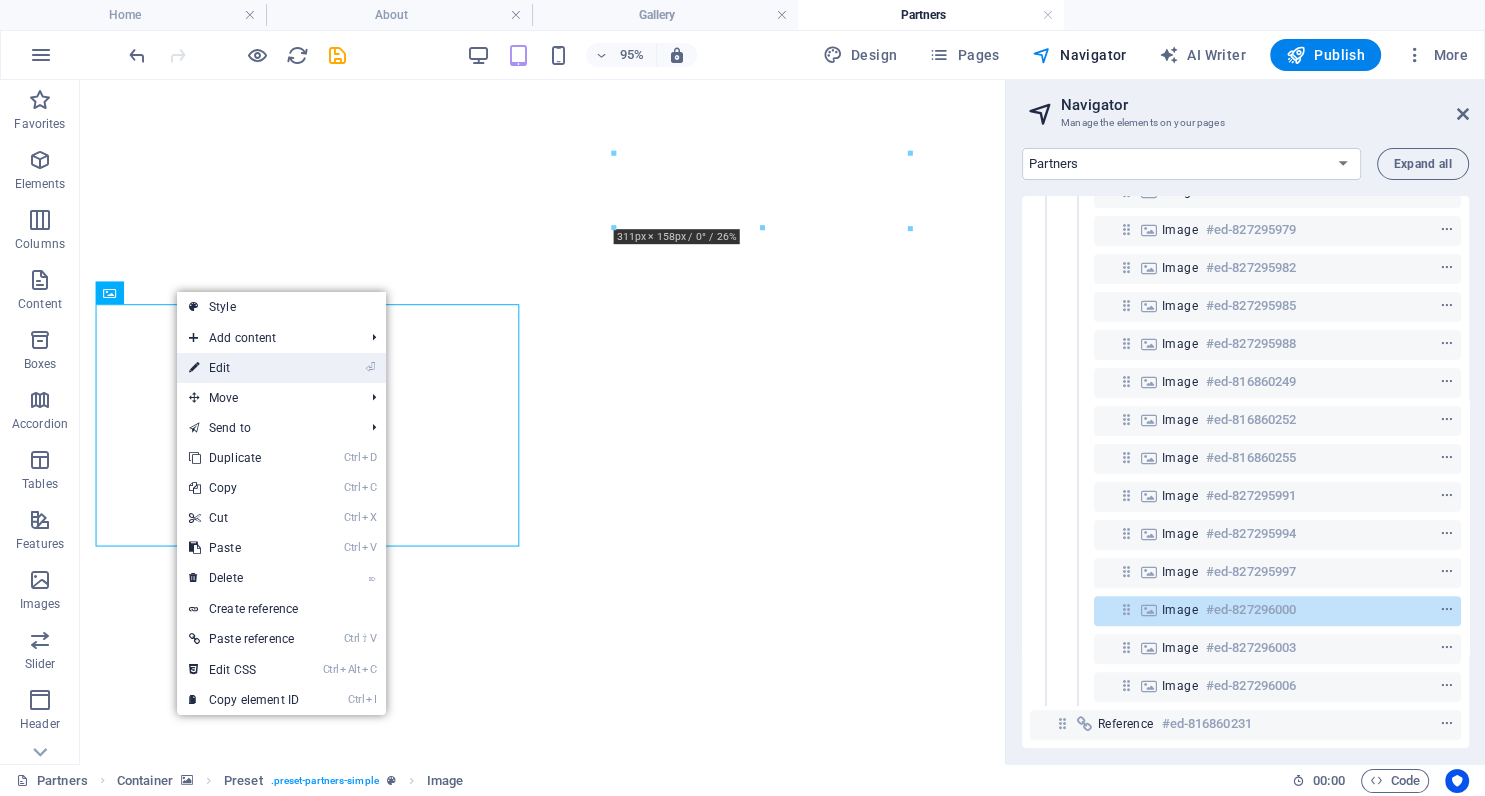 click on "⏎  Edit" at bounding box center [244, 368] 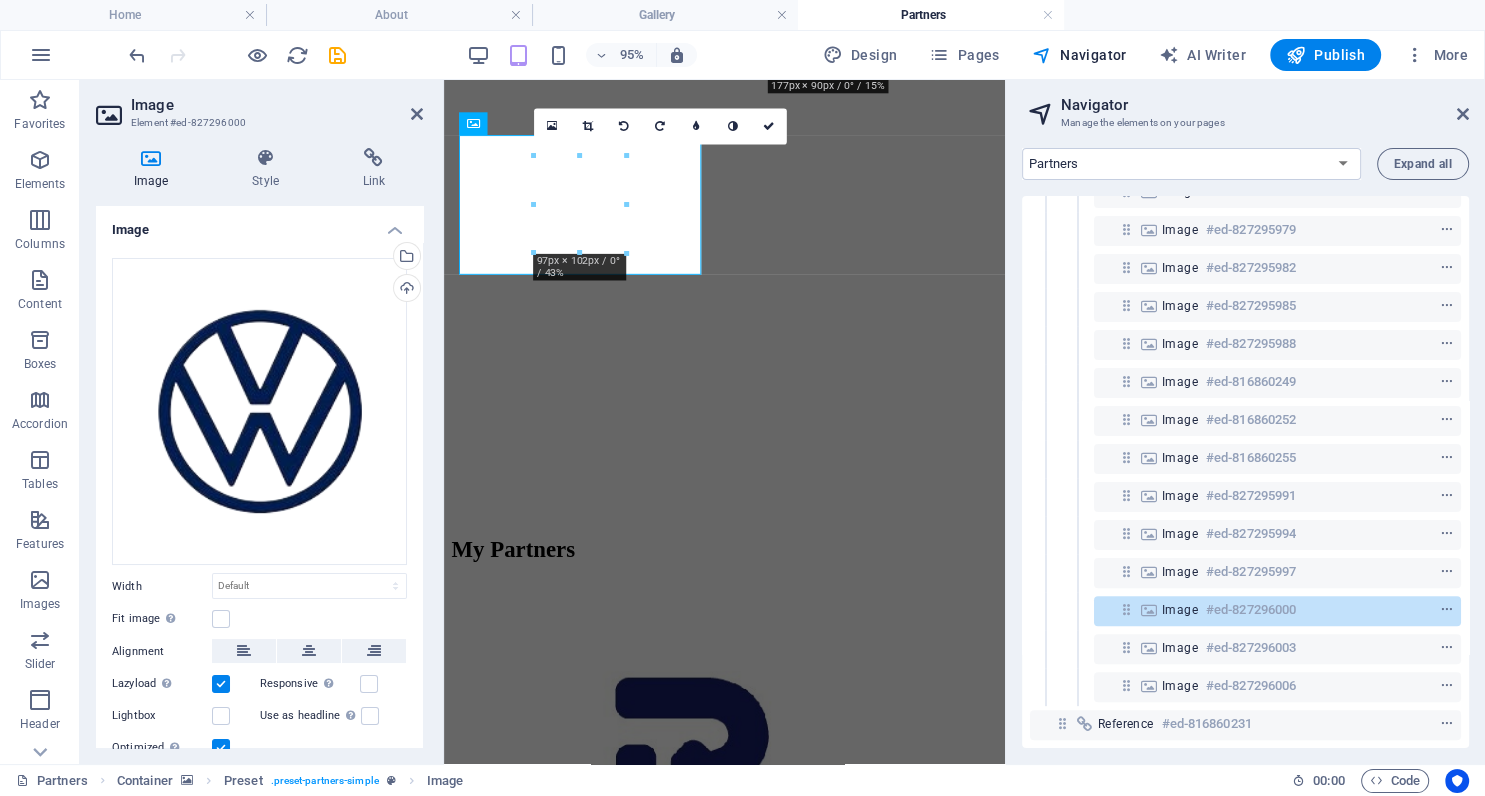 scroll, scrollTop: 1949, scrollLeft: 0, axis: vertical 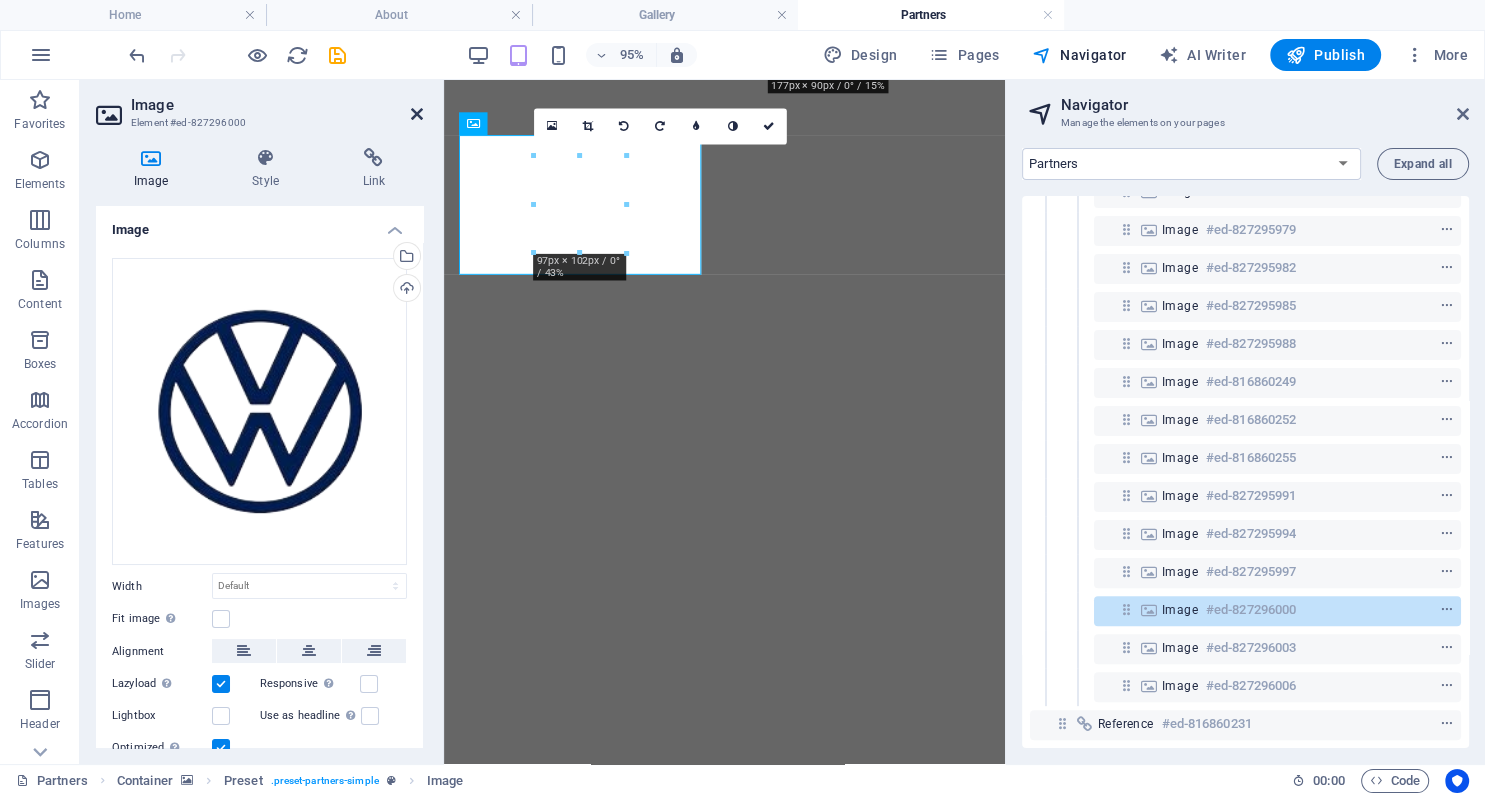 click at bounding box center [417, 114] 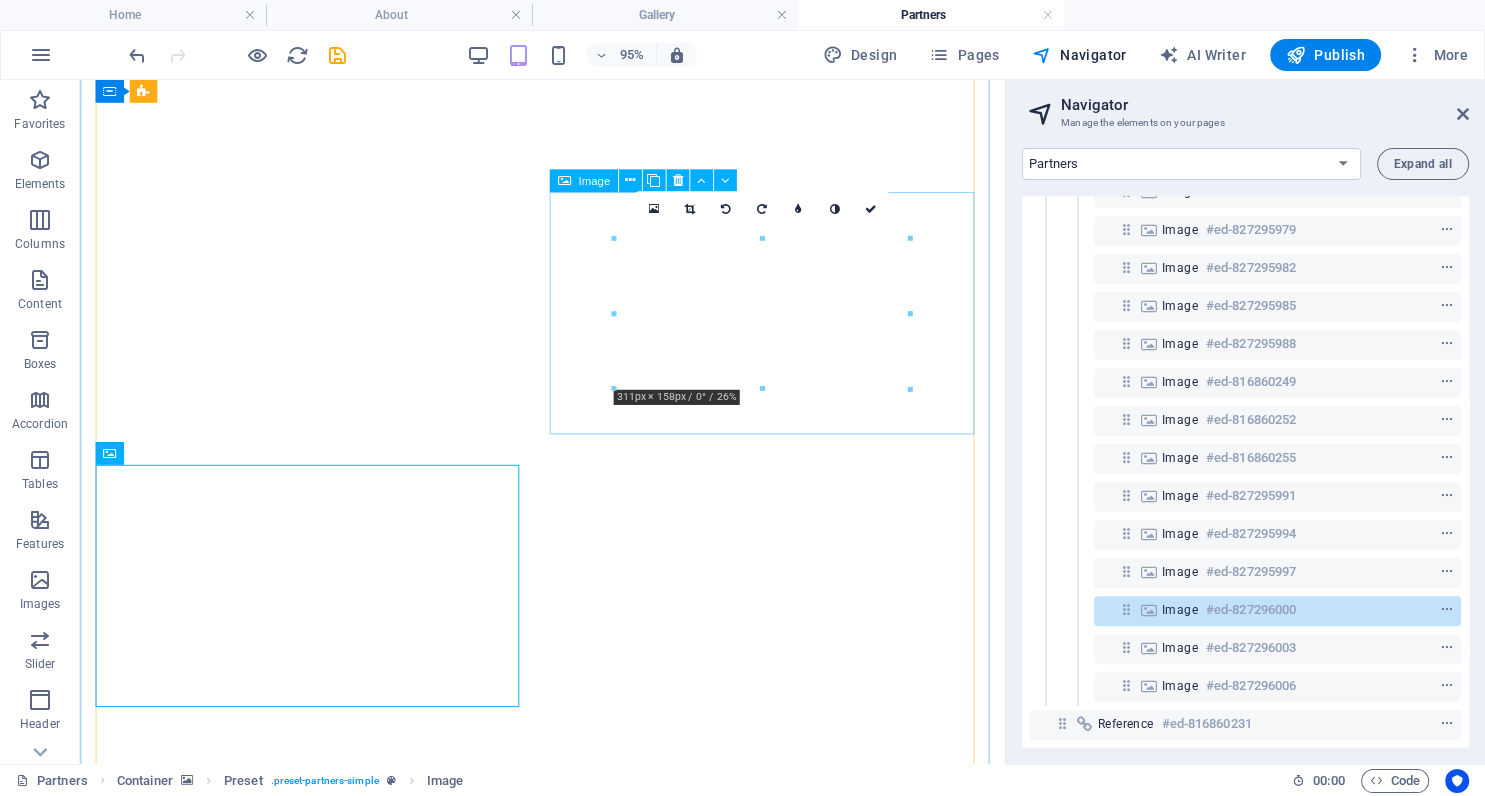 scroll, scrollTop: 2535, scrollLeft: 0, axis: vertical 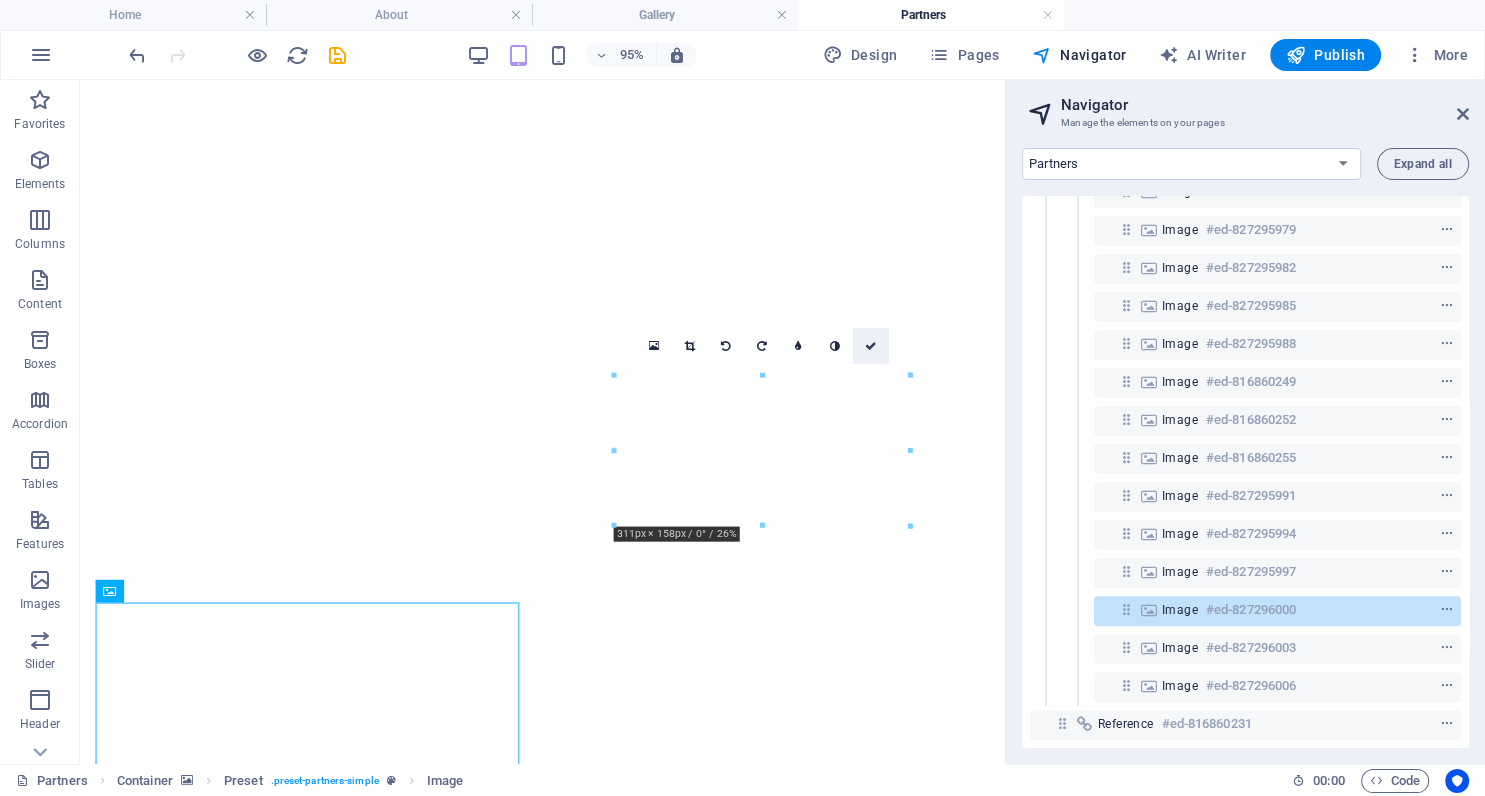click at bounding box center [870, 346] 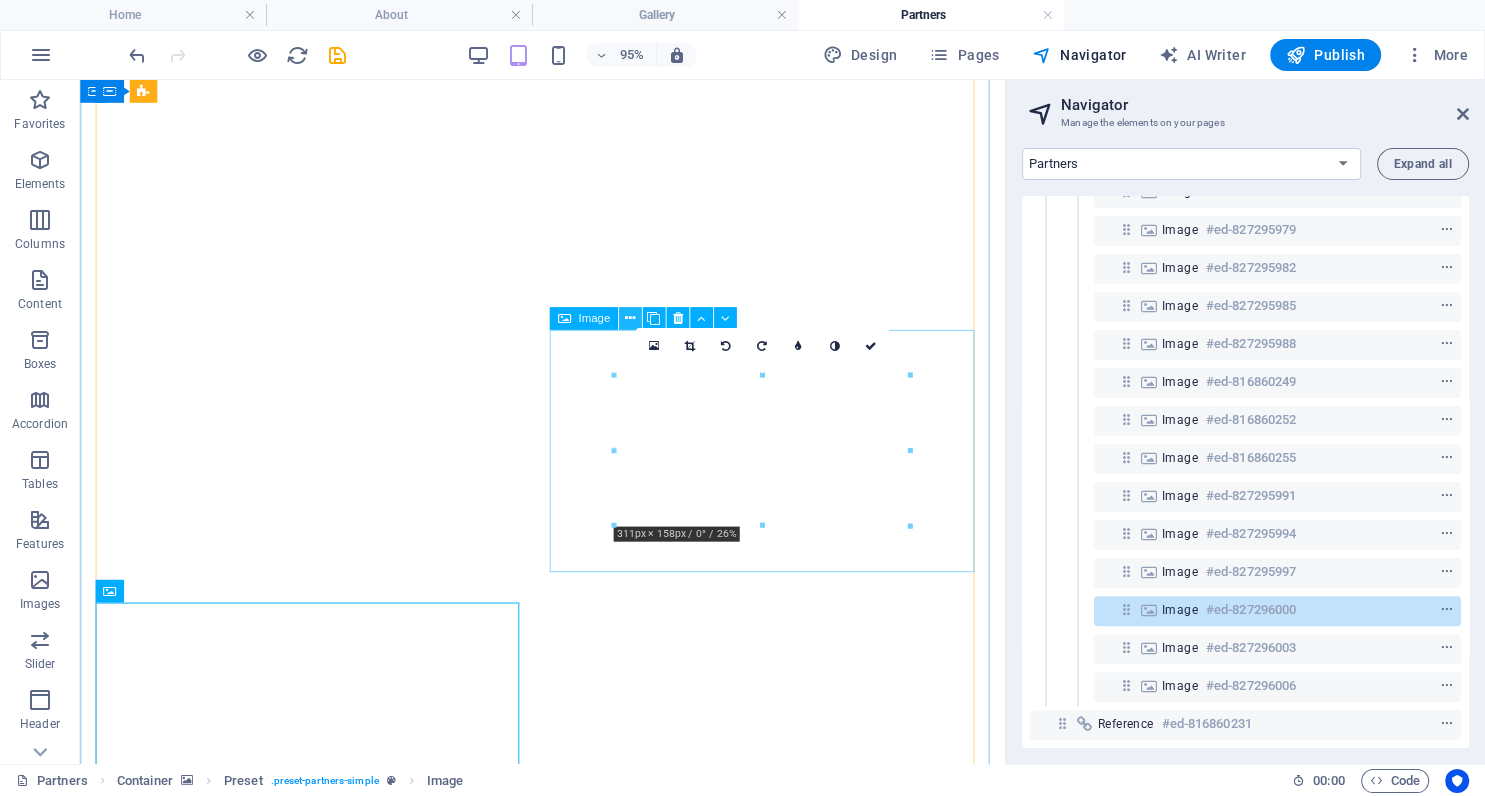 click at bounding box center (629, 318) 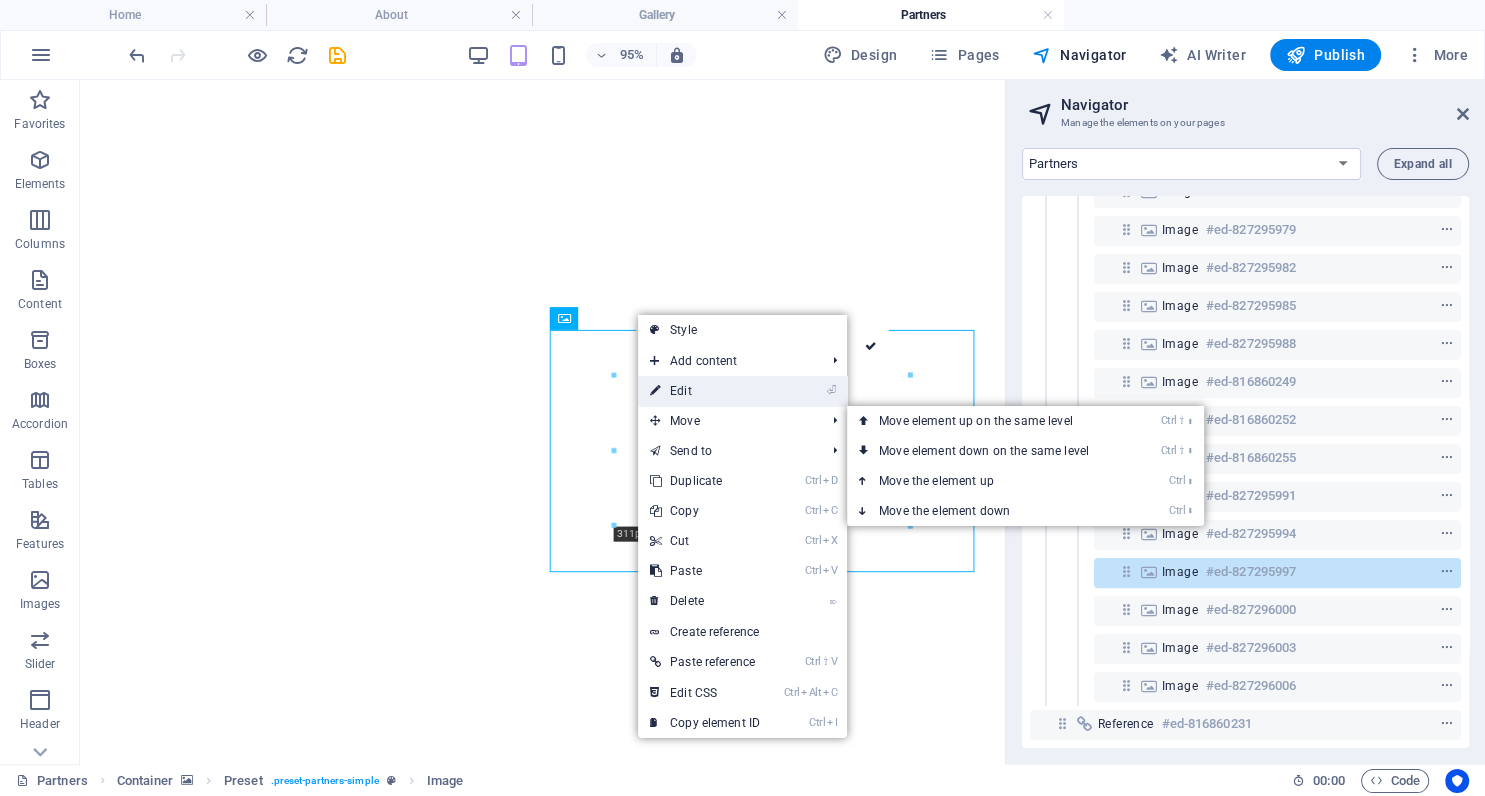 click on "⏎  Edit" at bounding box center [705, 391] 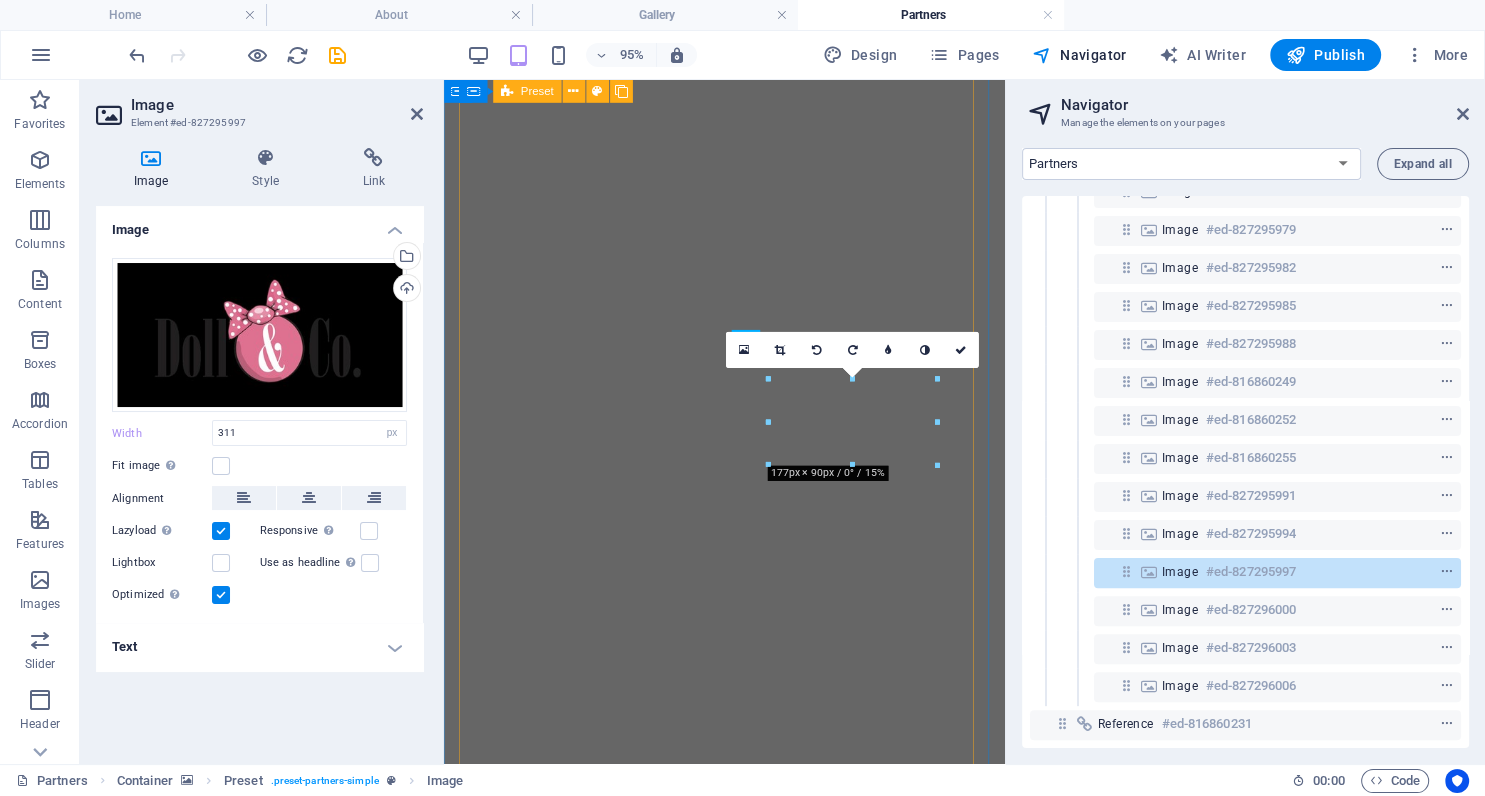 scroll, scrollTop: 1542, scrollLeft: 0, axis: vertical 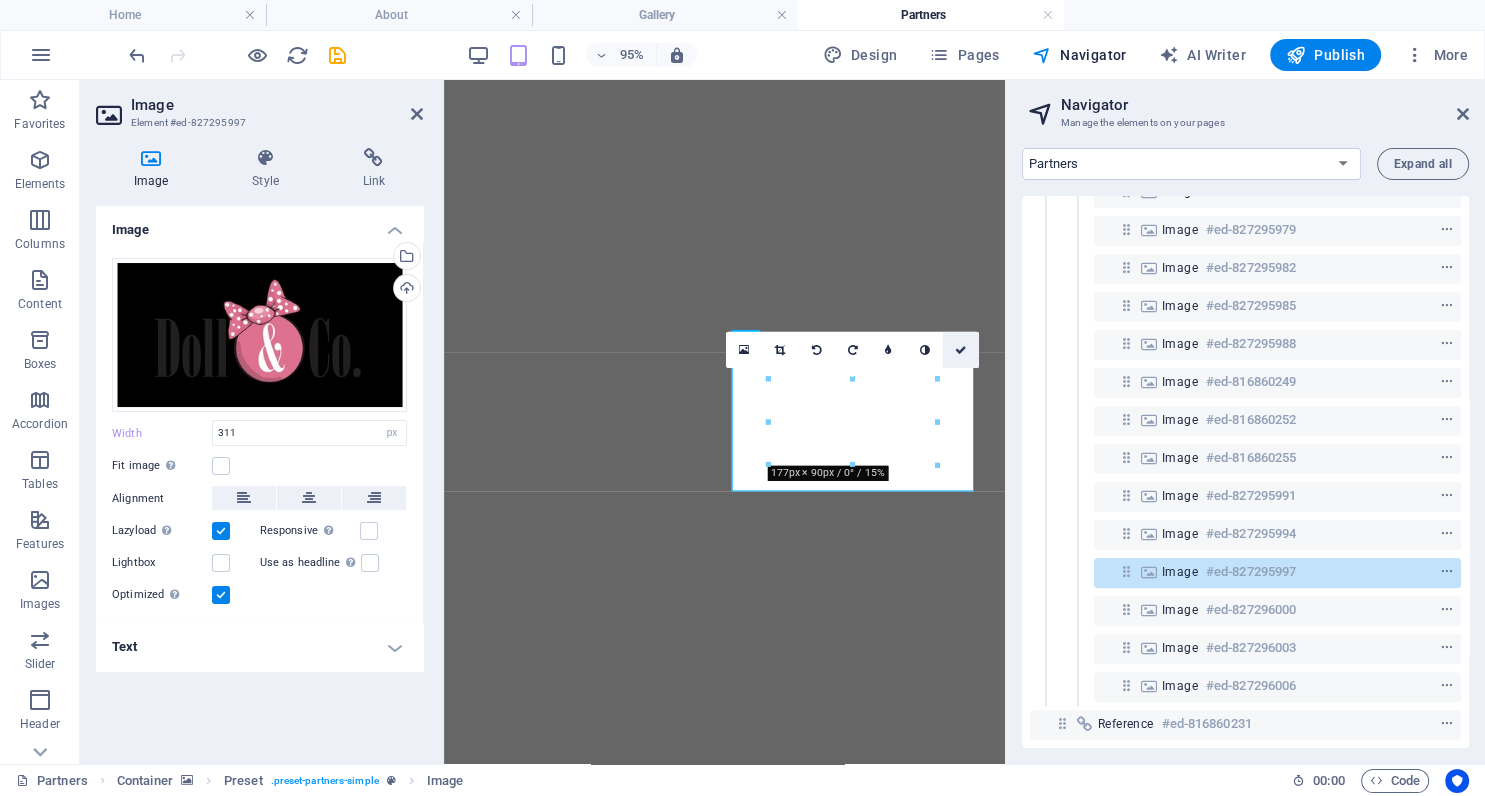 click at bounding box center (961, 349) 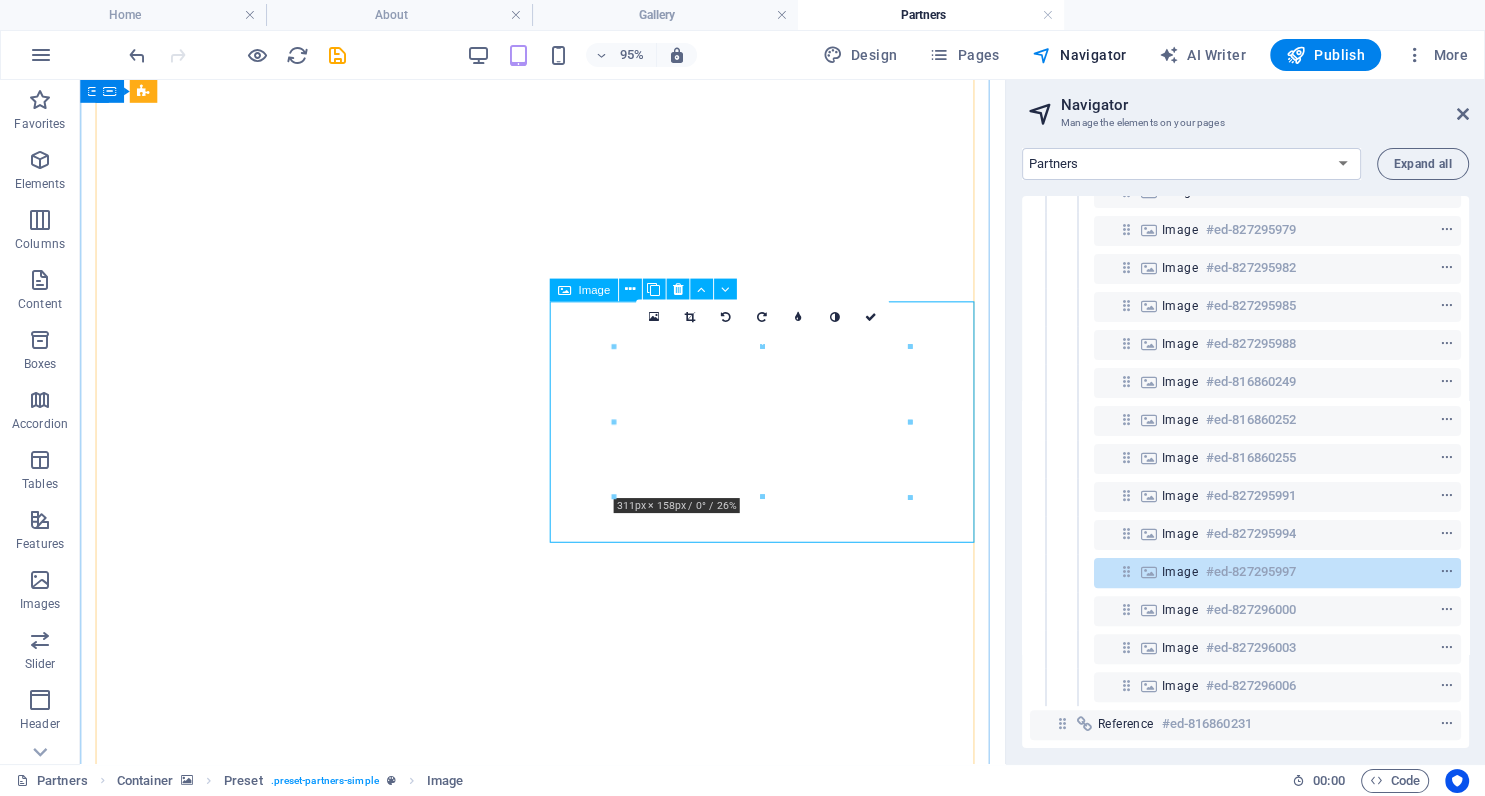 scroll, scrollTop: 2566, scrollLeft: 0, axis: vertical 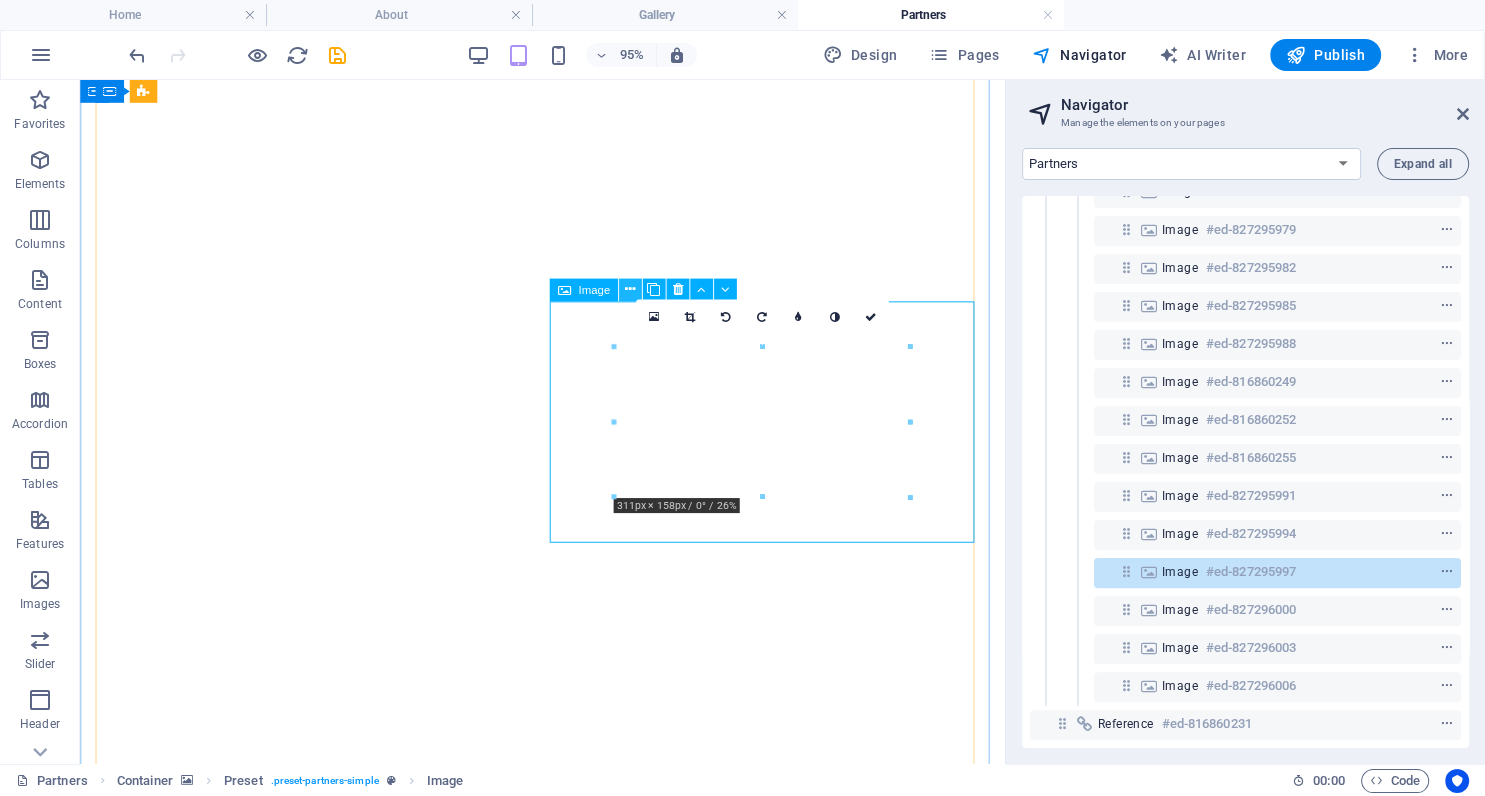 click at bounding box center (630, 290) 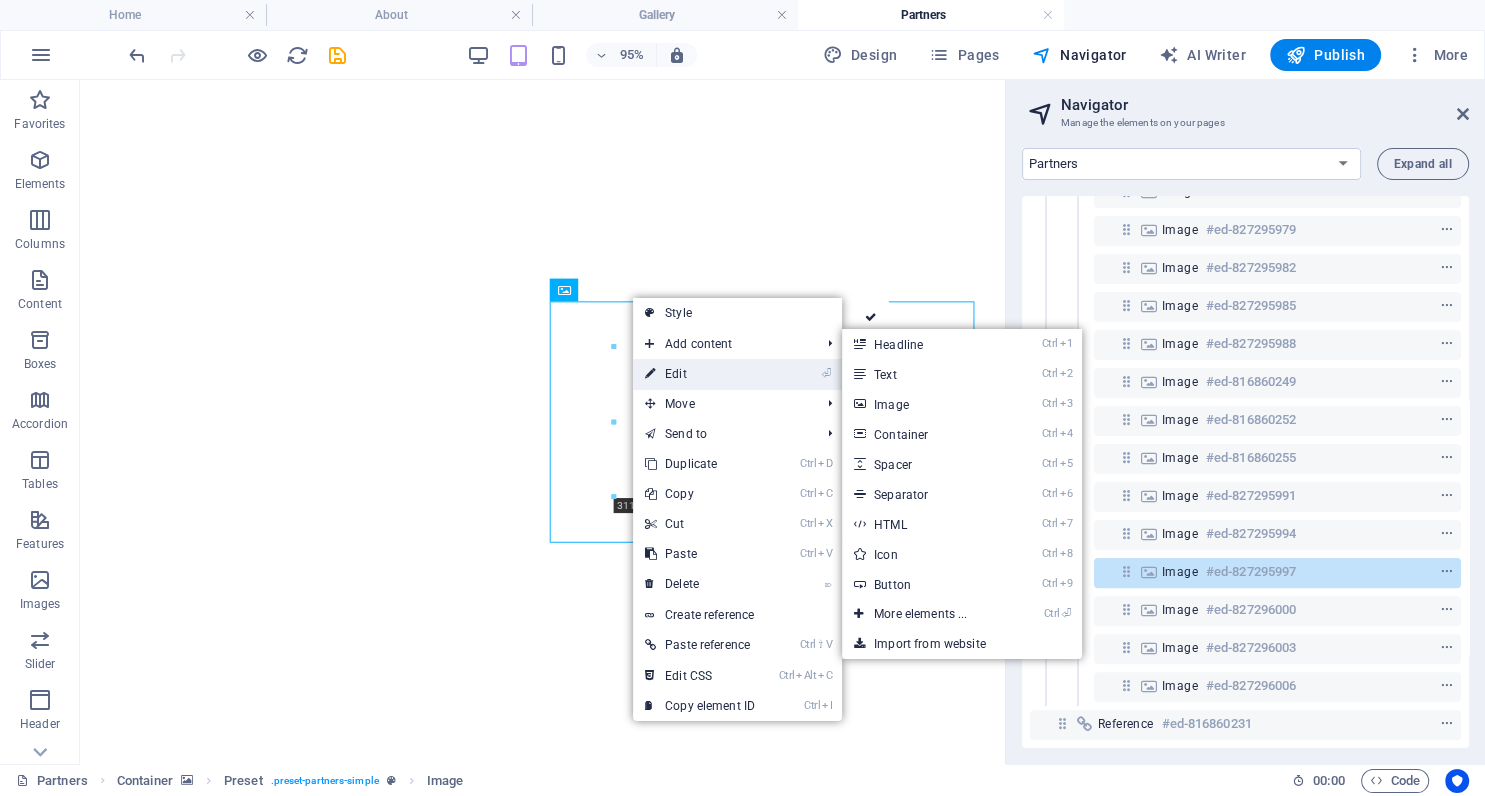 click on "⏎  Edit" at bounding box center [700, 374] 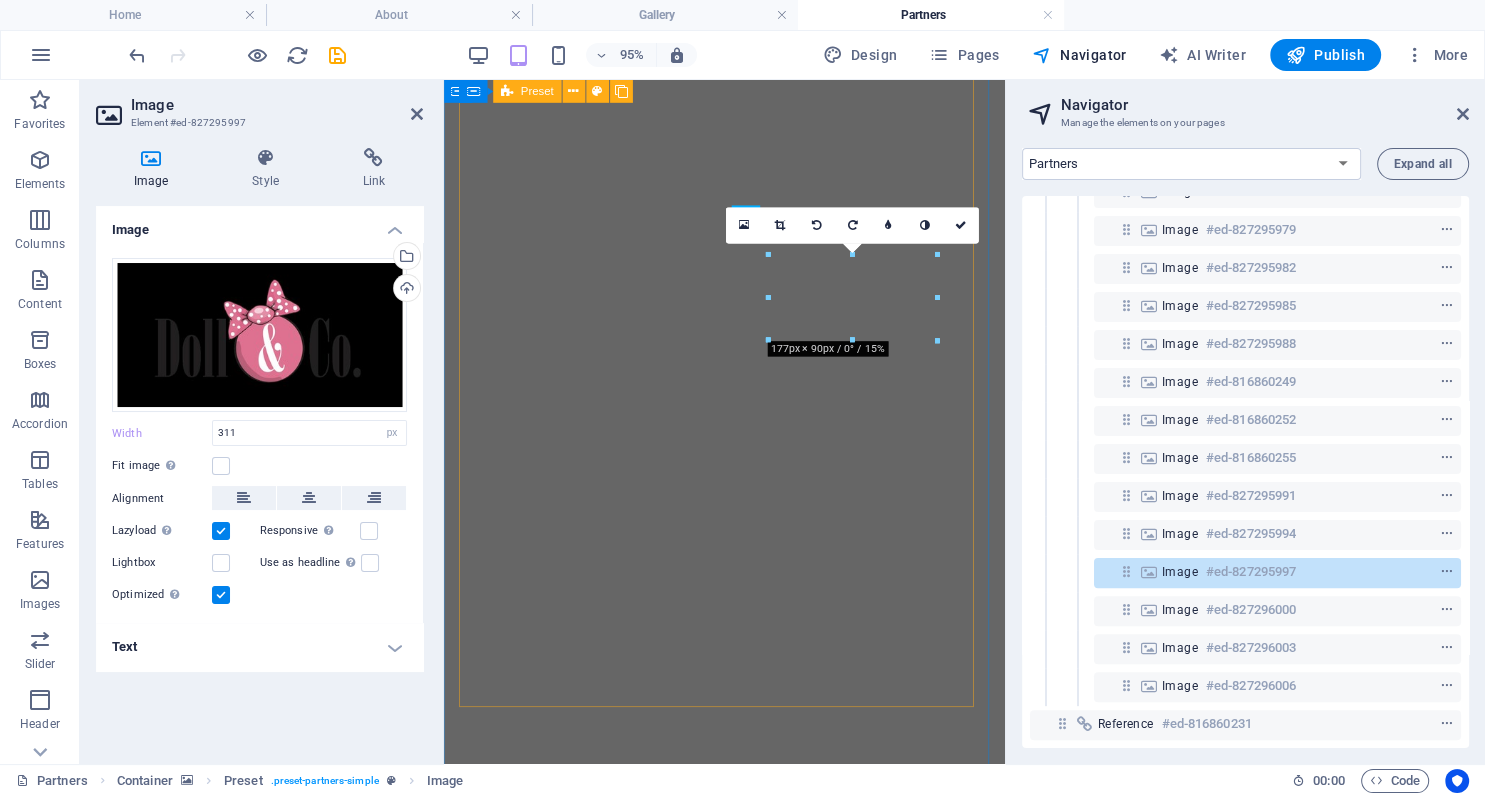 scroll, scrollTop: 1673, scrollLeft: 0, axis: vertical 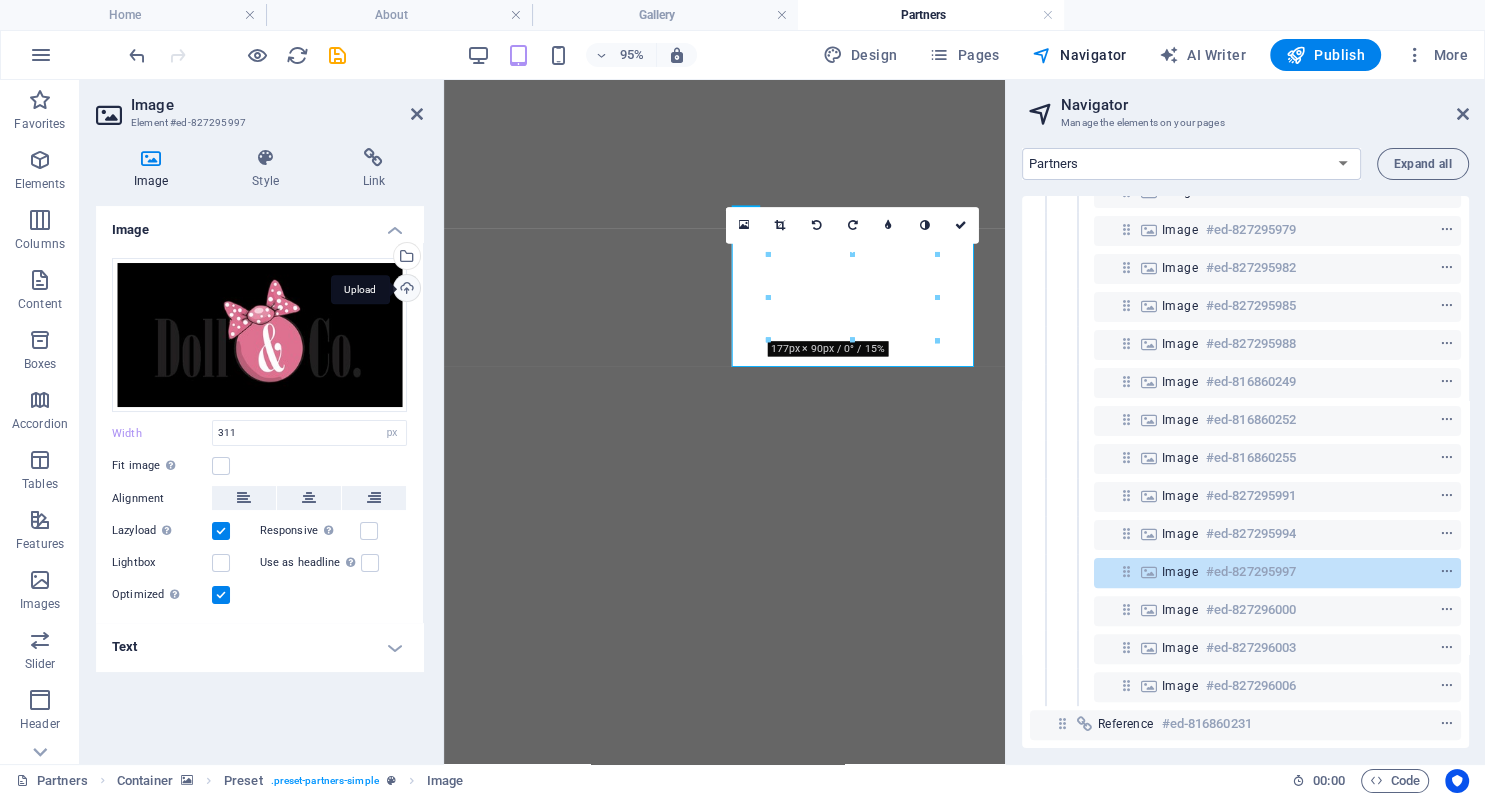 click on "Upload" at bounding box center [405, 290] 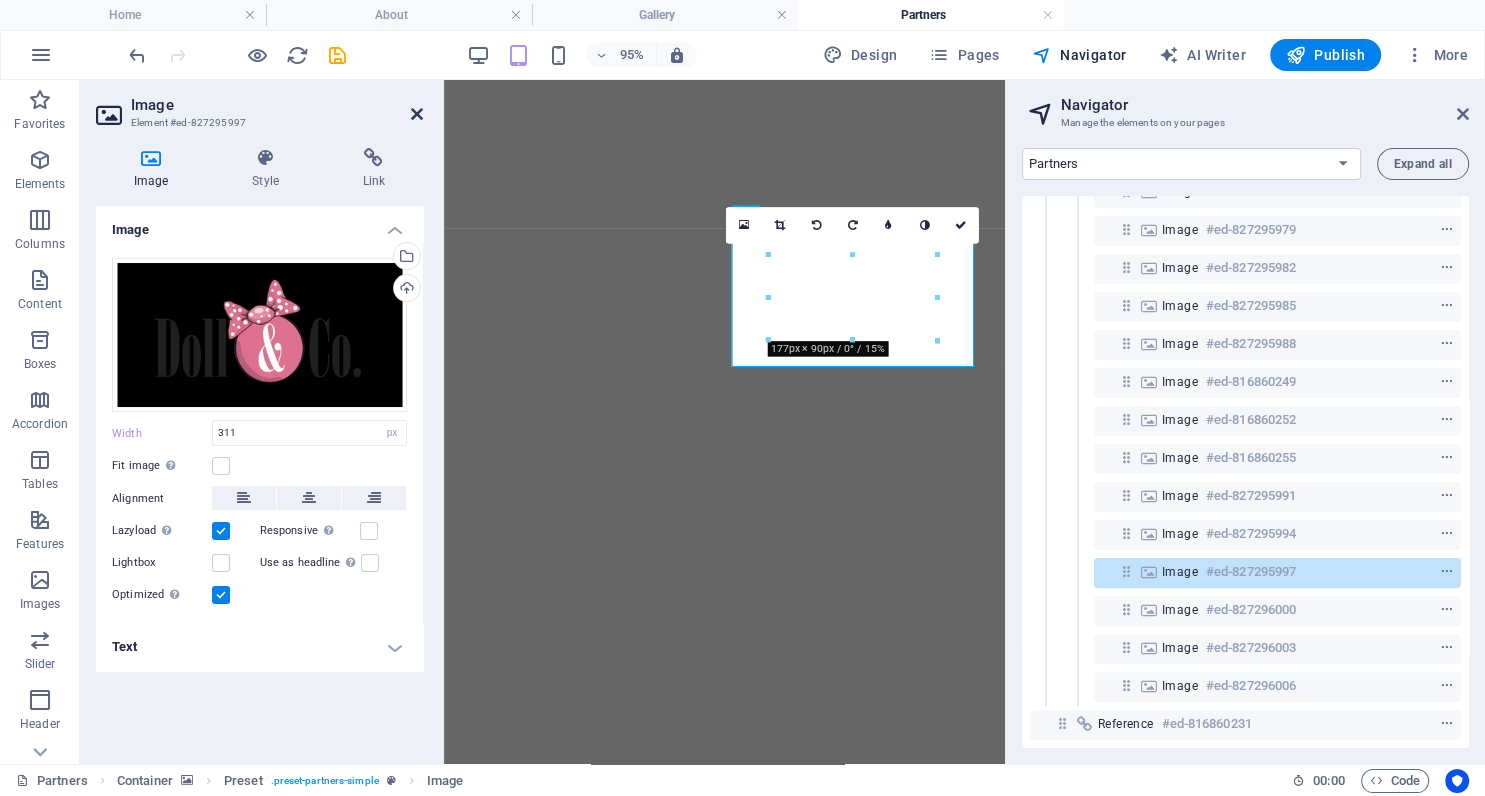 click at bounding box center [417, 114] 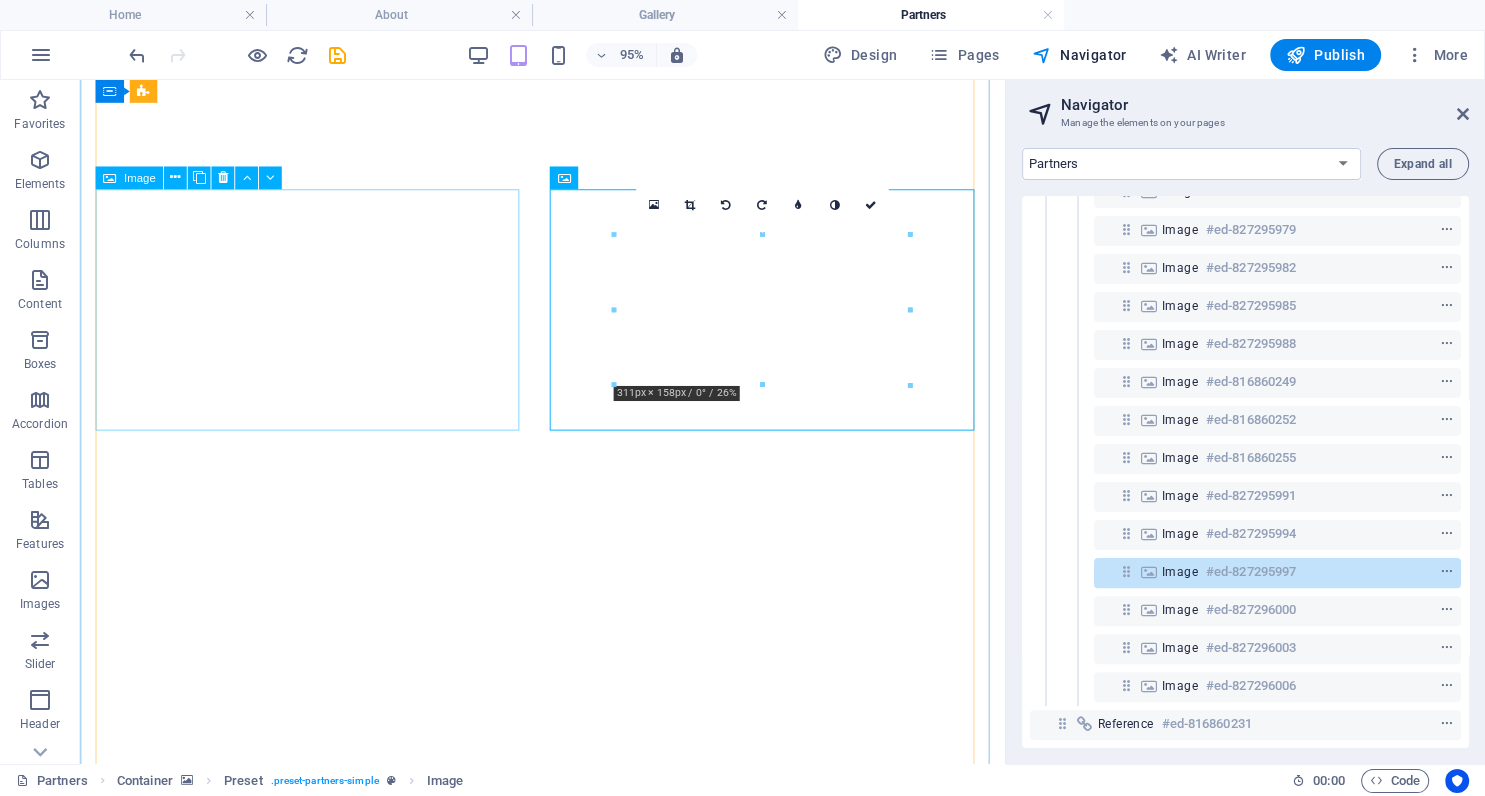 scroll, scrollTop: 2988, scrollLeft: 0, axis: vertical 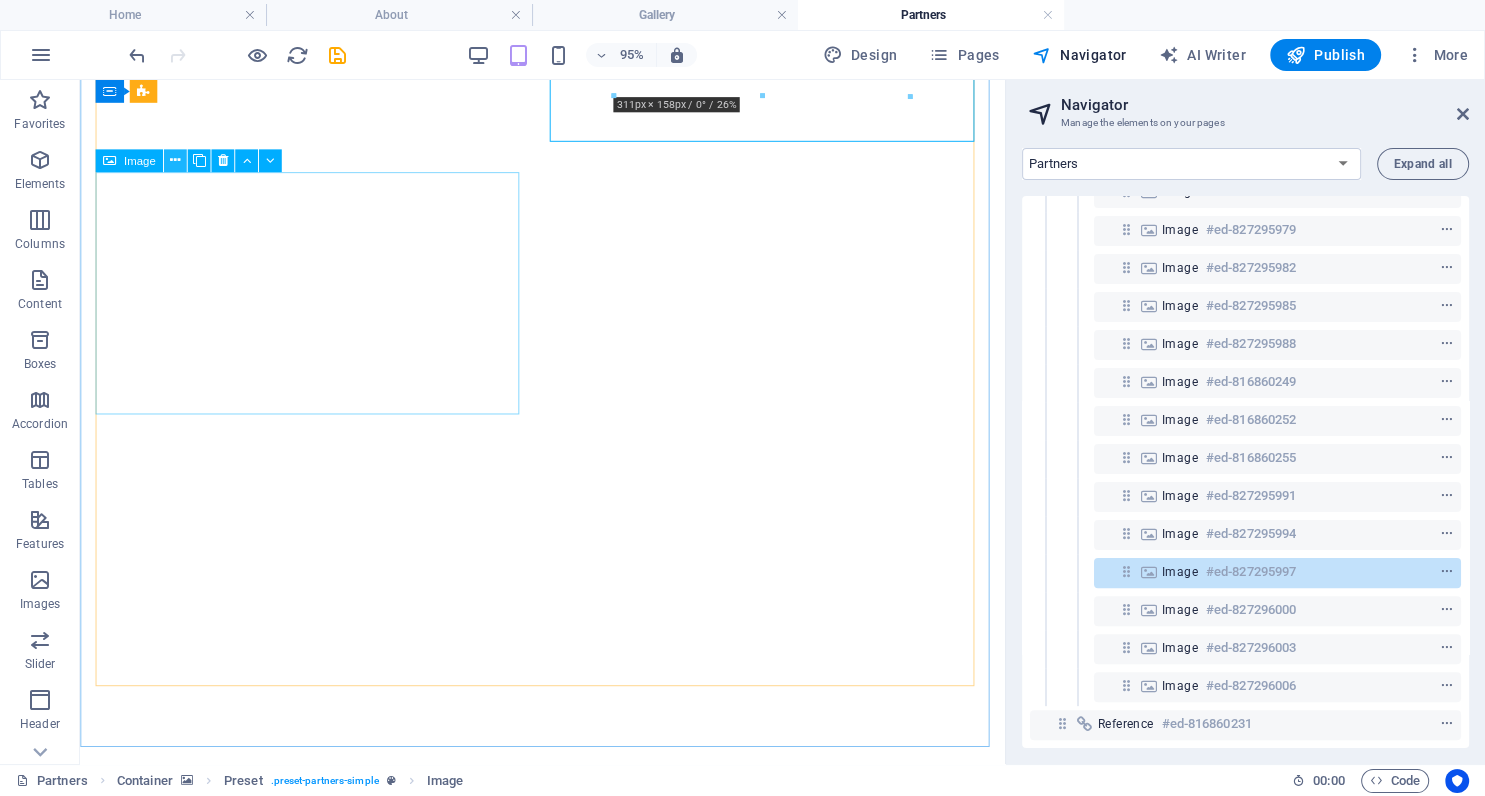 click at bounding box center [175, 161] 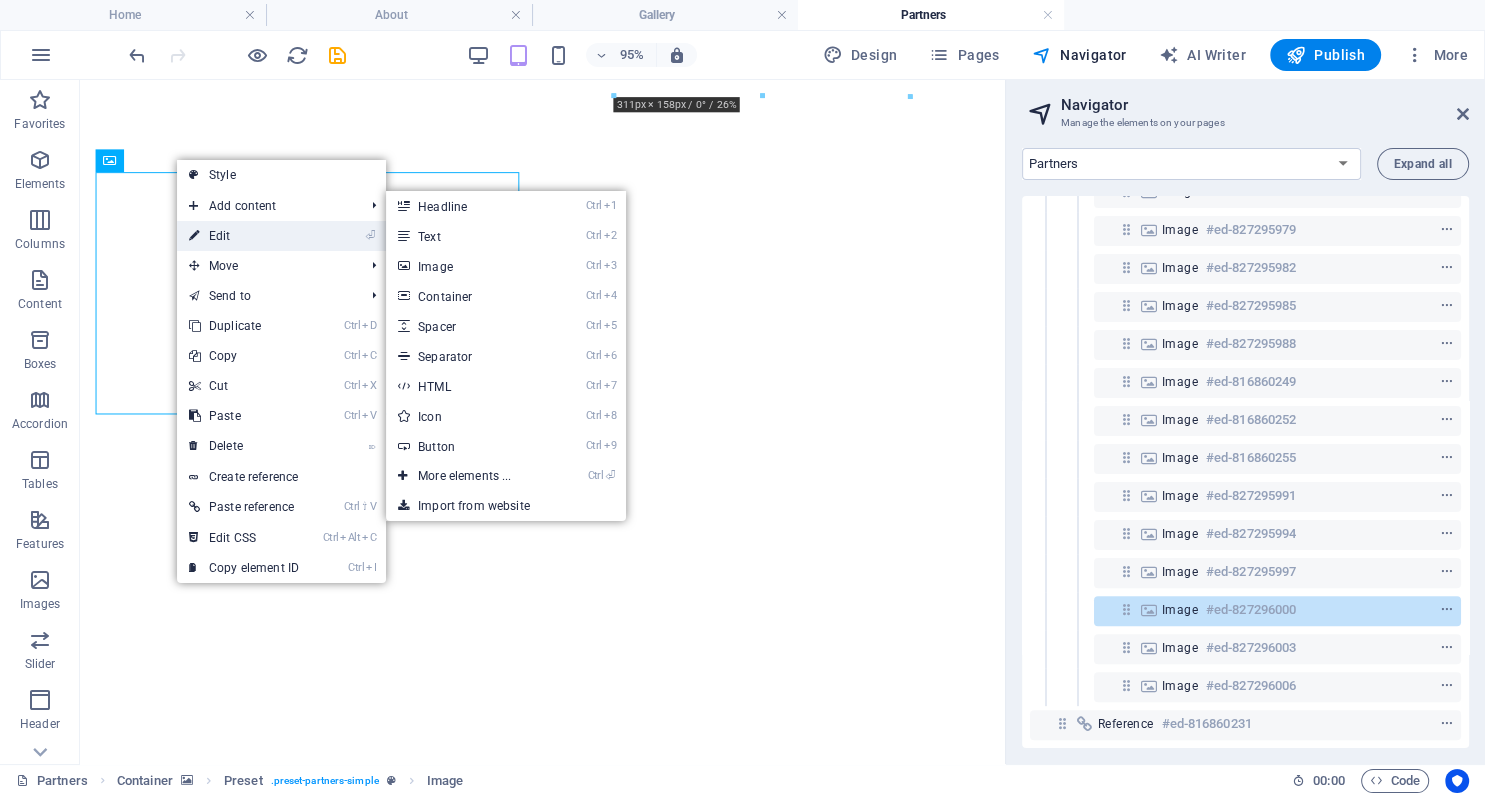 click on "⏎  Edit" at bounding box center [244, 236] 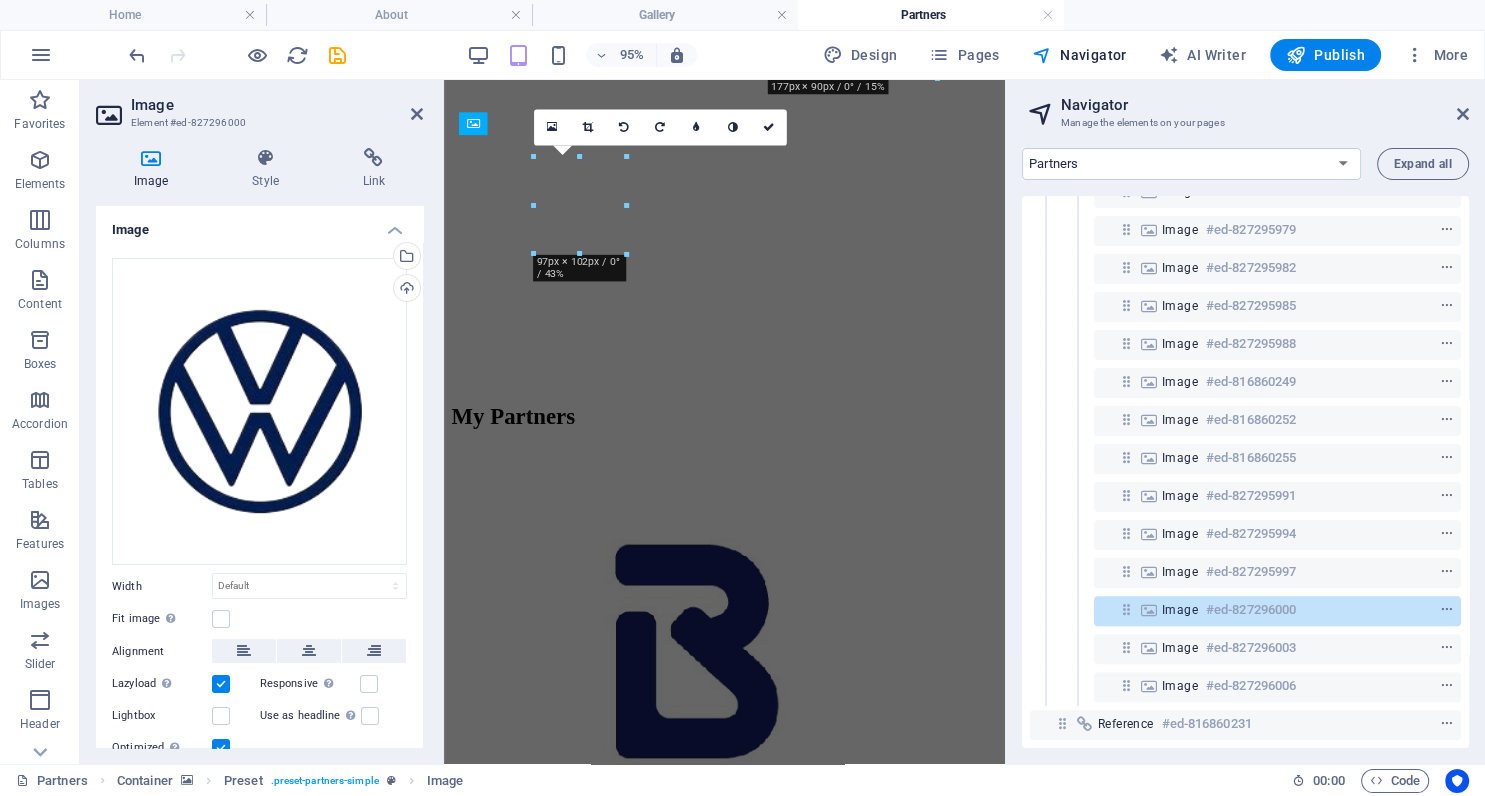 scroll, scrollTop: 1949, scrollLeft: 0, axis: vertical 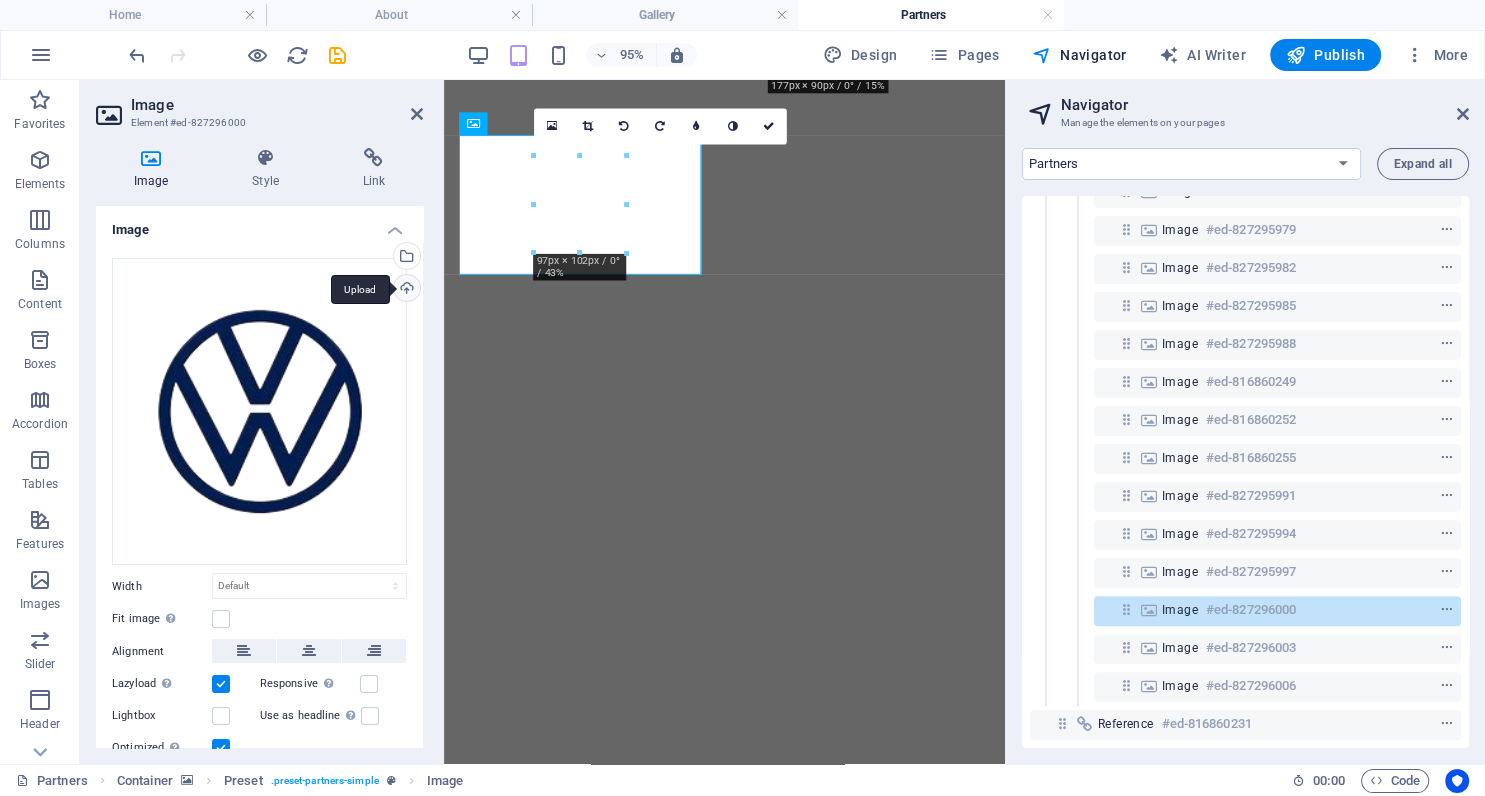 click on "Upload" at bounding box center (405, 290) 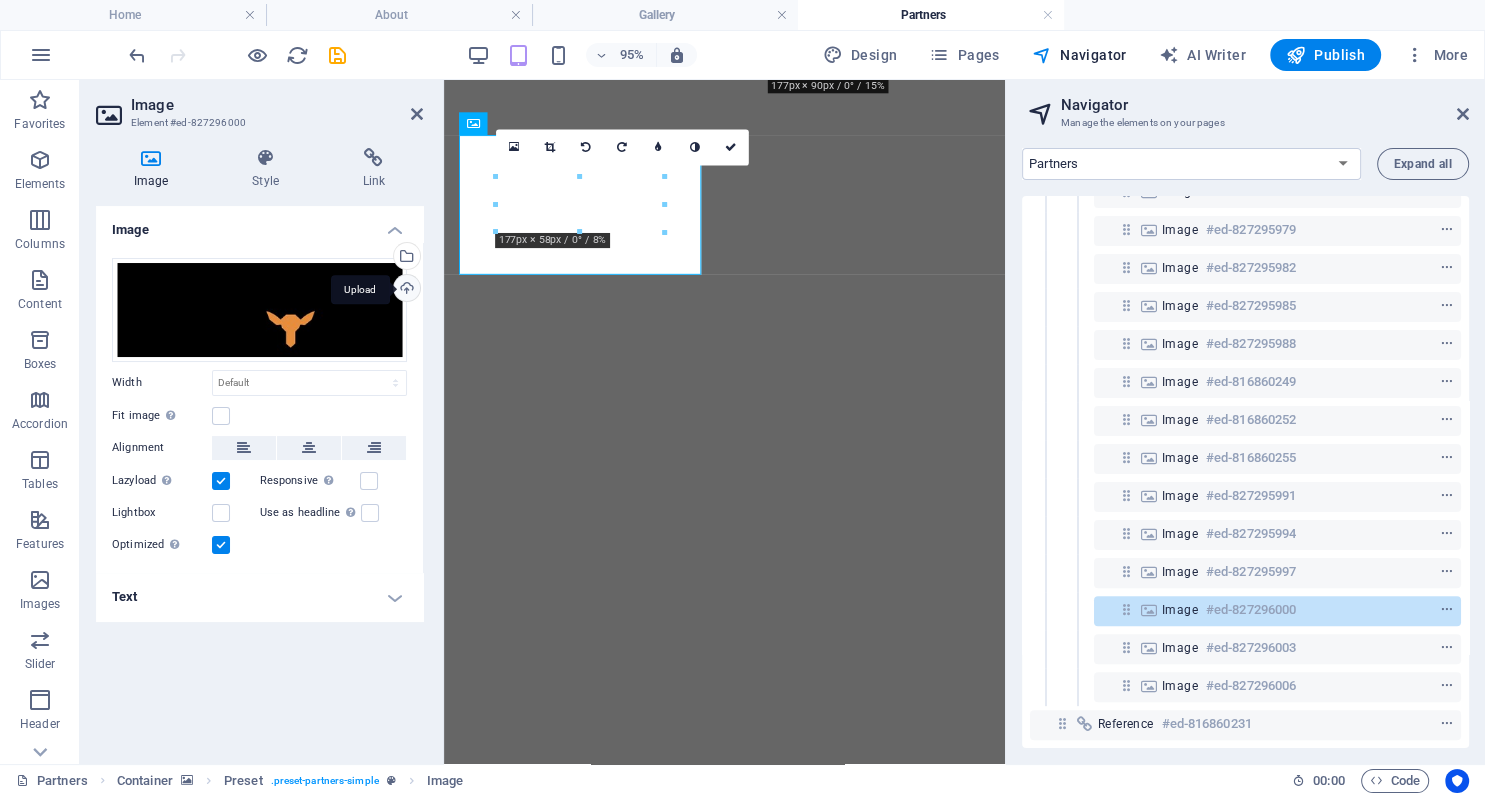 click on "Upload" at bounding box center [405, 290] 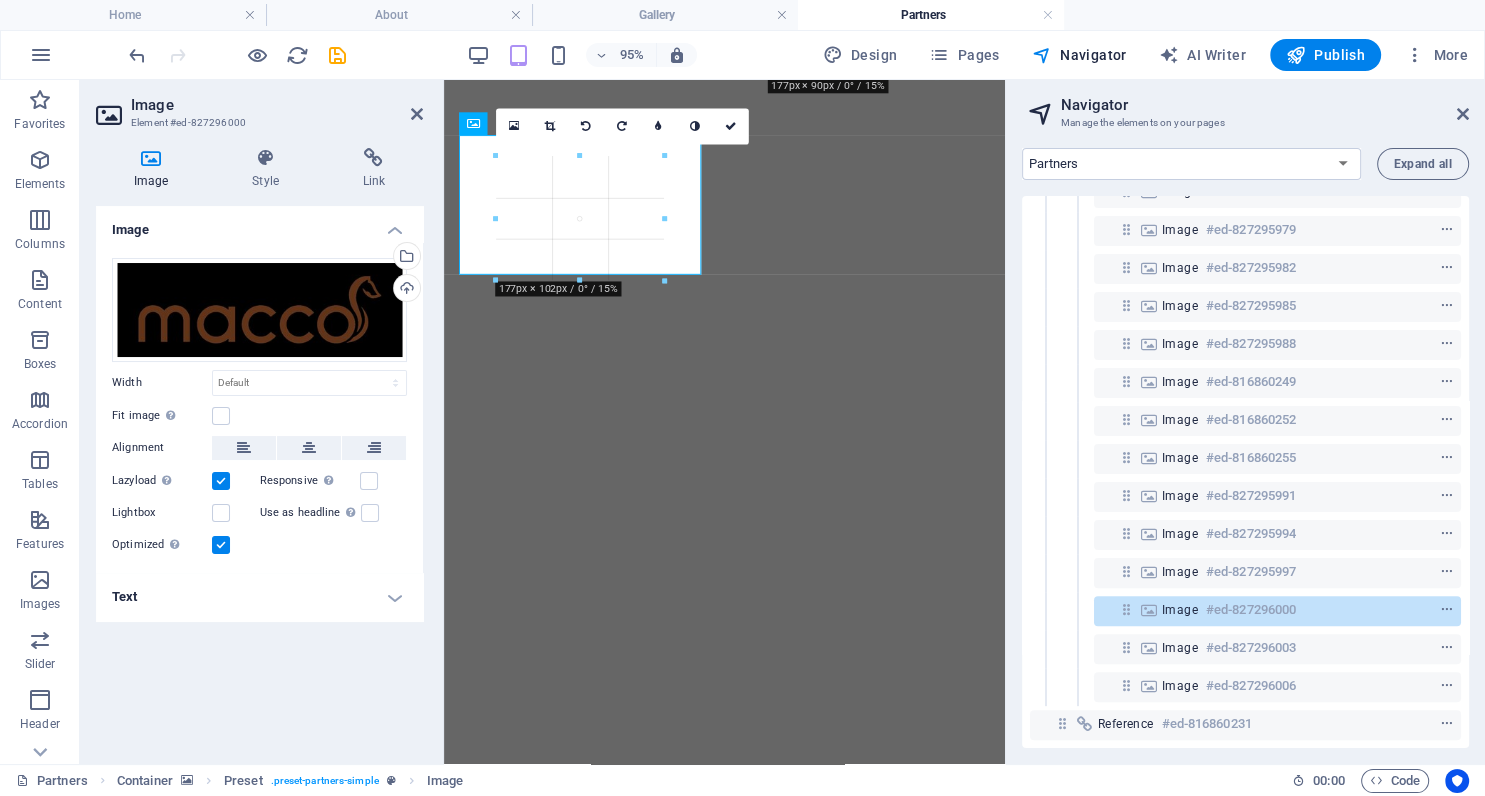 drag, startPoint x: 579, startPoint y: 206, endPoint x: 353, endPoint y: 113, distance: 244.387 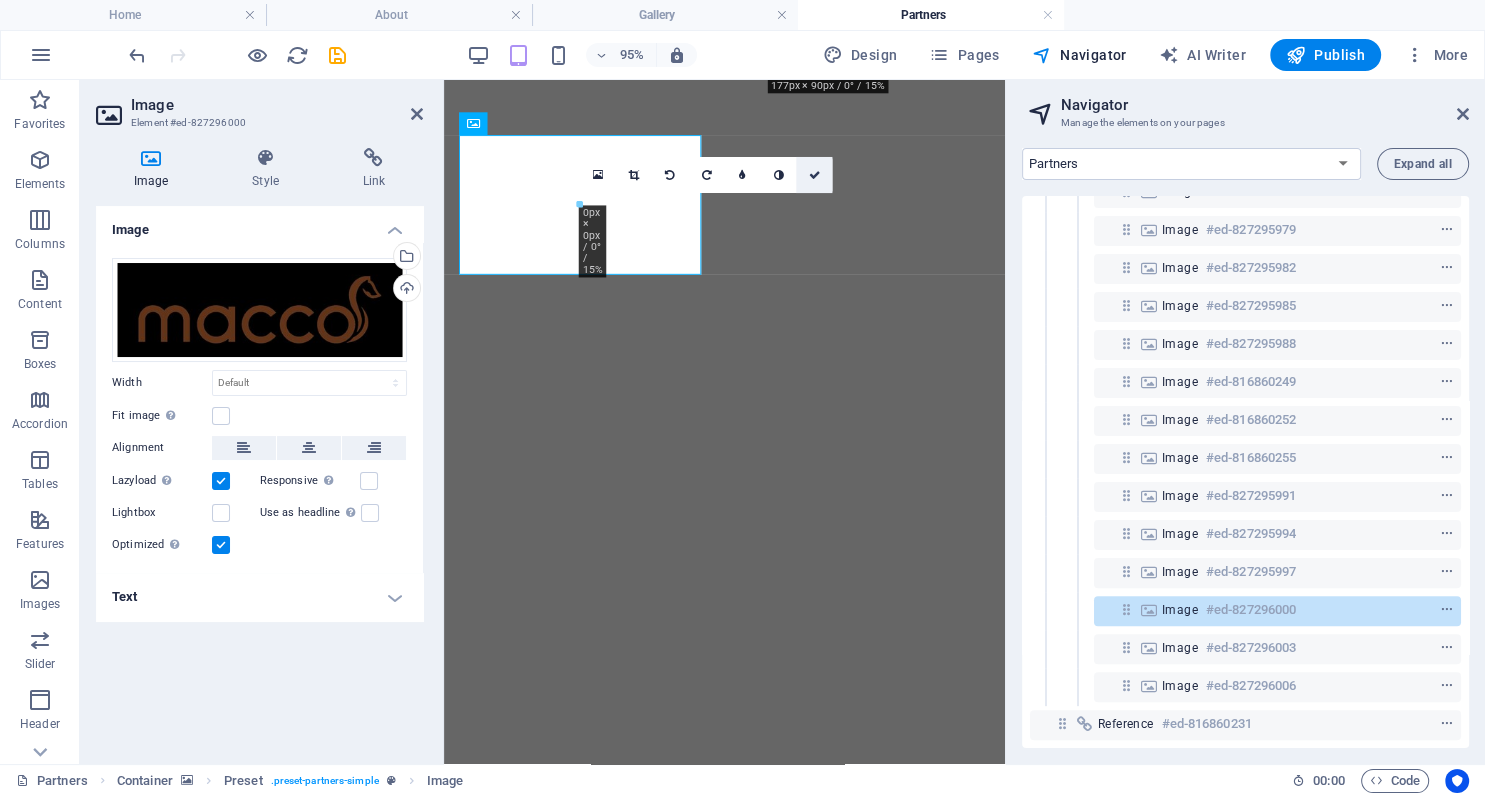 click at bounding box center (815, 175) 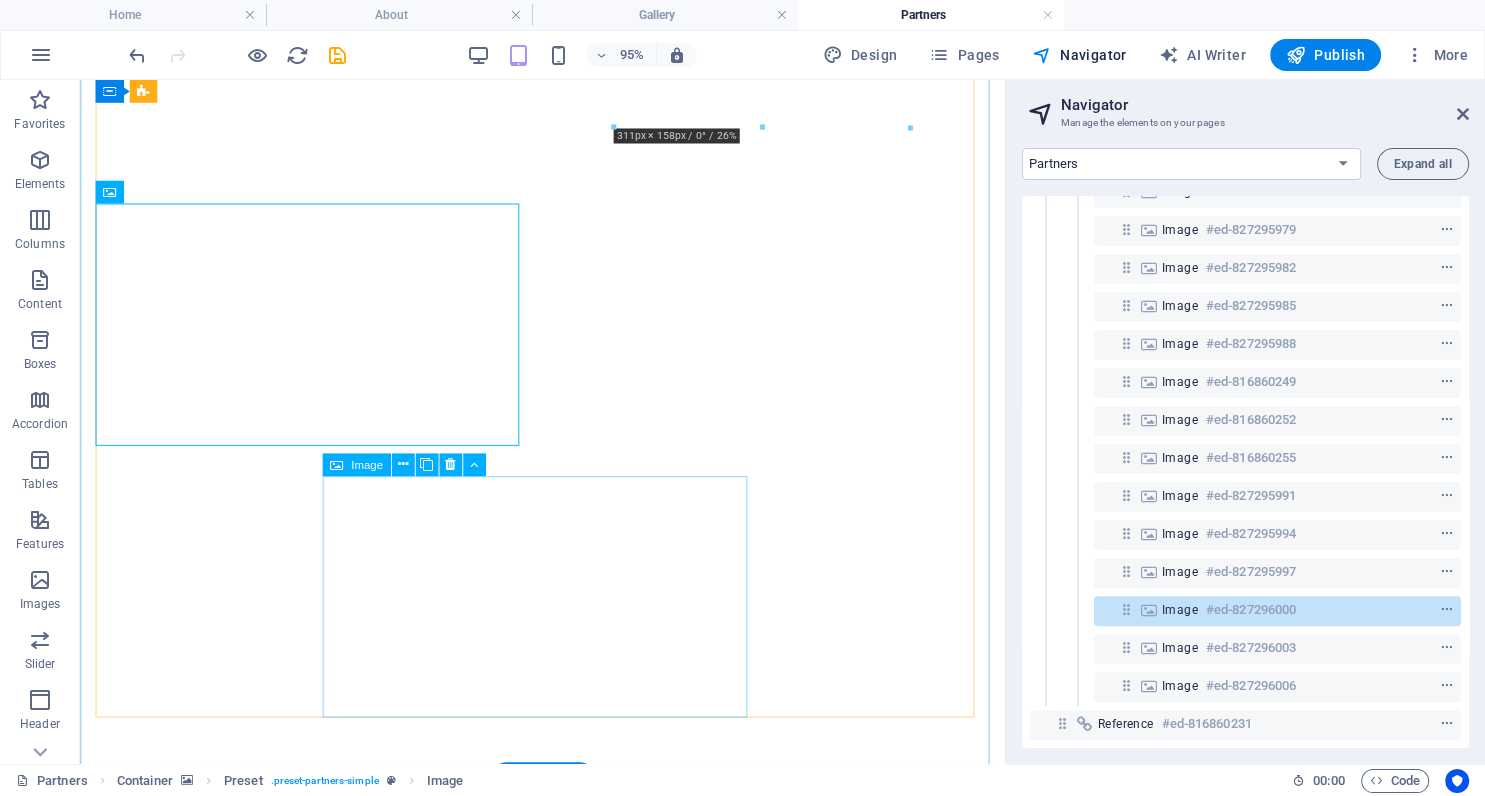 scroll, scrollTop: 3064, scrollLeft: 0, axis: vertical 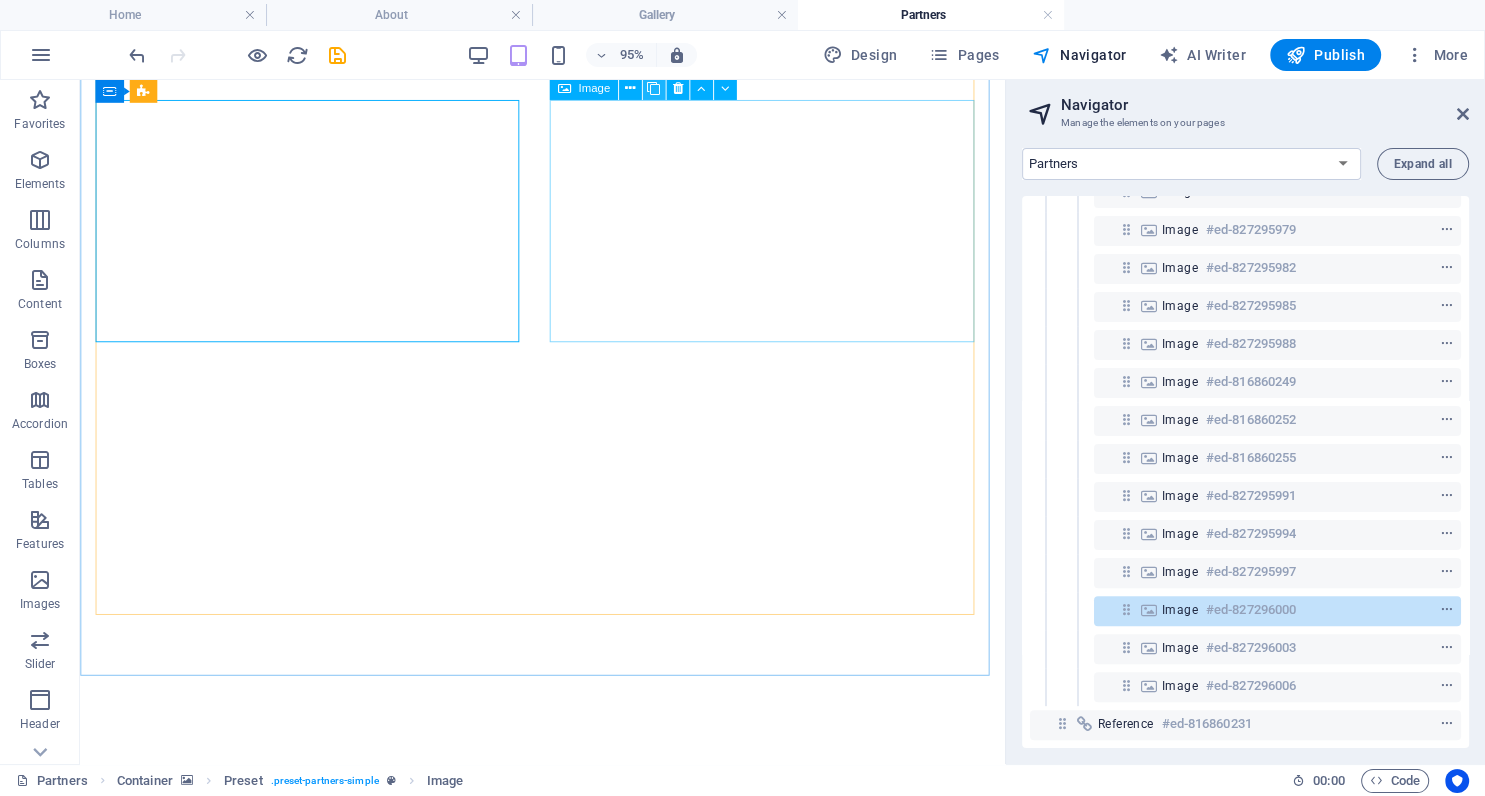 click at bounding box center [653, 89] 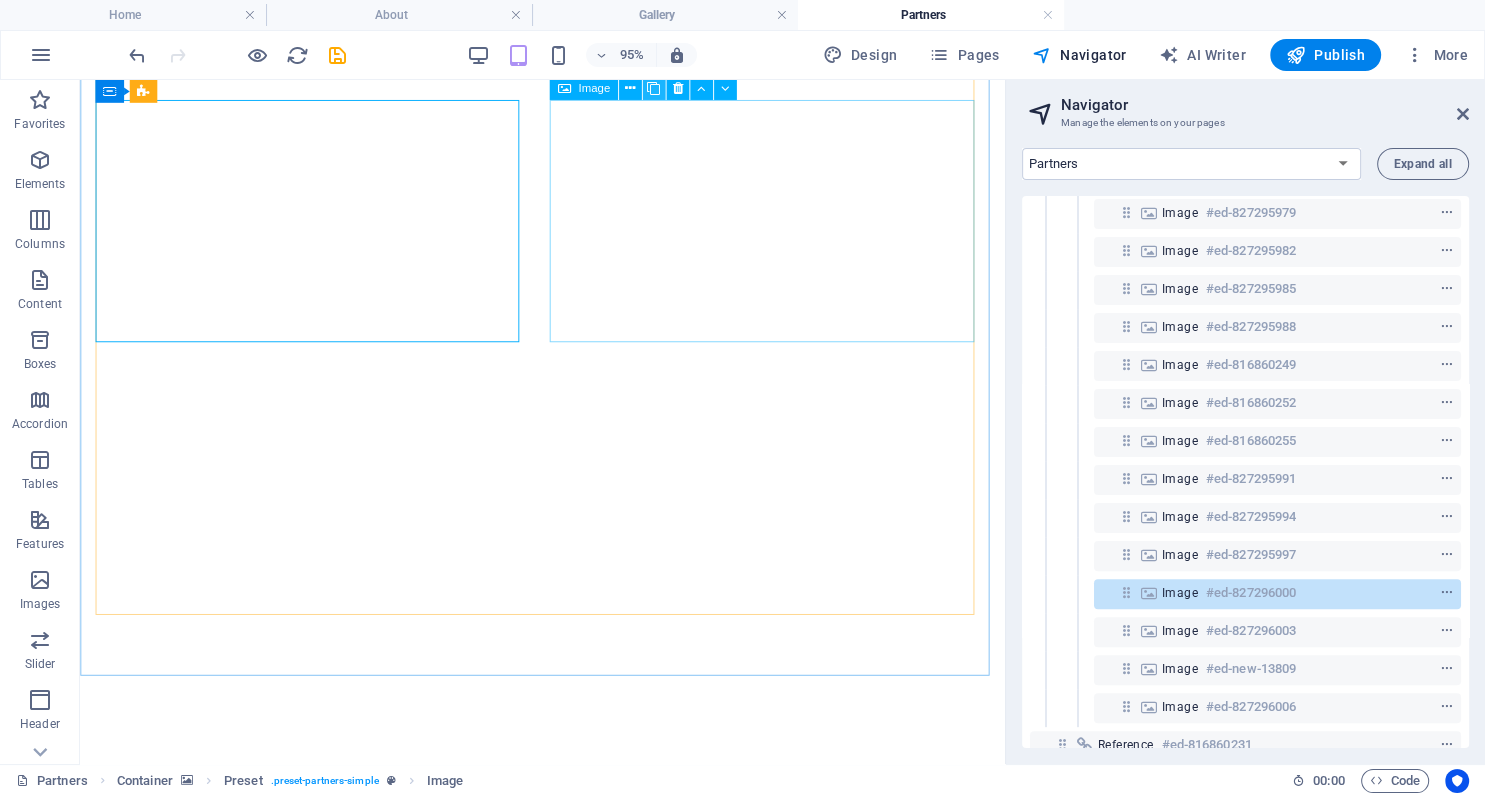 click at bounding box center (653, 89) 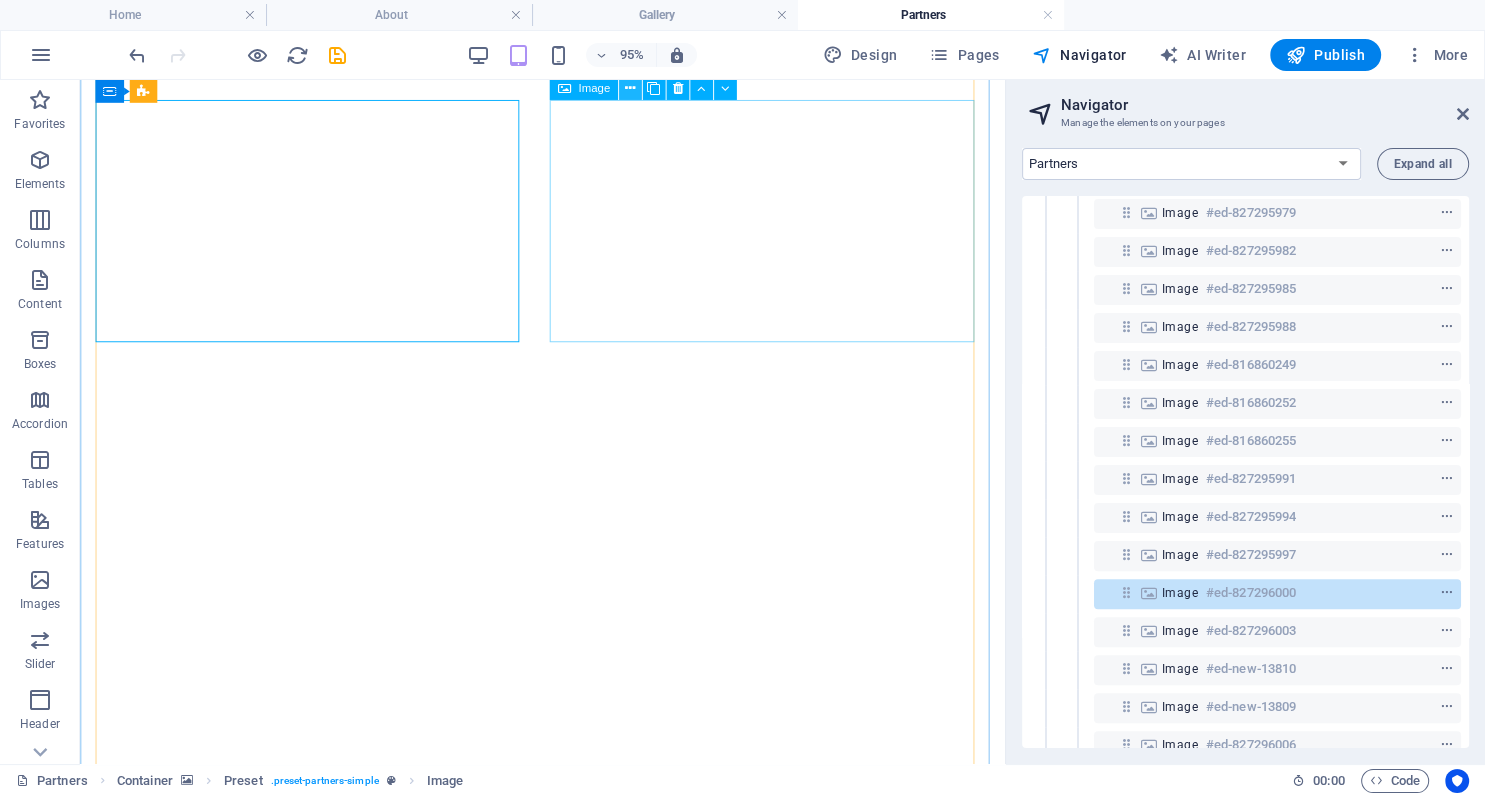 click at bounding box center (630, 89) 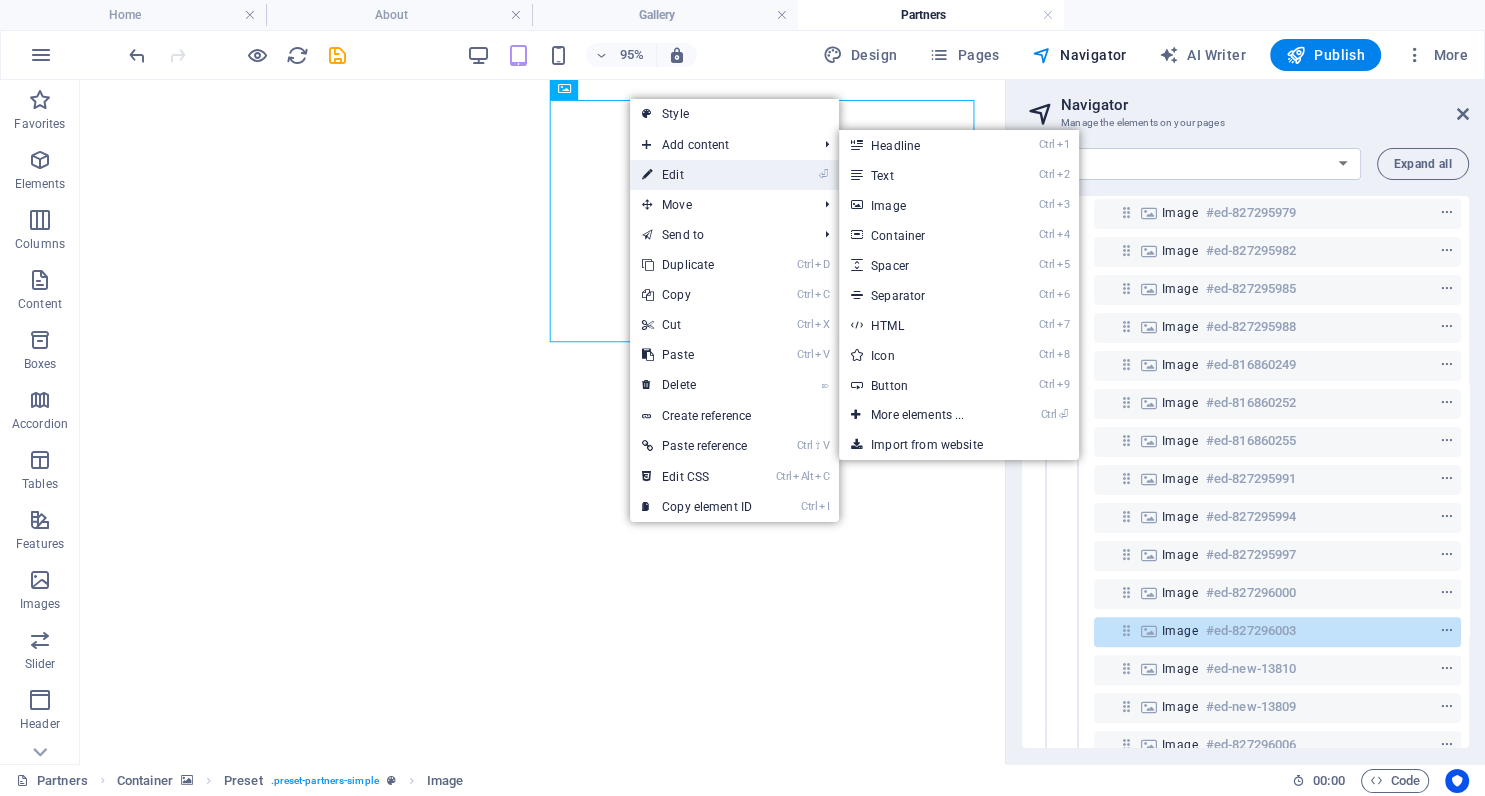 click on "⏎  Edit" at bounding box center (697, 175) 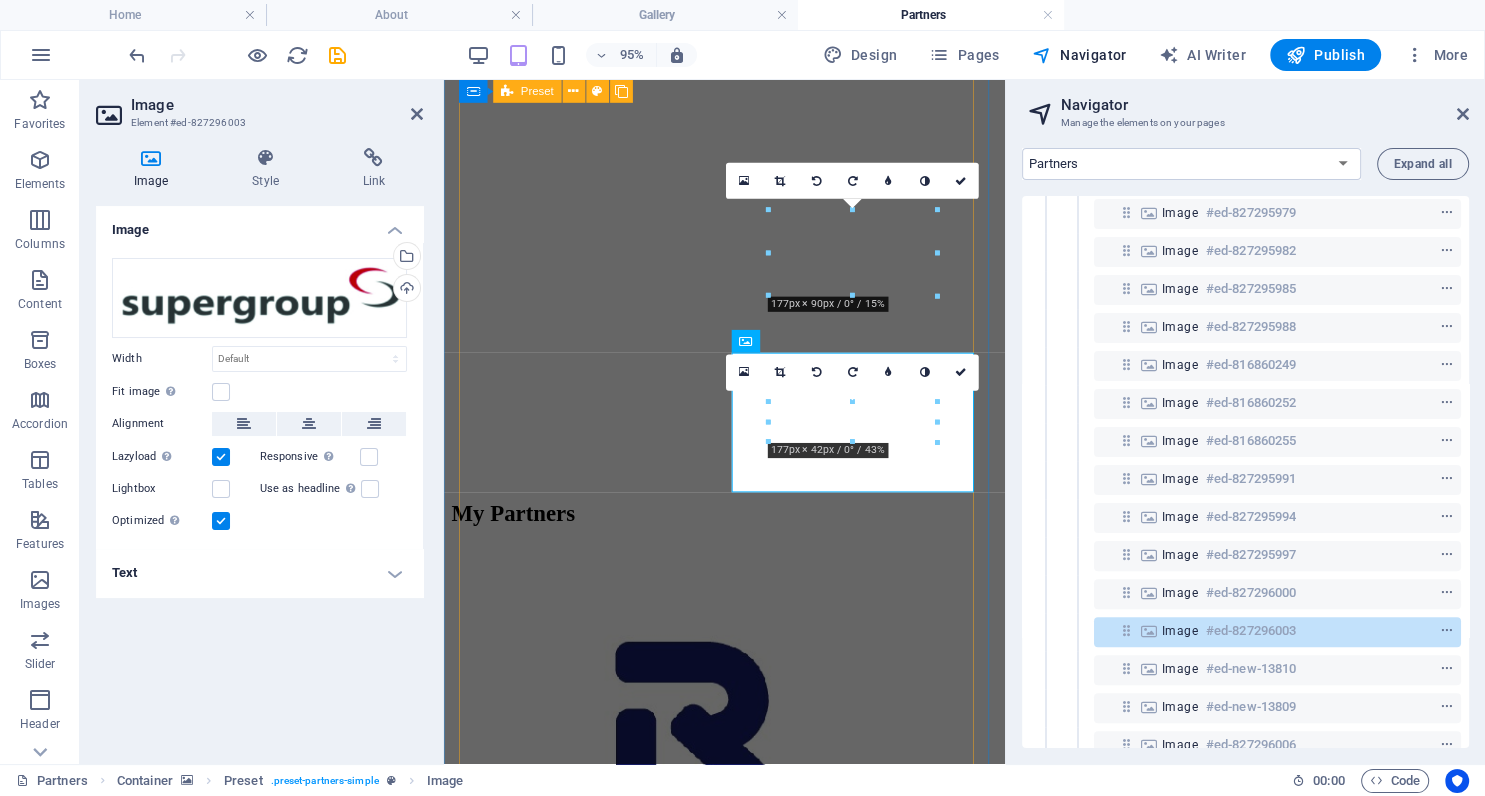 scroll, scrollTop: 1720, scrollLeft: 0, axis: vertical 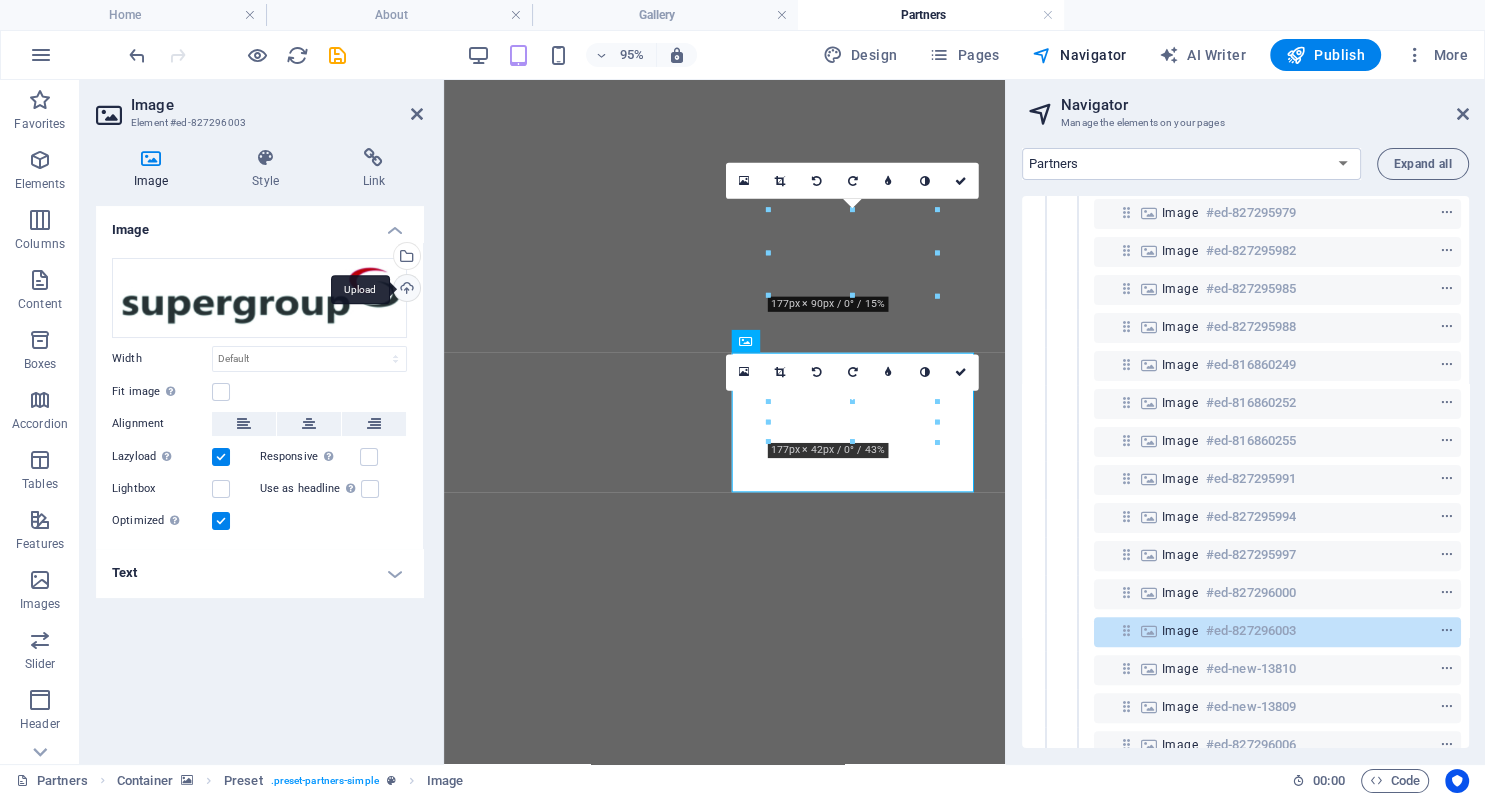 click on "Upload" at bounding box center (405, 290) 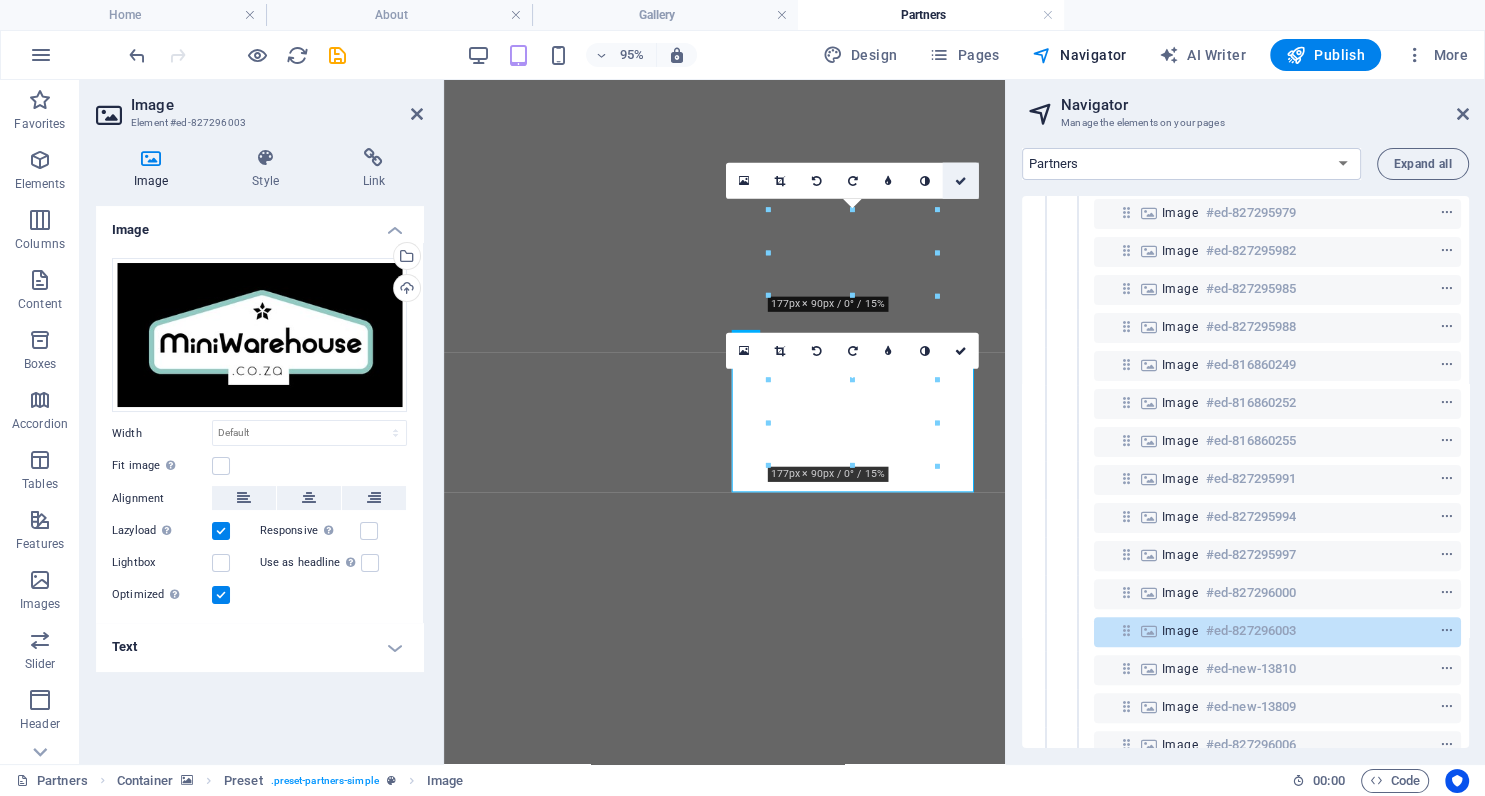 drag, startPoint x: 961, startPoint y: 184, endPoint x: 955, endPoint y: 236, distance: 52.34501 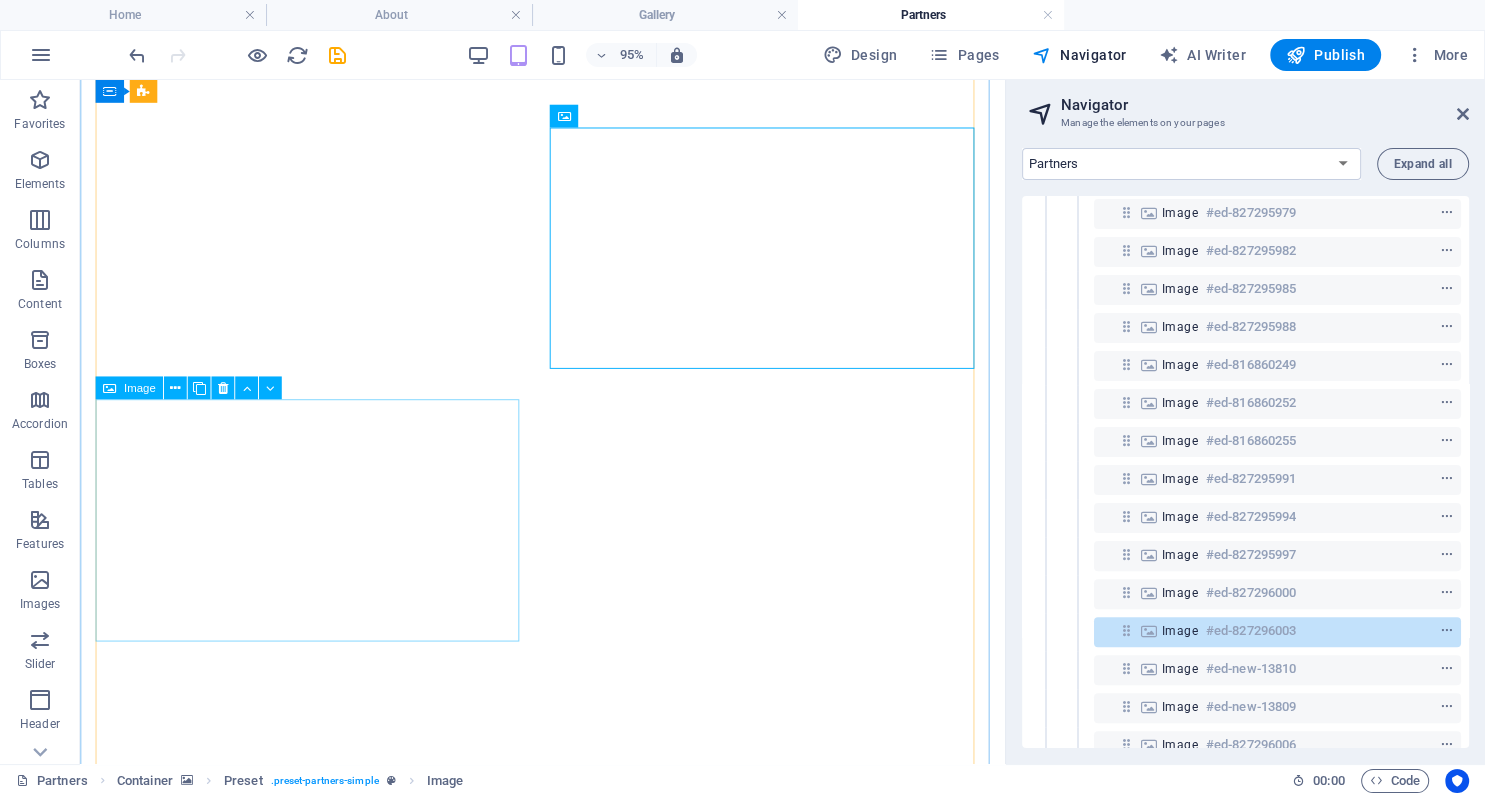 scroll, scrollTop: 3063, scrollLeft: 0, axis: vertical 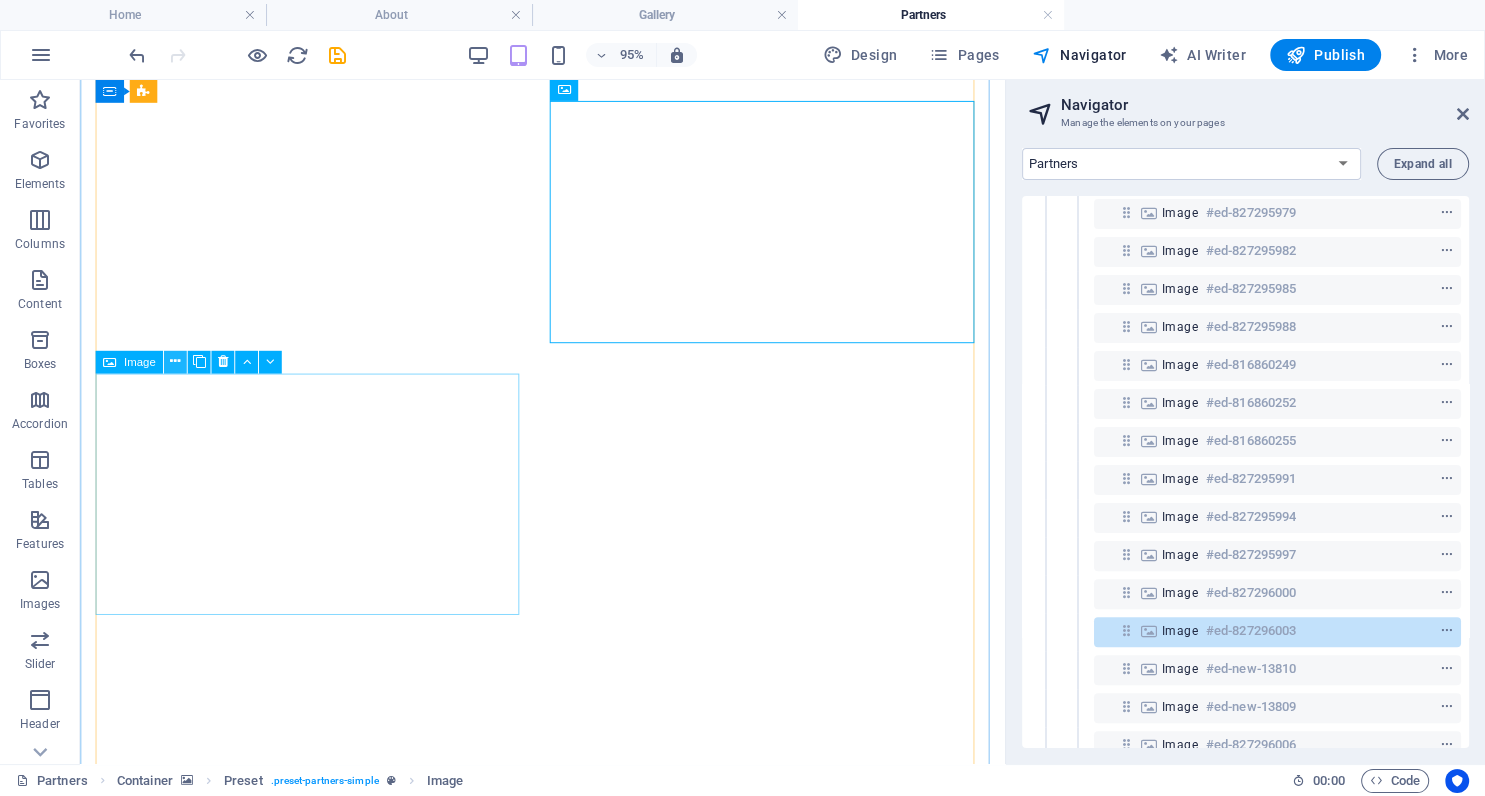 click at bounding box center [175, 362] 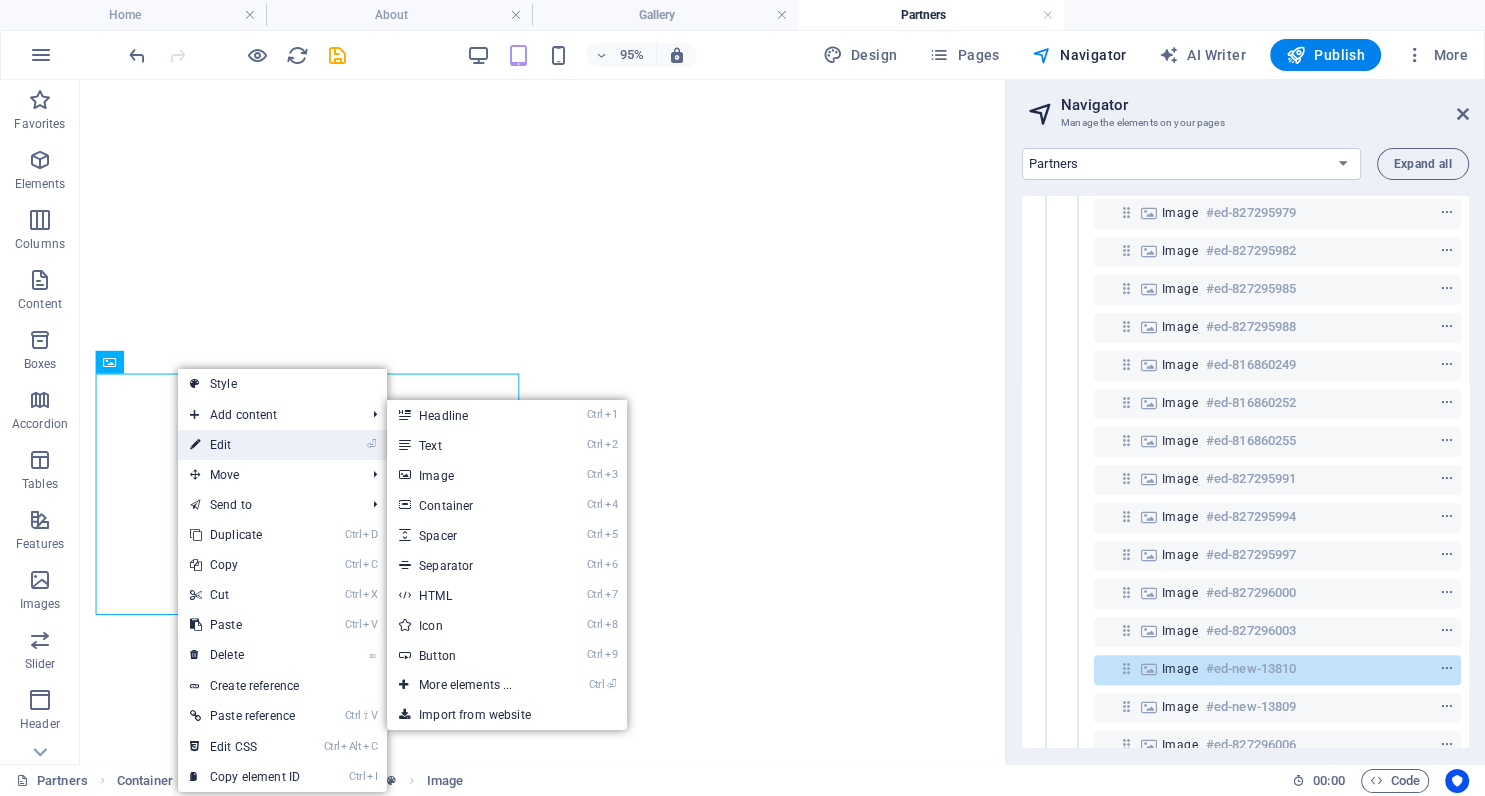 click on "⏎  Edit" at bounding box center [245, 445] 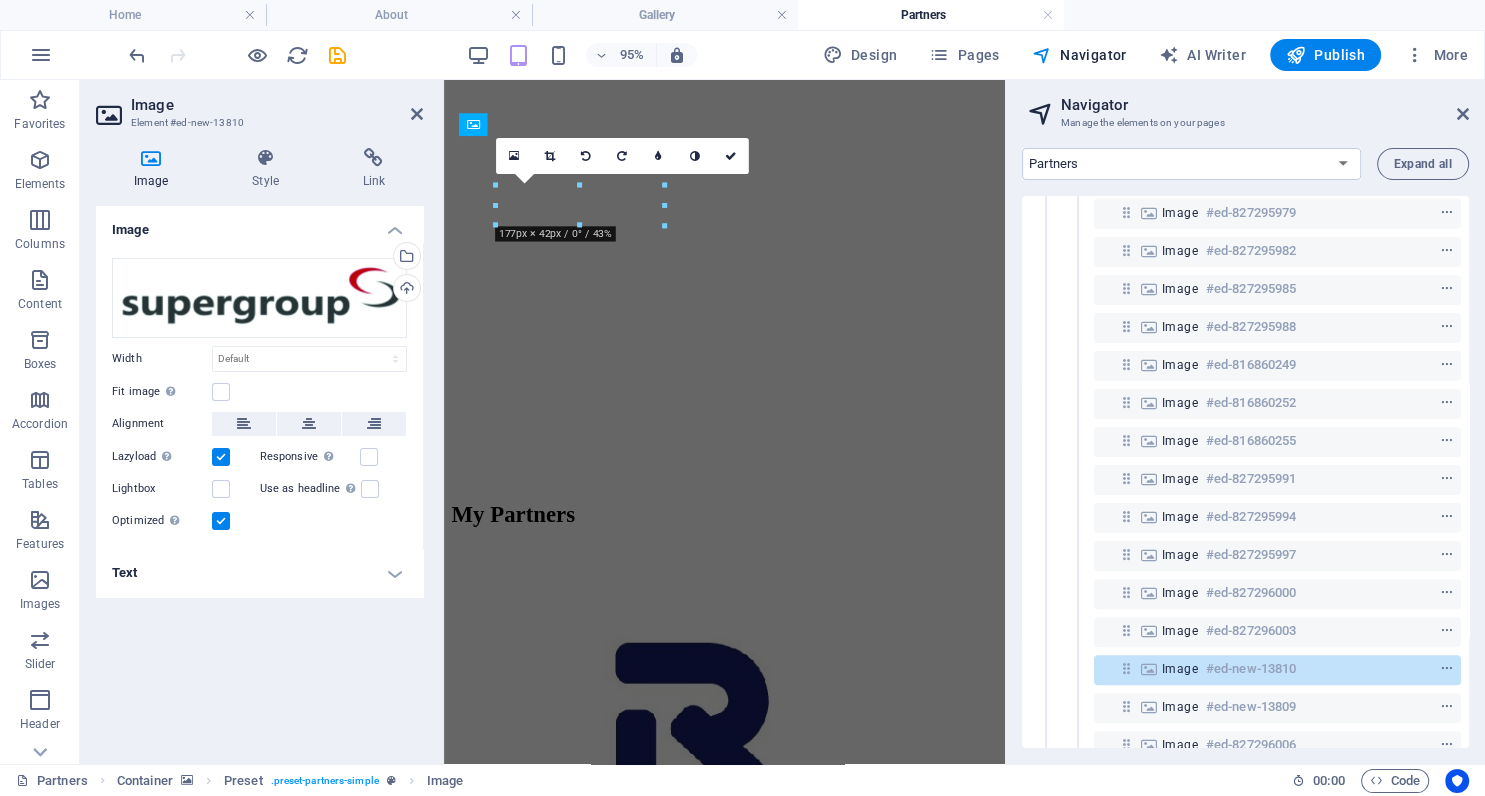 scroll, scrollTop: 2128, scrollLeft: 0, axis: vertical 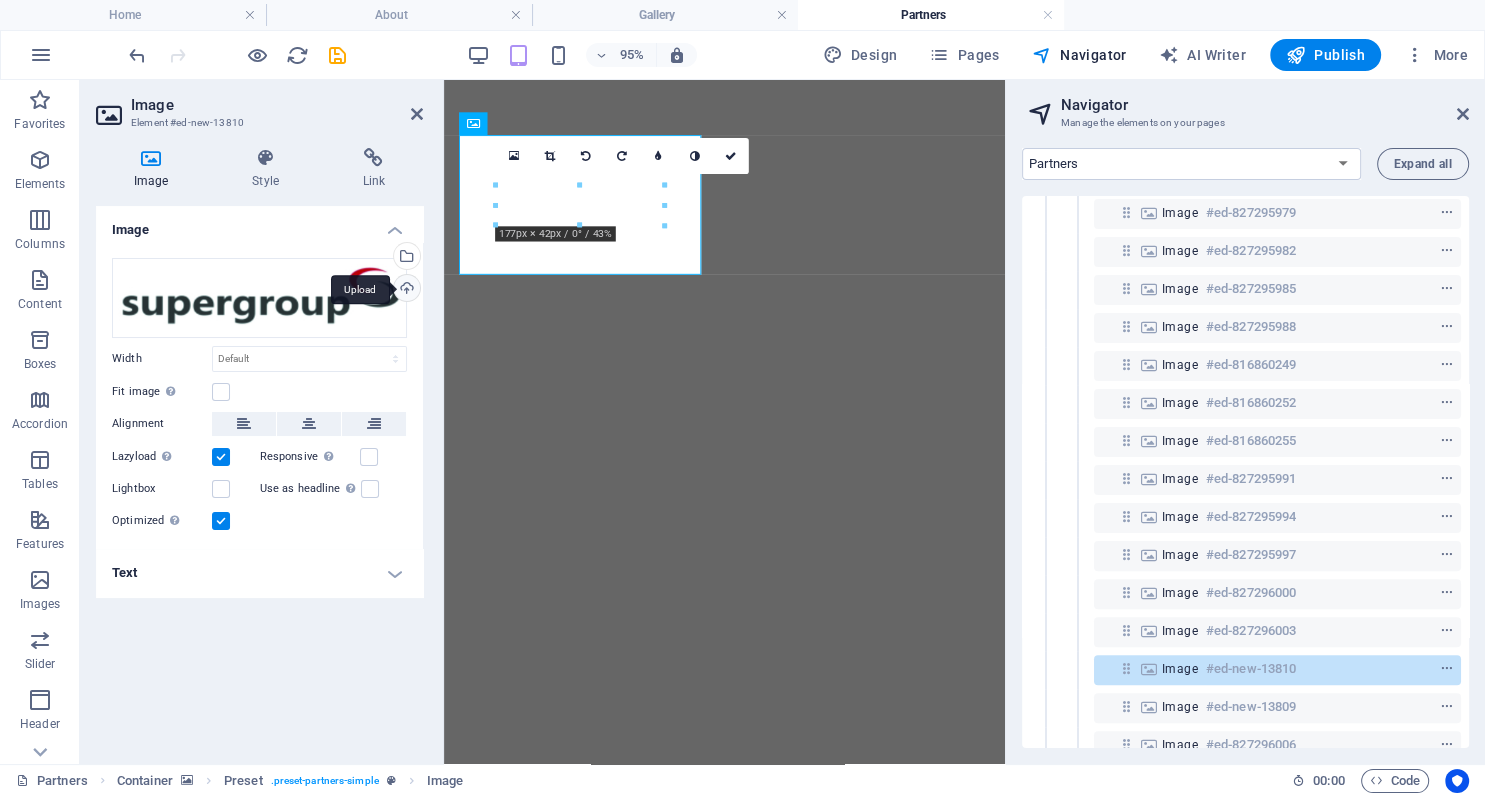 click on "Upload" at bounding box center (405, 290) 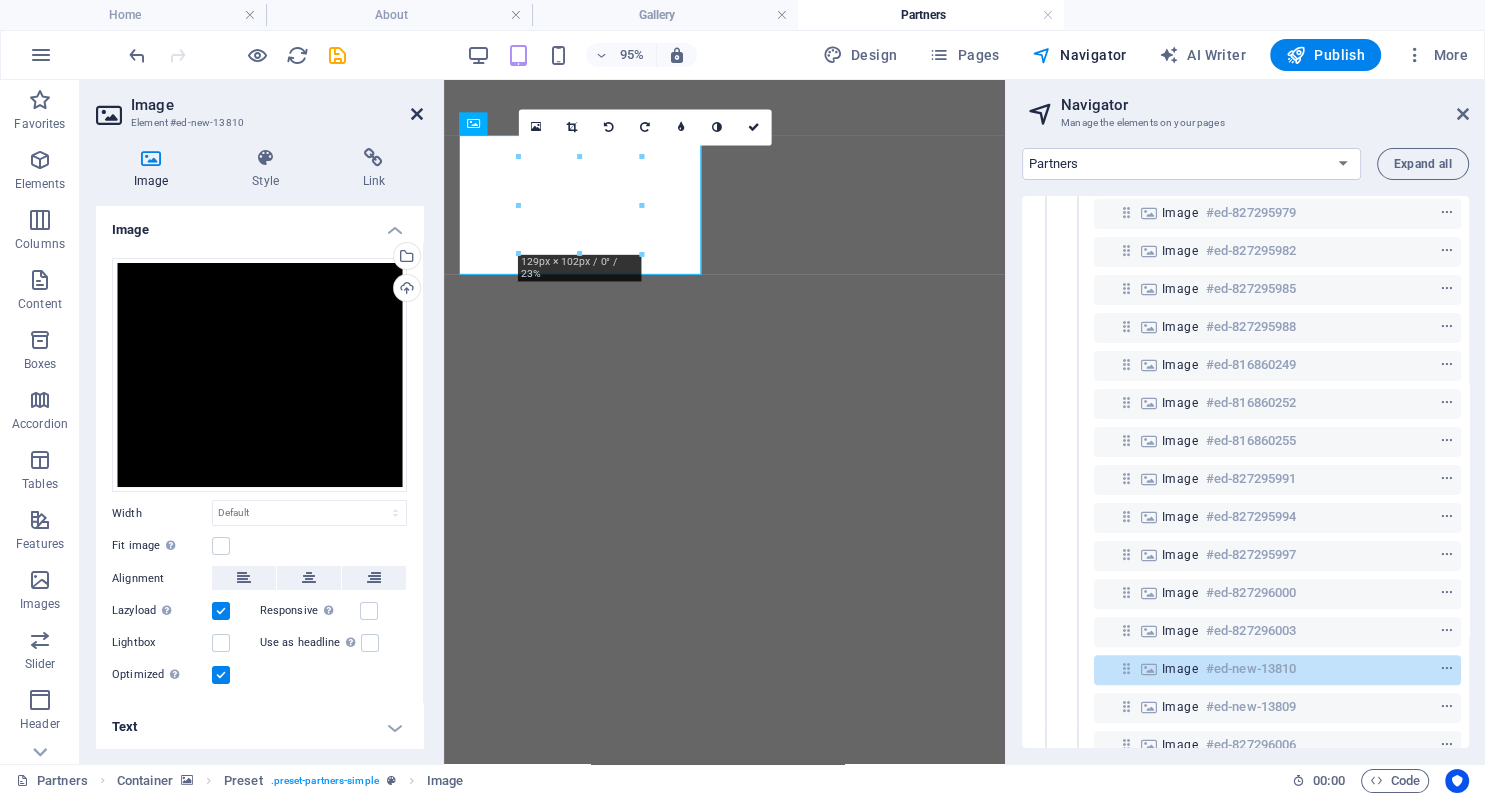 click at bounding box center [417, 114] 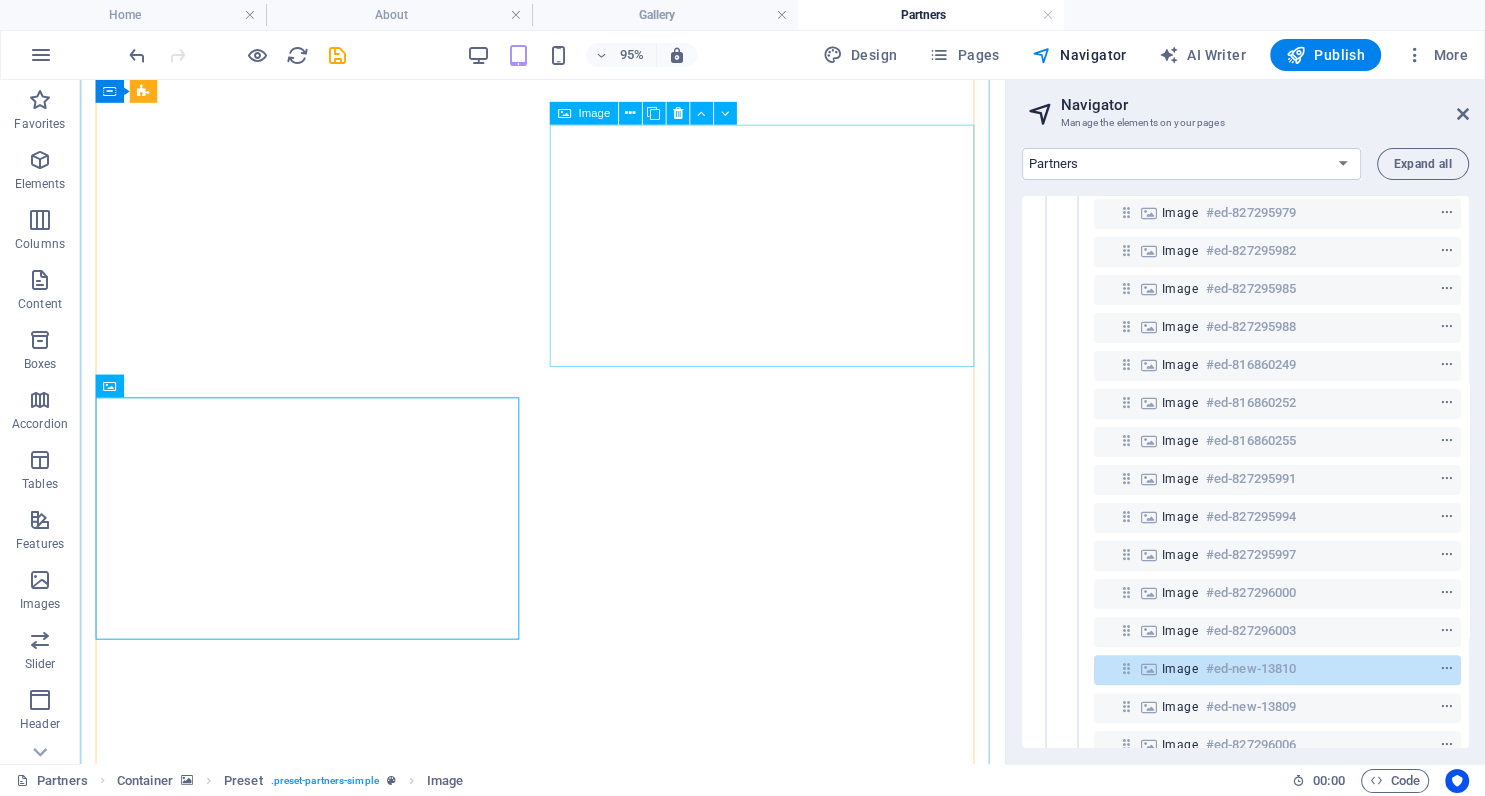 scroll, scrollTop: 3139, scrollLeft: 0, axis: vertical 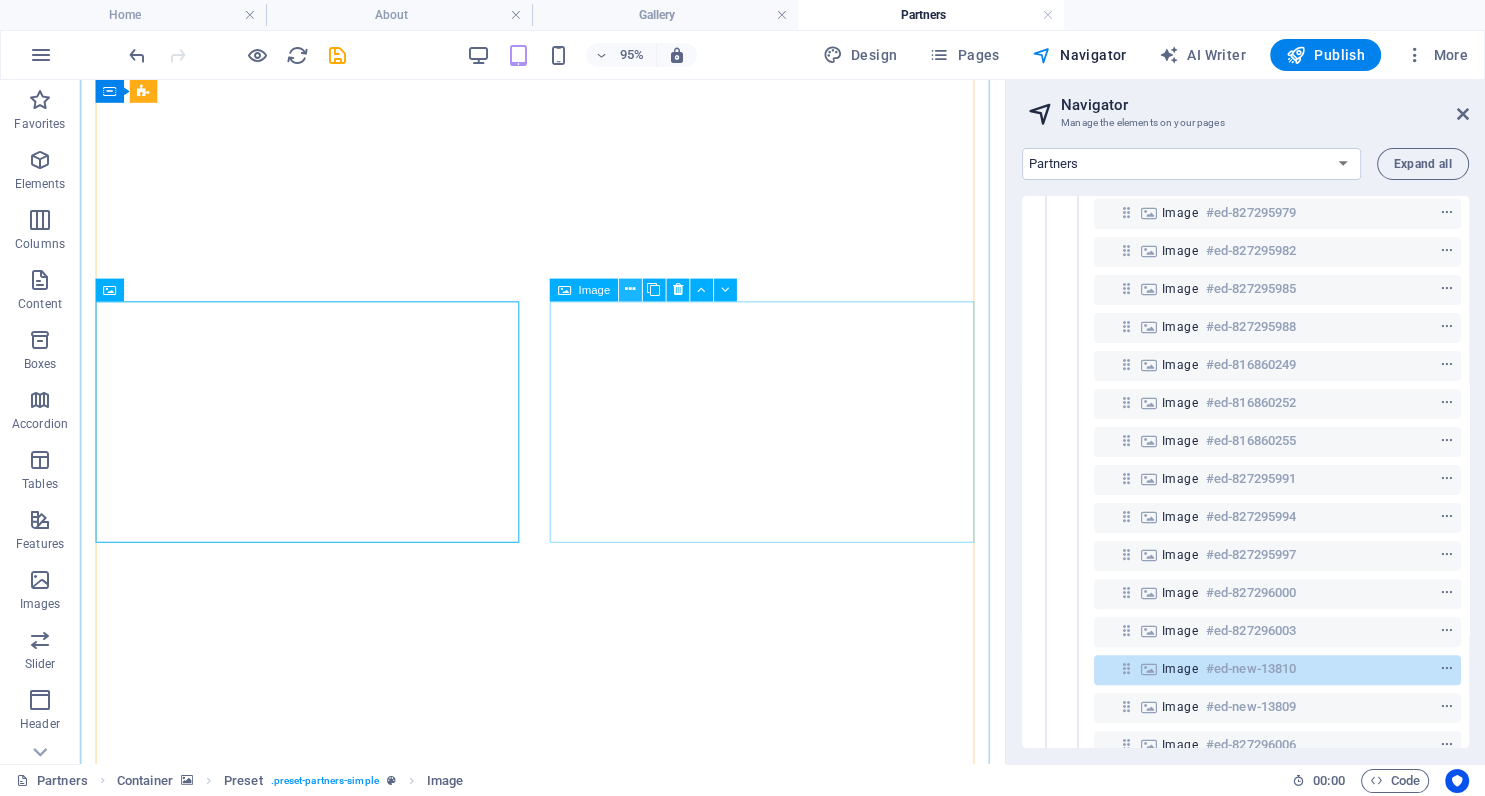 click at bounding box center [630, 290] 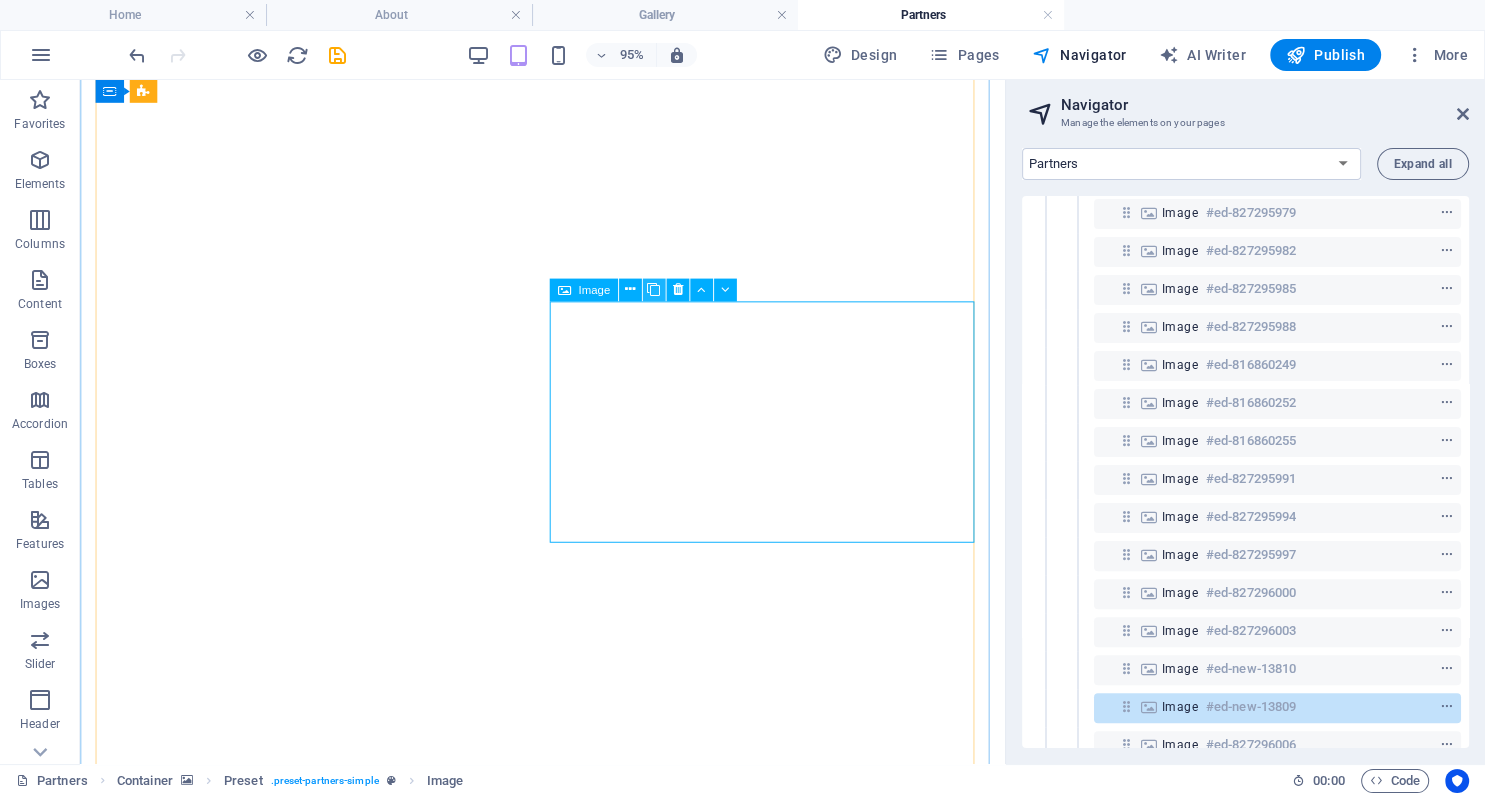 click at bounding box center [653, 290] 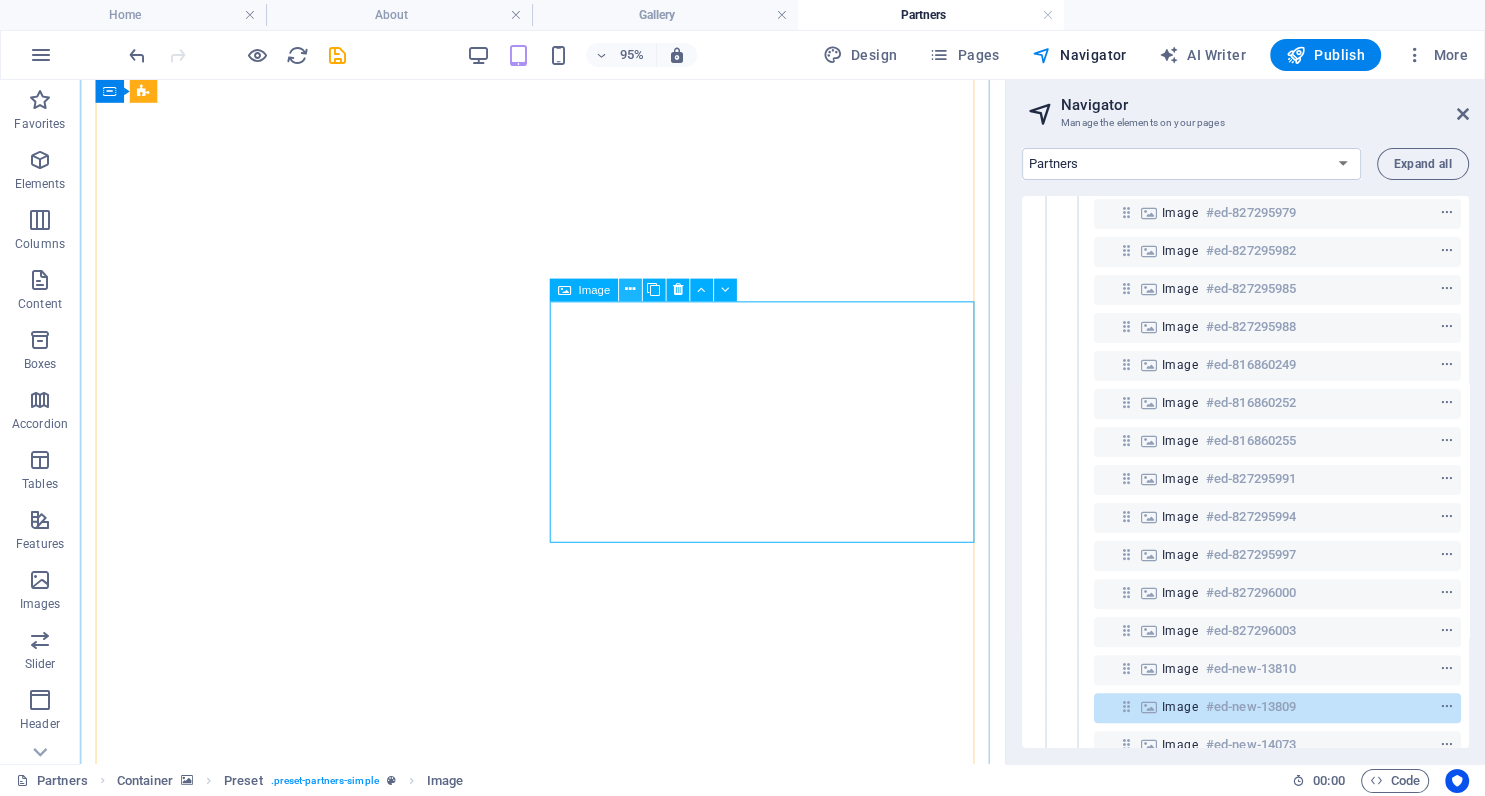 click at bounding box center (629, 289) 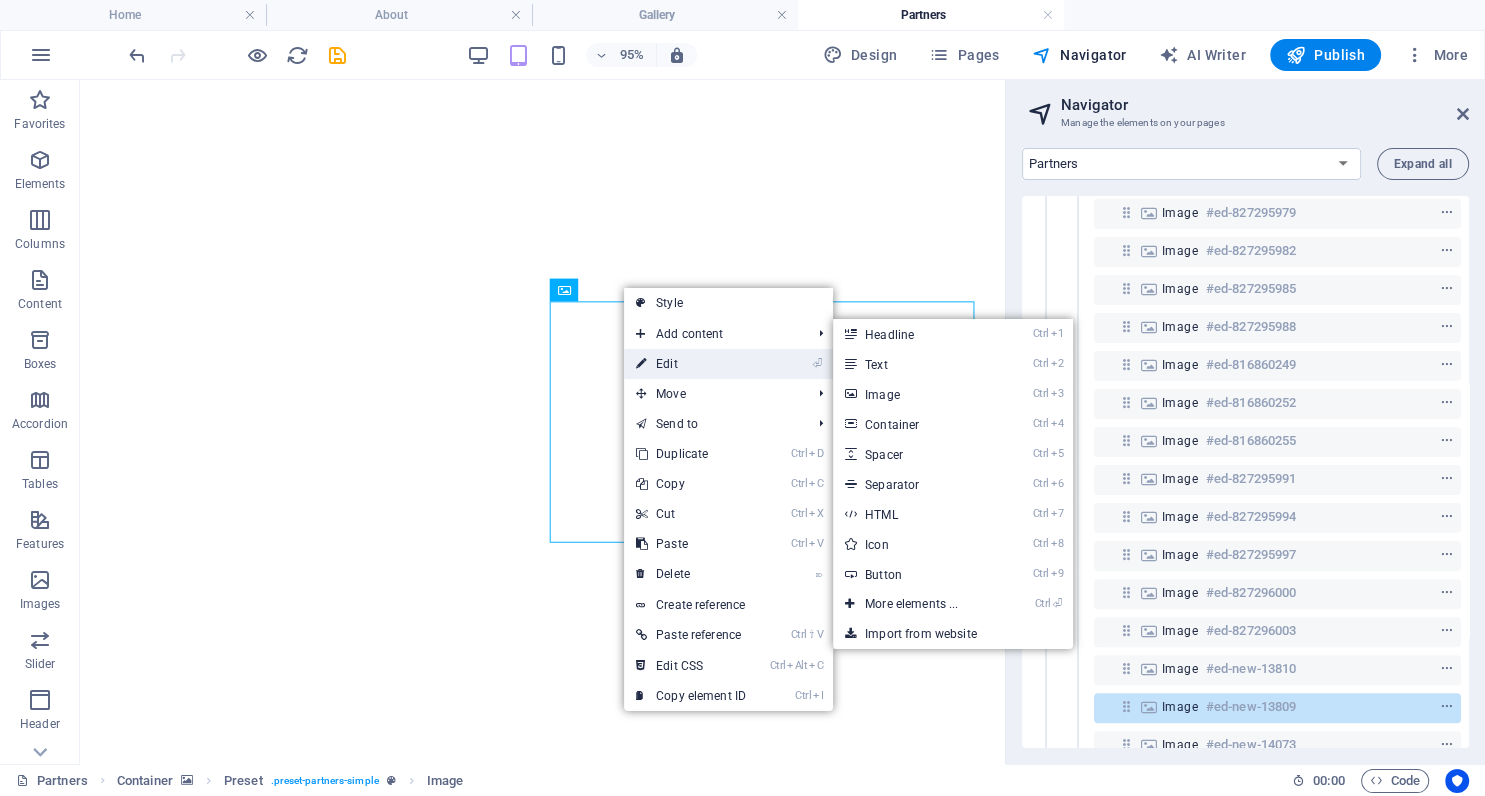 click on "⏎  Edit" at bounding box center [691, 364] 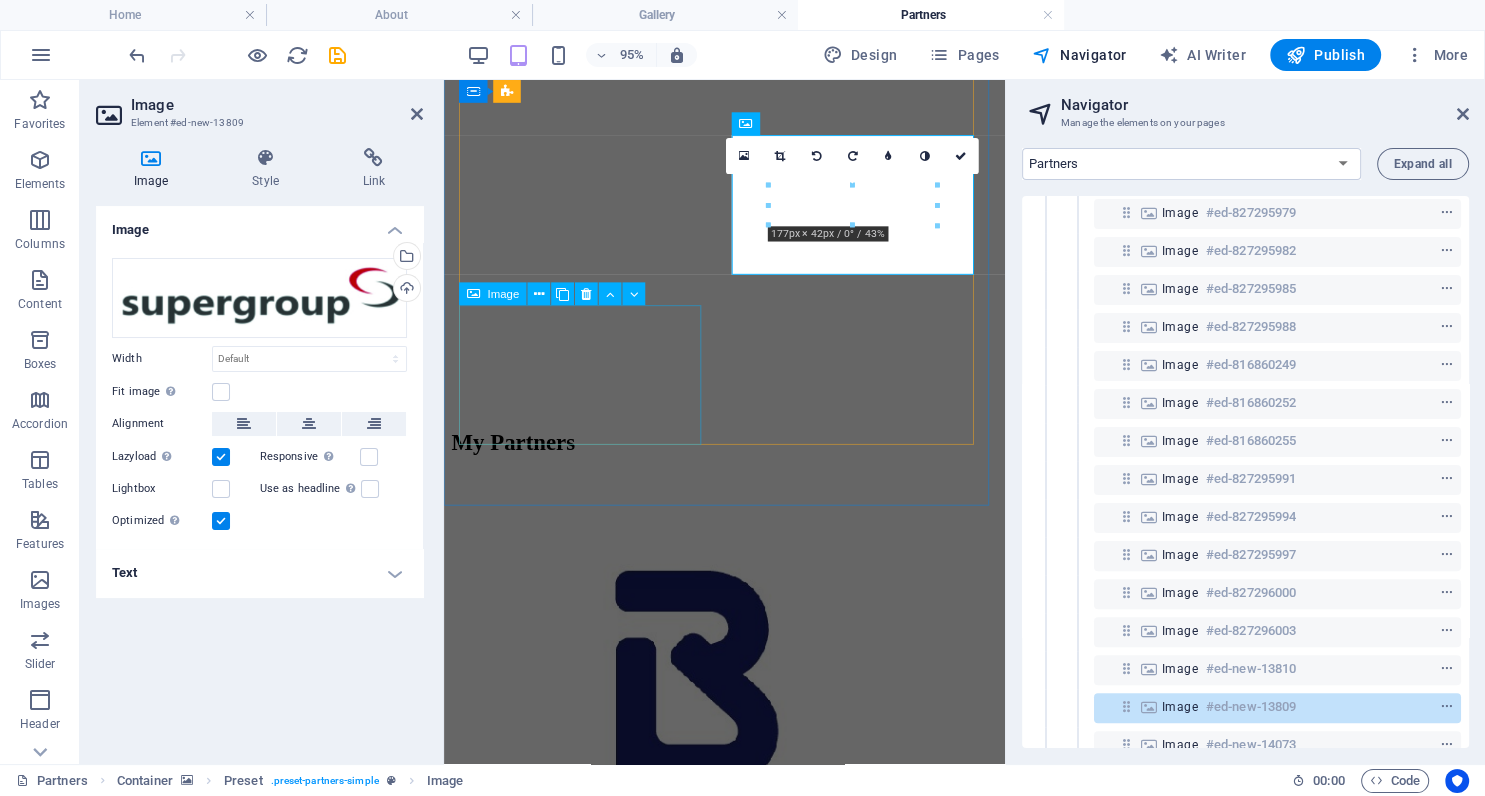 scroll, scrollTop: 2128, scrollLeft: 0, axis: vertical 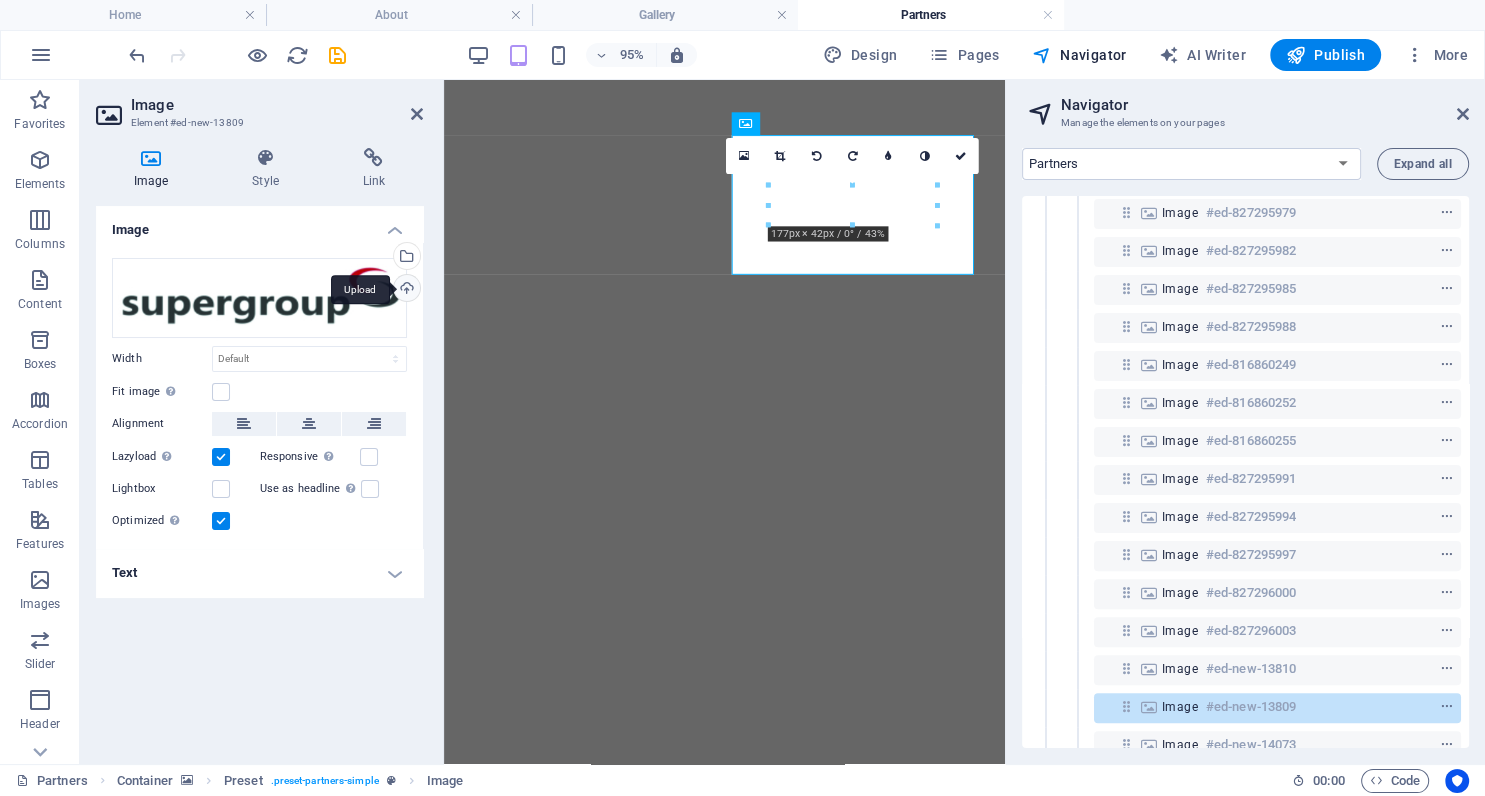 click on "Upload" at bounding box center [405, 290] 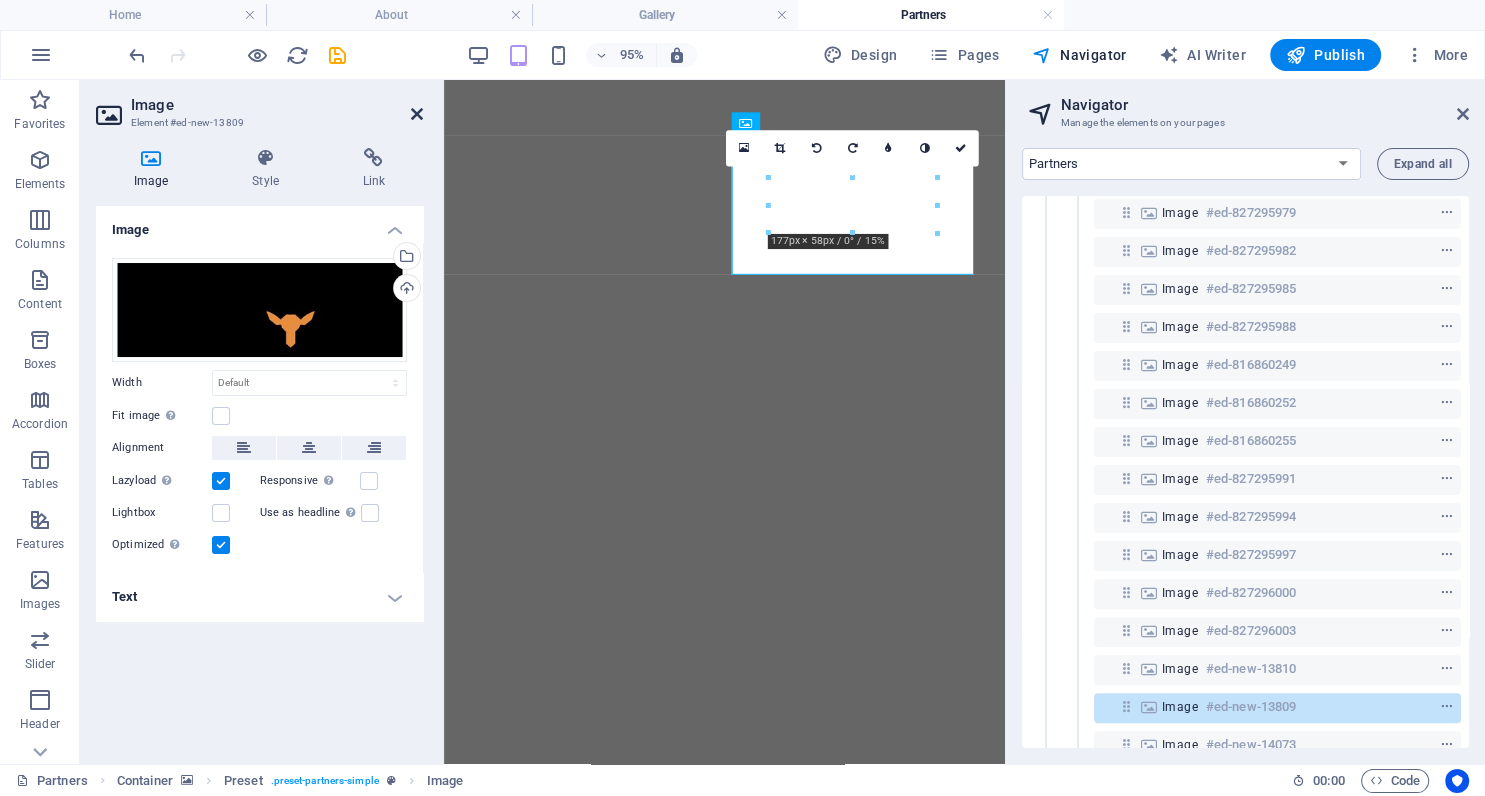 click at bounding box center [417, 114] 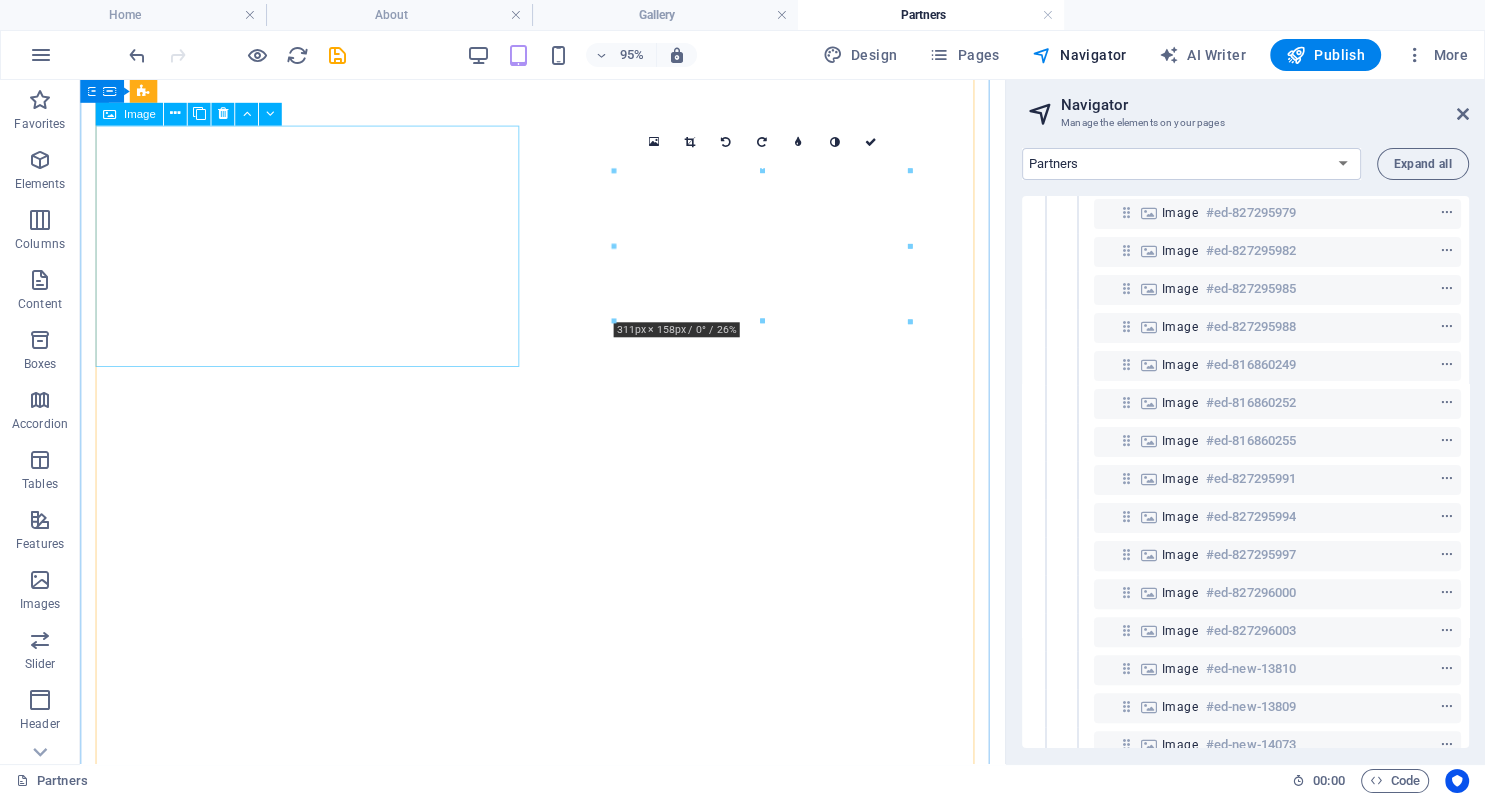 scroll, scrollTop: 2716, scrollLeft: 0, axis: vertical 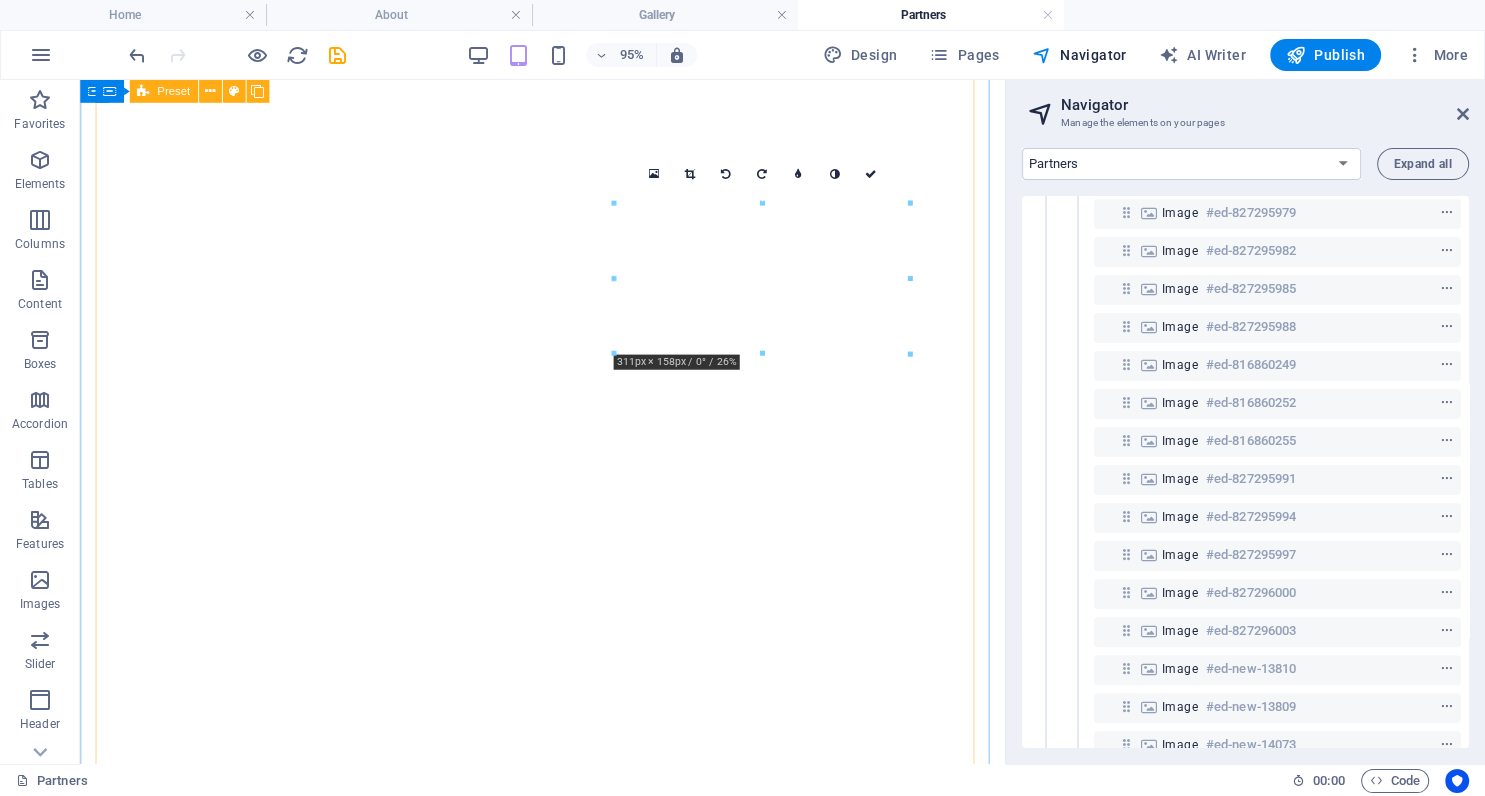 click at bounding box center (567, 7045) 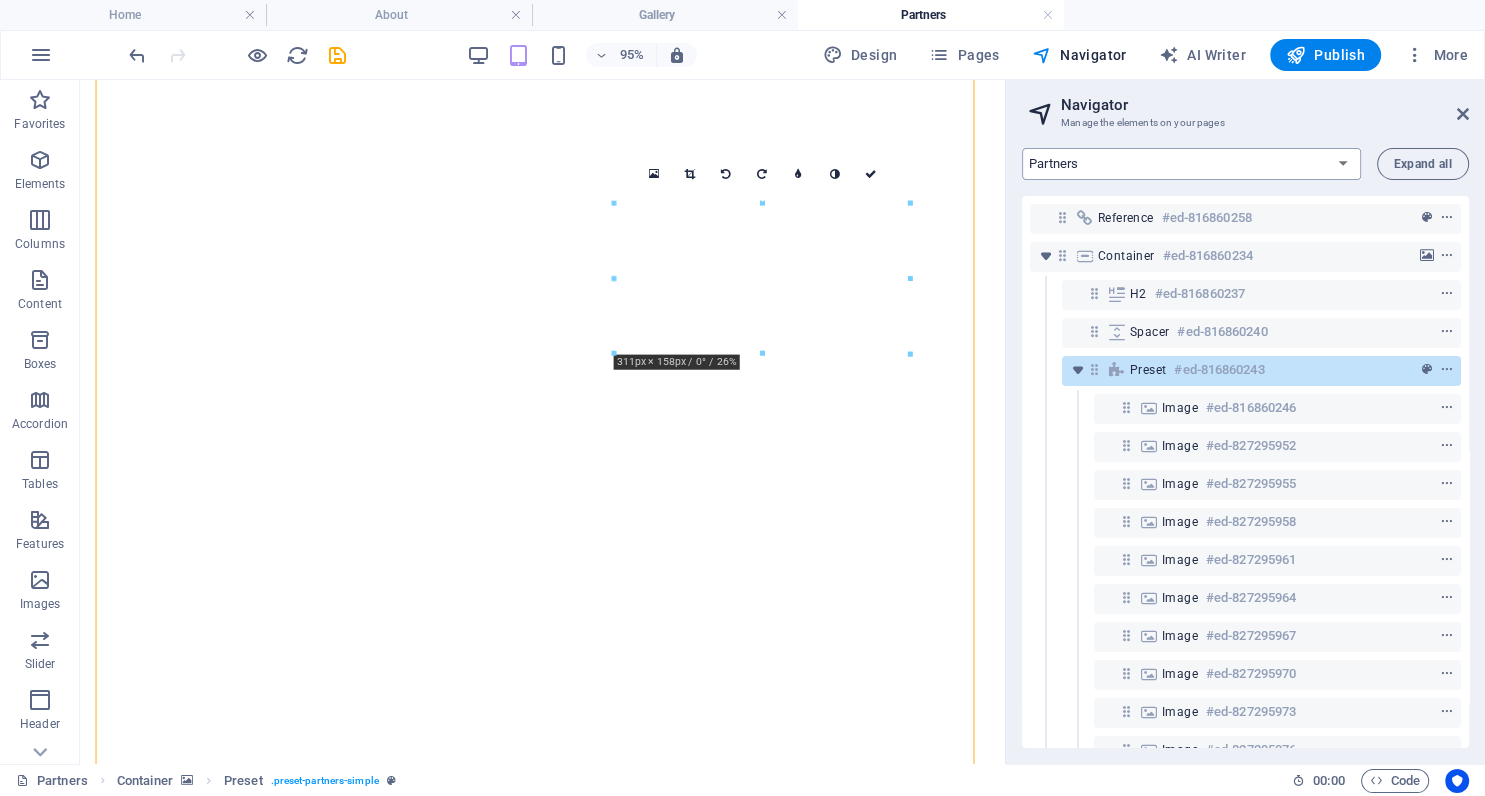 scroll, scrollTop: 0, scrollLeft: 0, axis: both 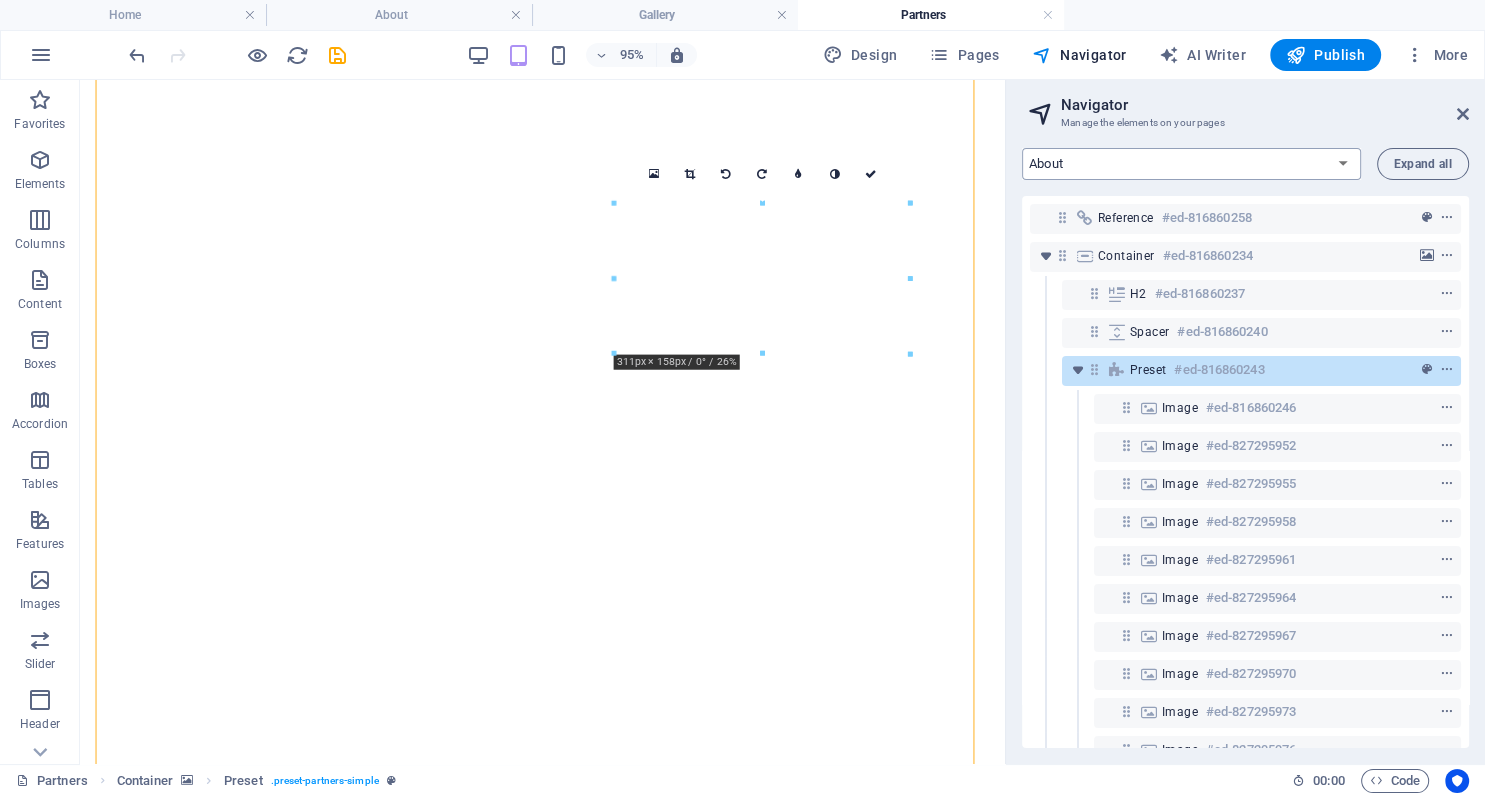 click on "About" at bounding box center (0, 0) 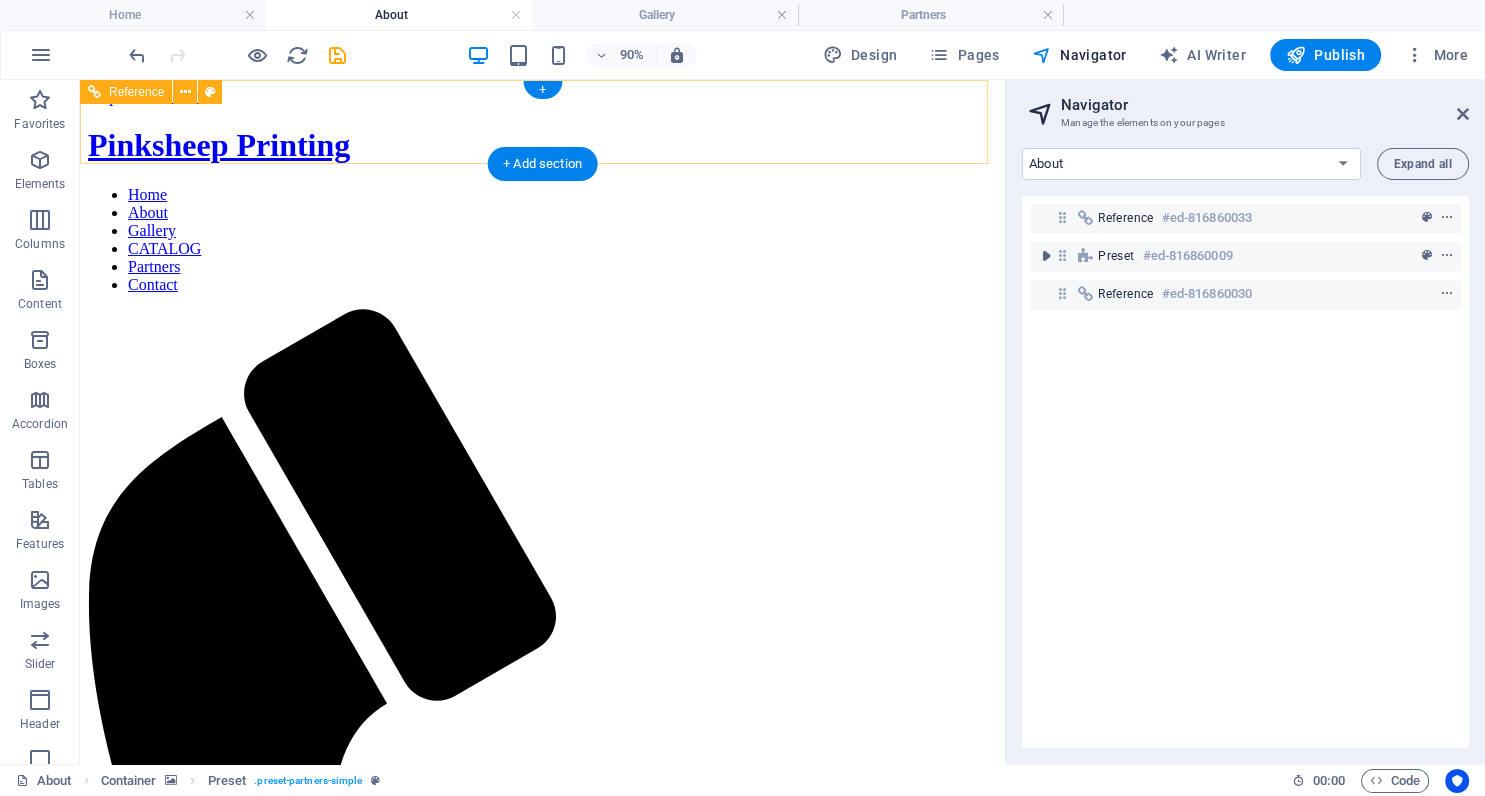 scroll, scrollTop: 0, scrollLeft: 0, axis: both 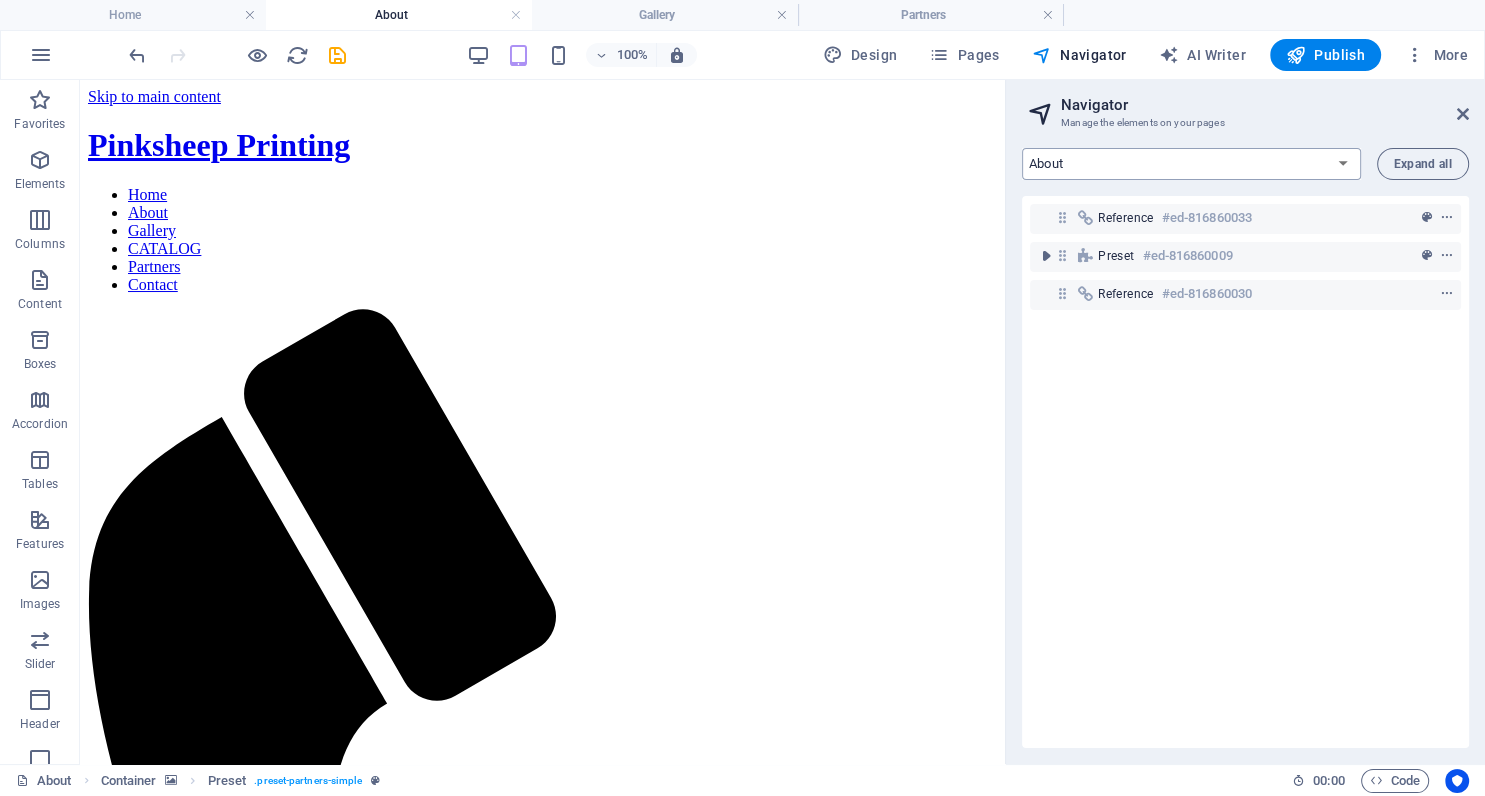 click on "Home  About  Gallery  CATALOG  Partners  Contact  Legal Notice  Privacy  Terms & Conditions" at bounding box center (1191, 164) 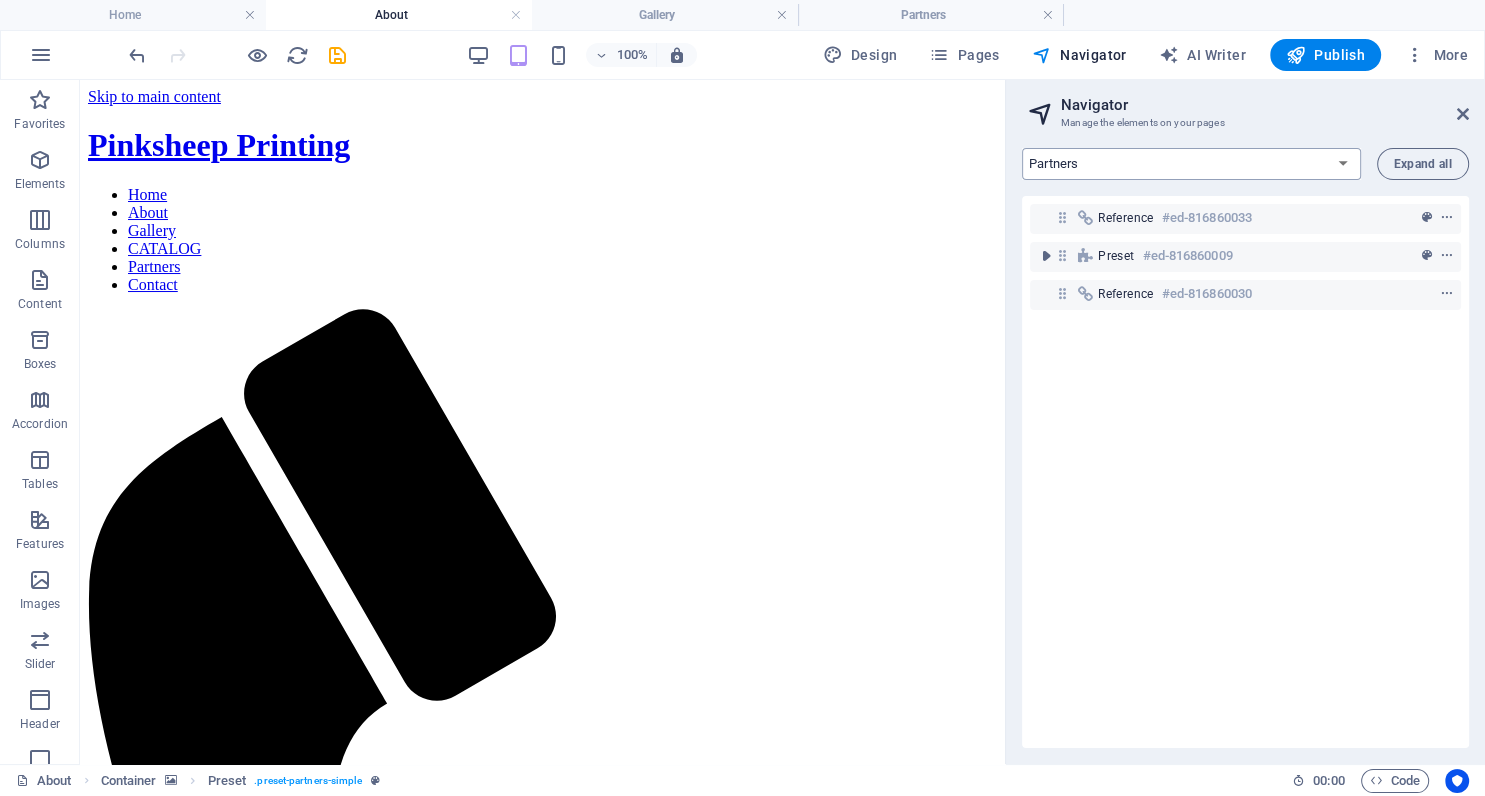 click on "Partners" at bounding box center (0, 0) 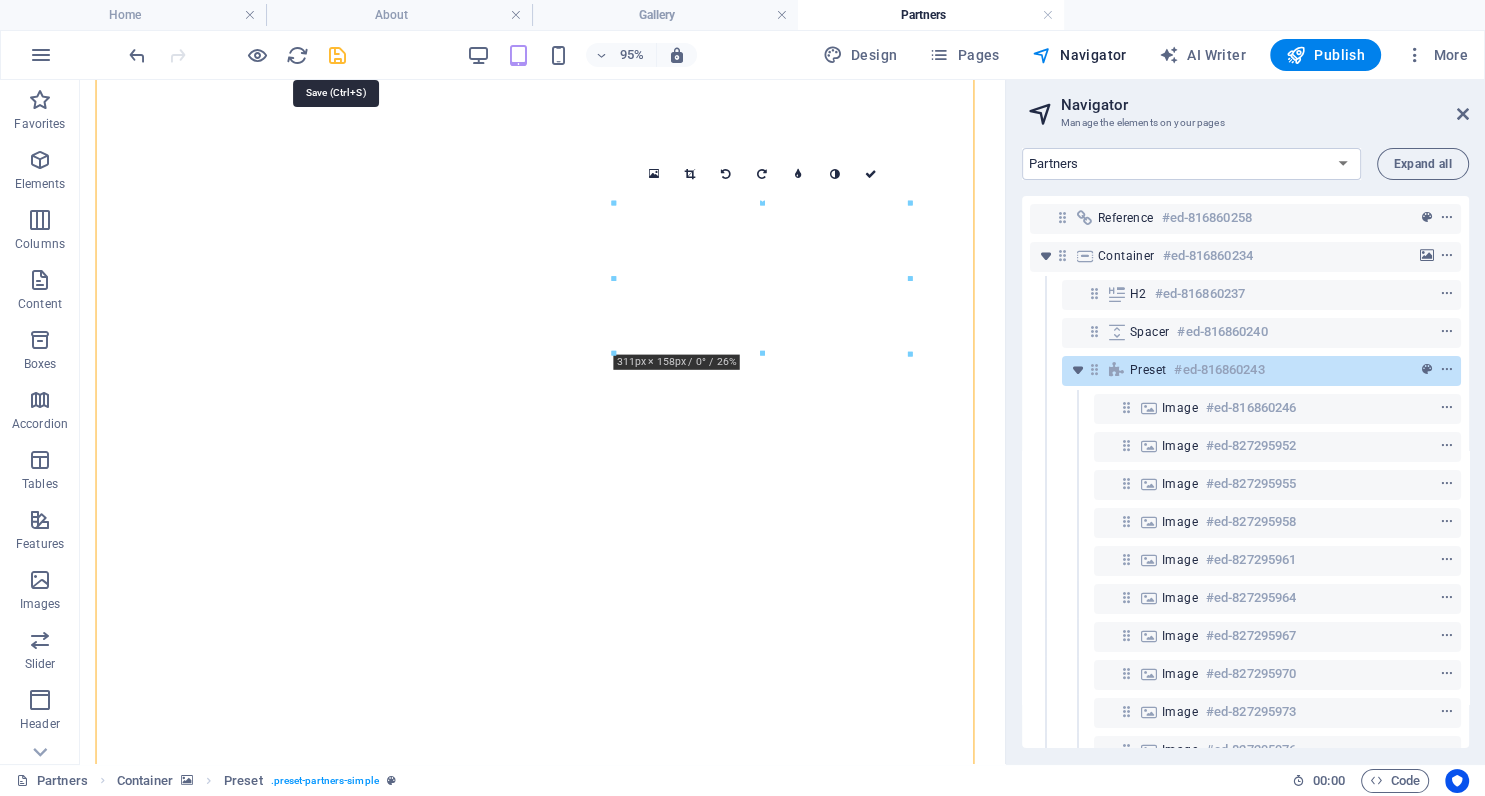 click at bounding box center [337, 55] 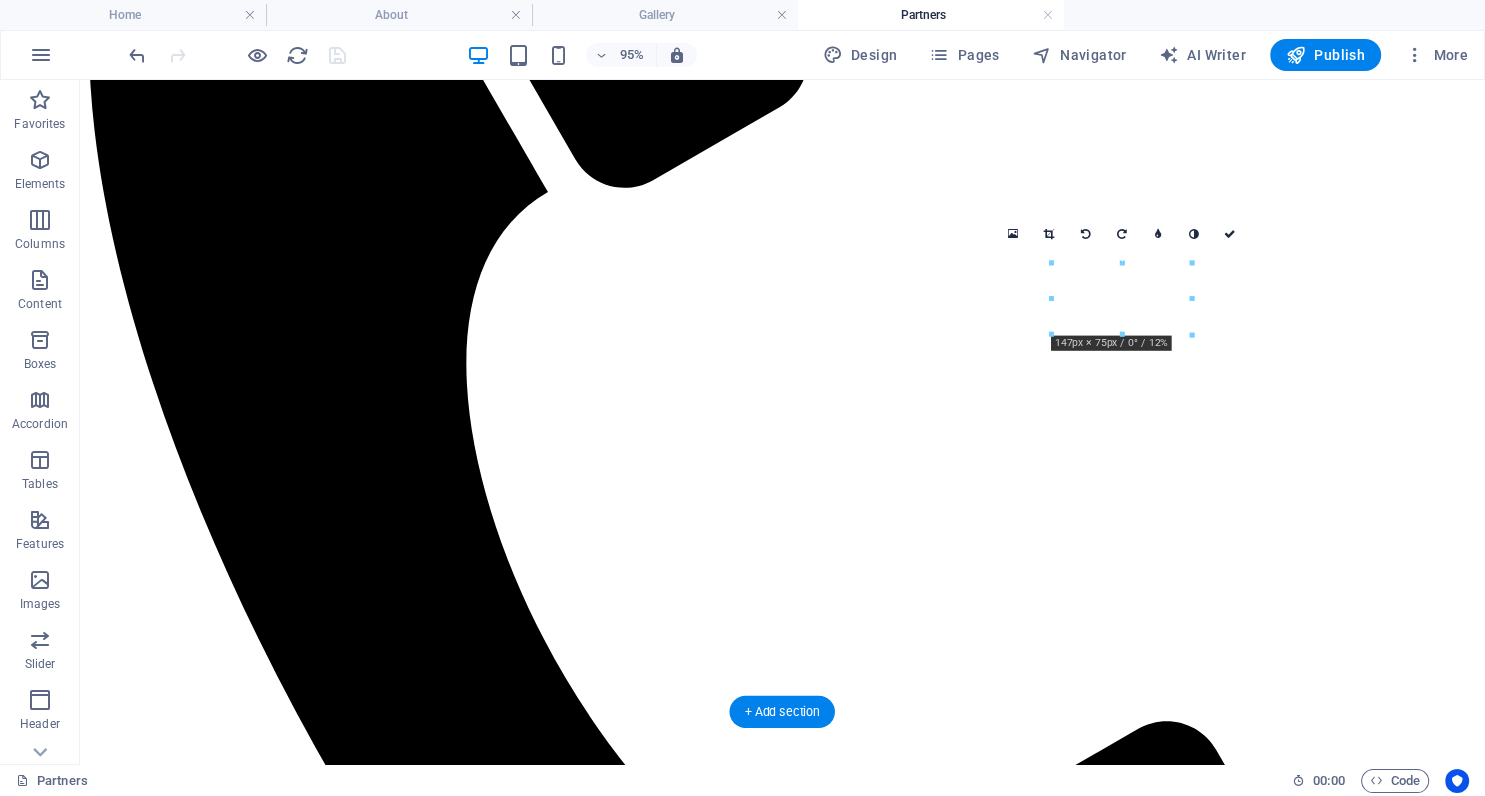 scroll, scrollTop: 725, scrollLeft: 0, axis: vertical 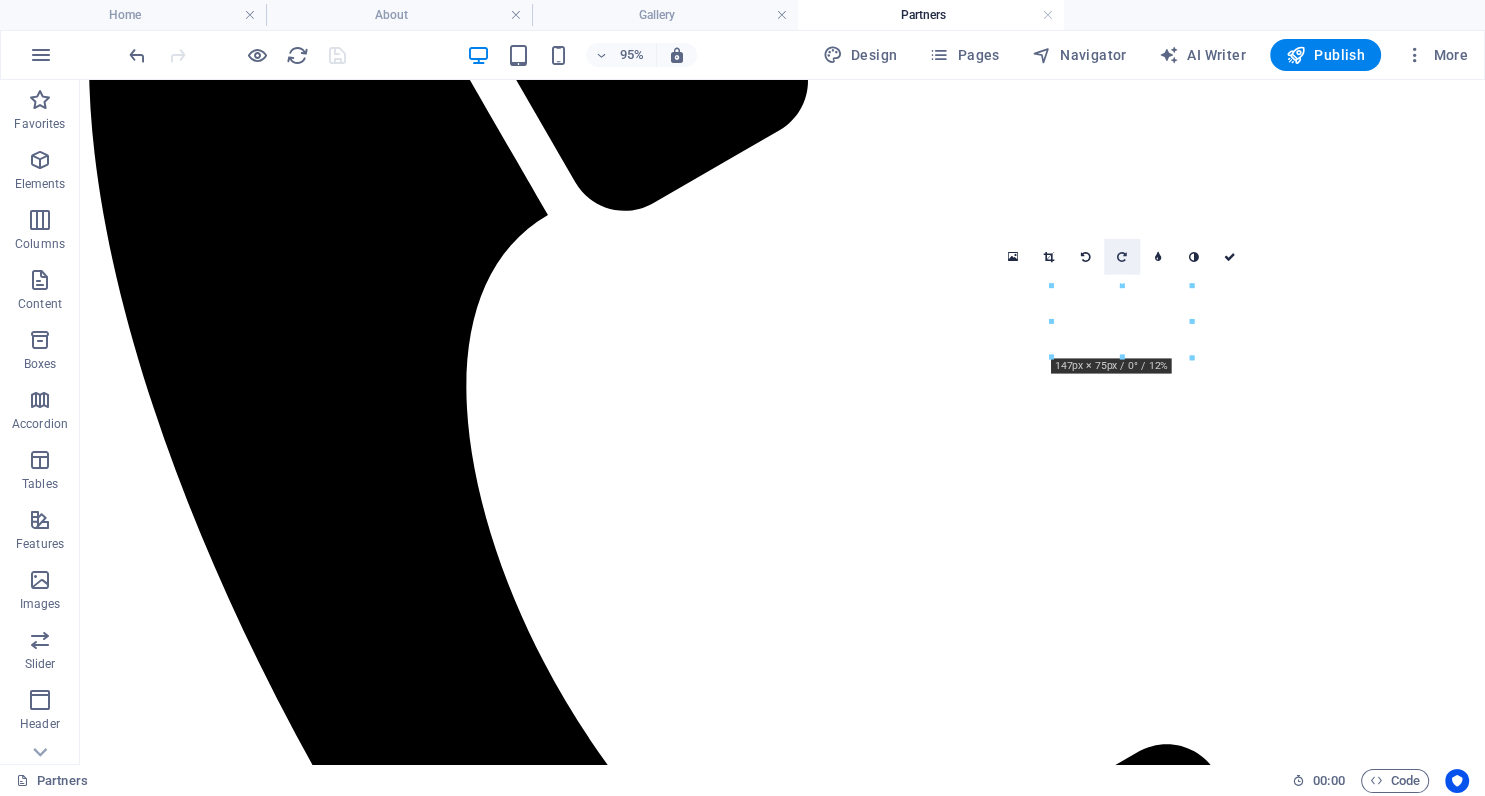 click at bounding box center (1122, 256) 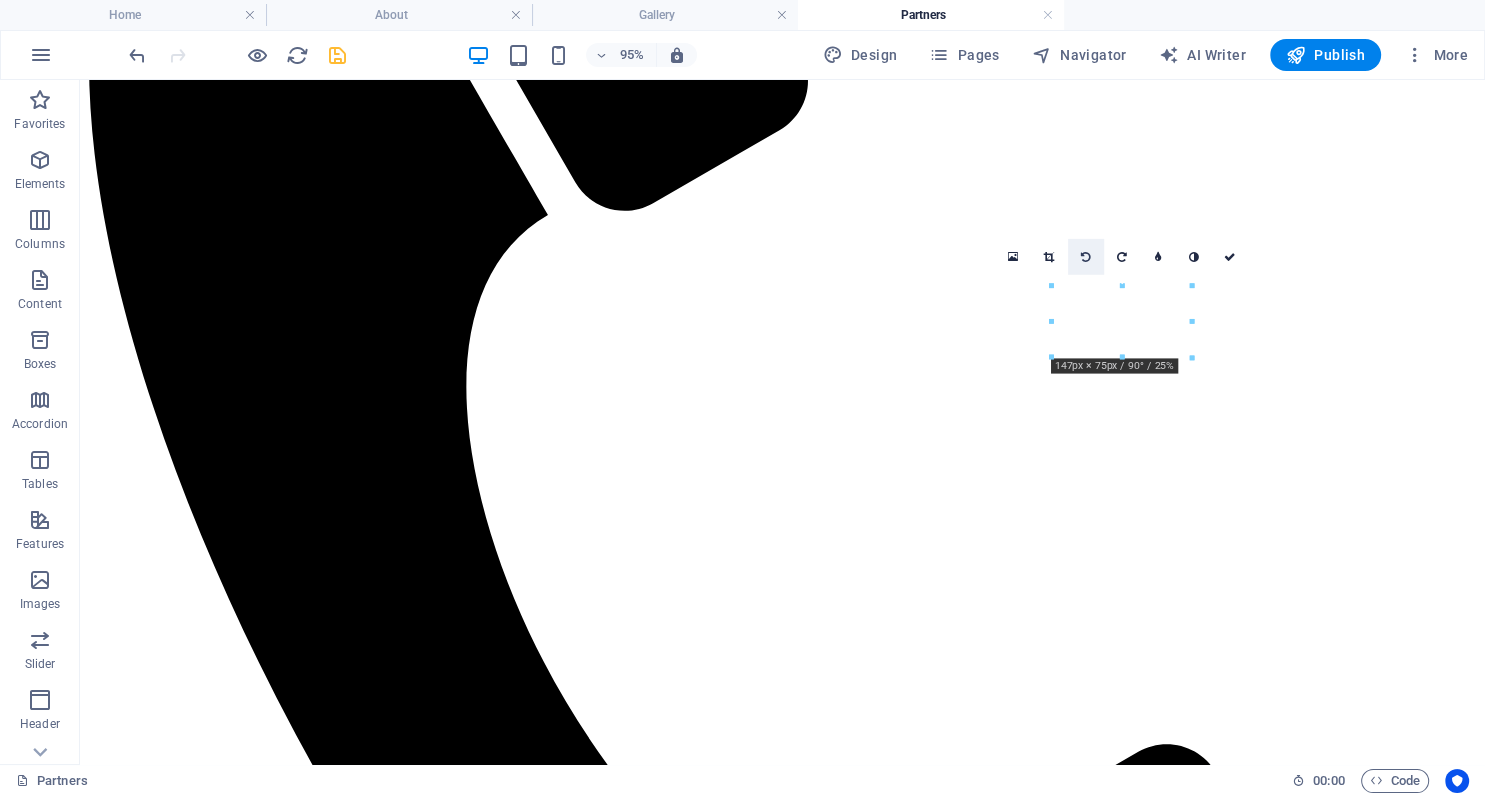 click at bounding box center (1086, 256) 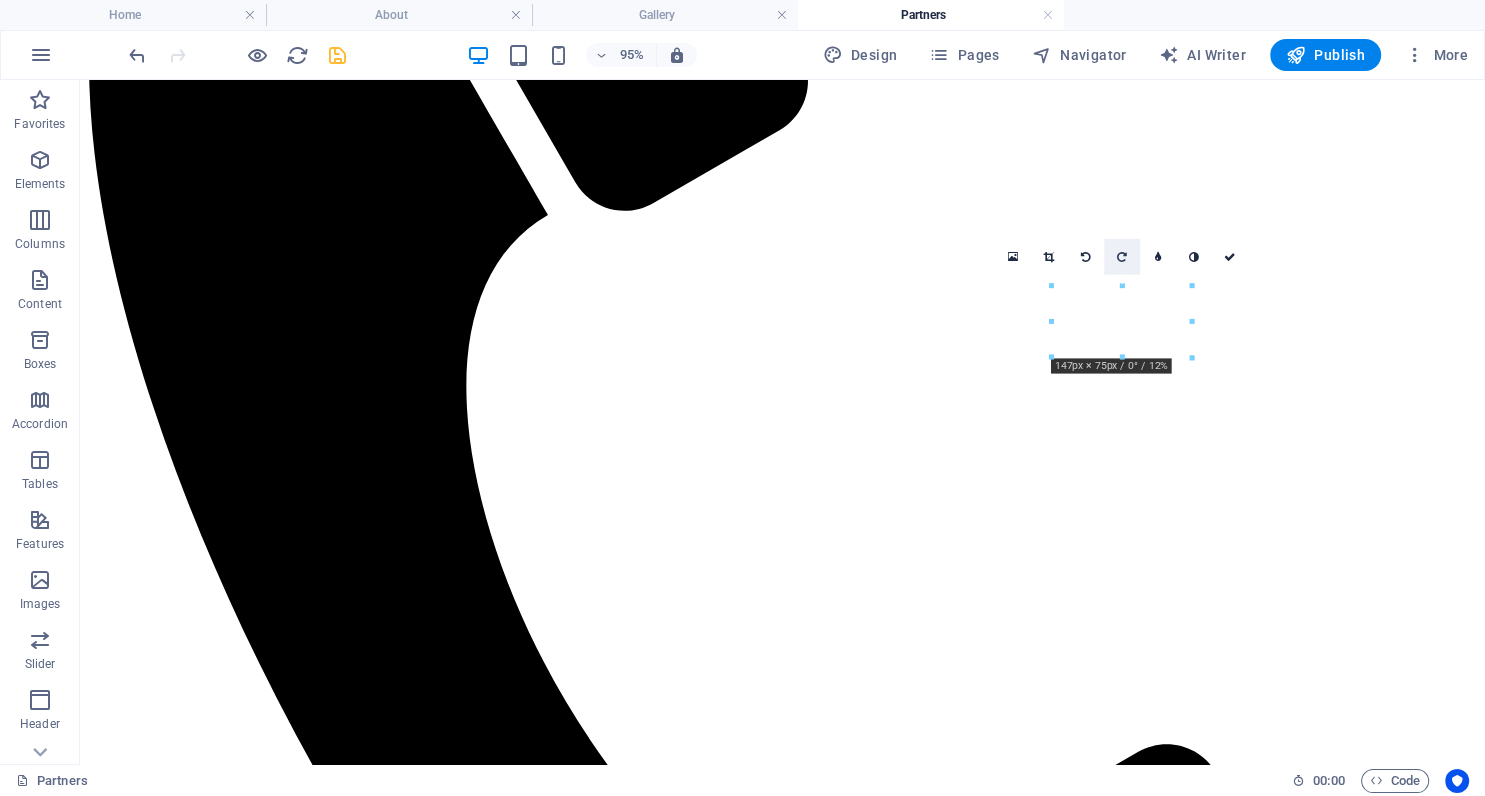 click at bounding box center [1122, 256] 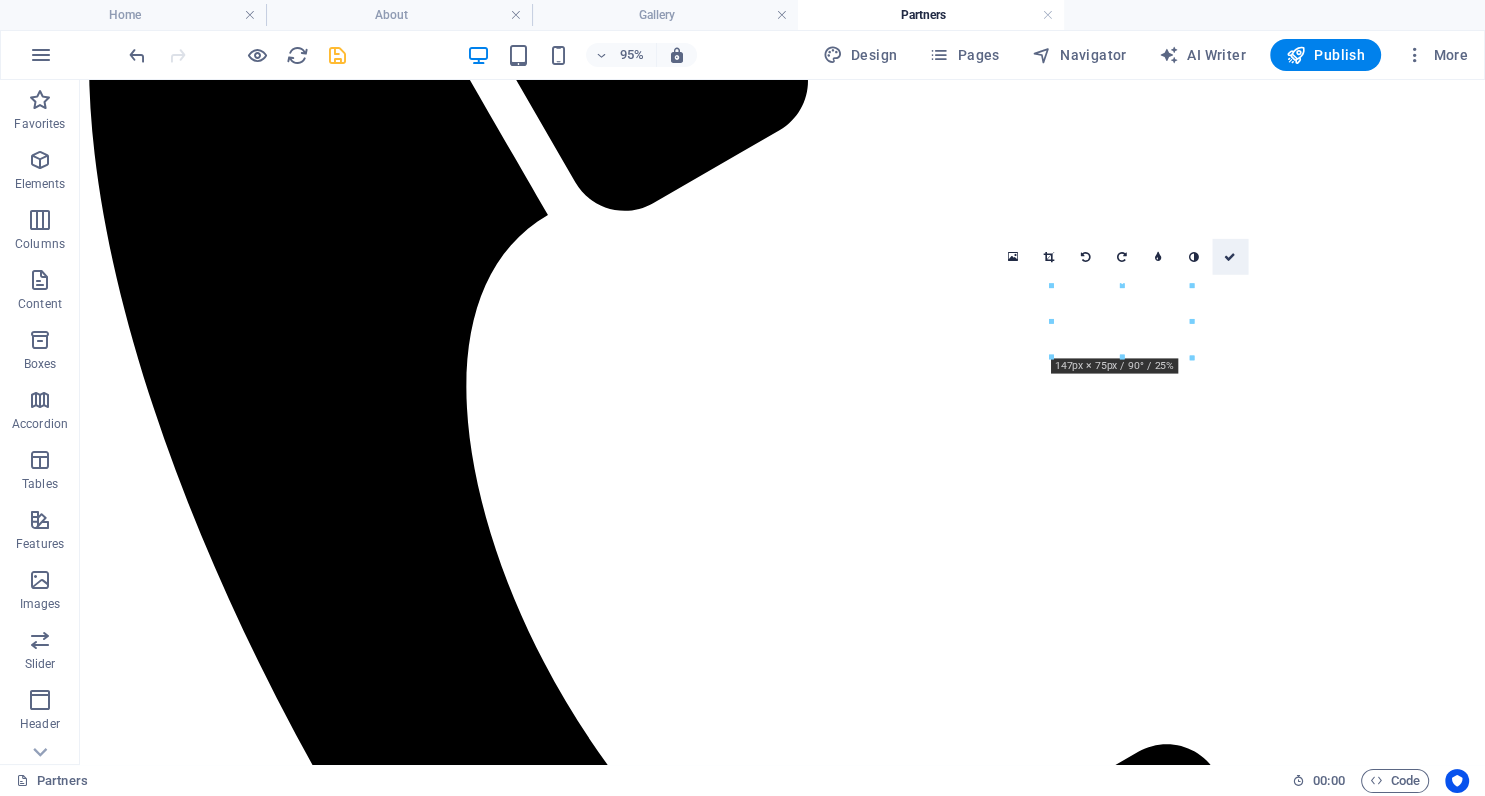 click at bounding box center (1230, 256) 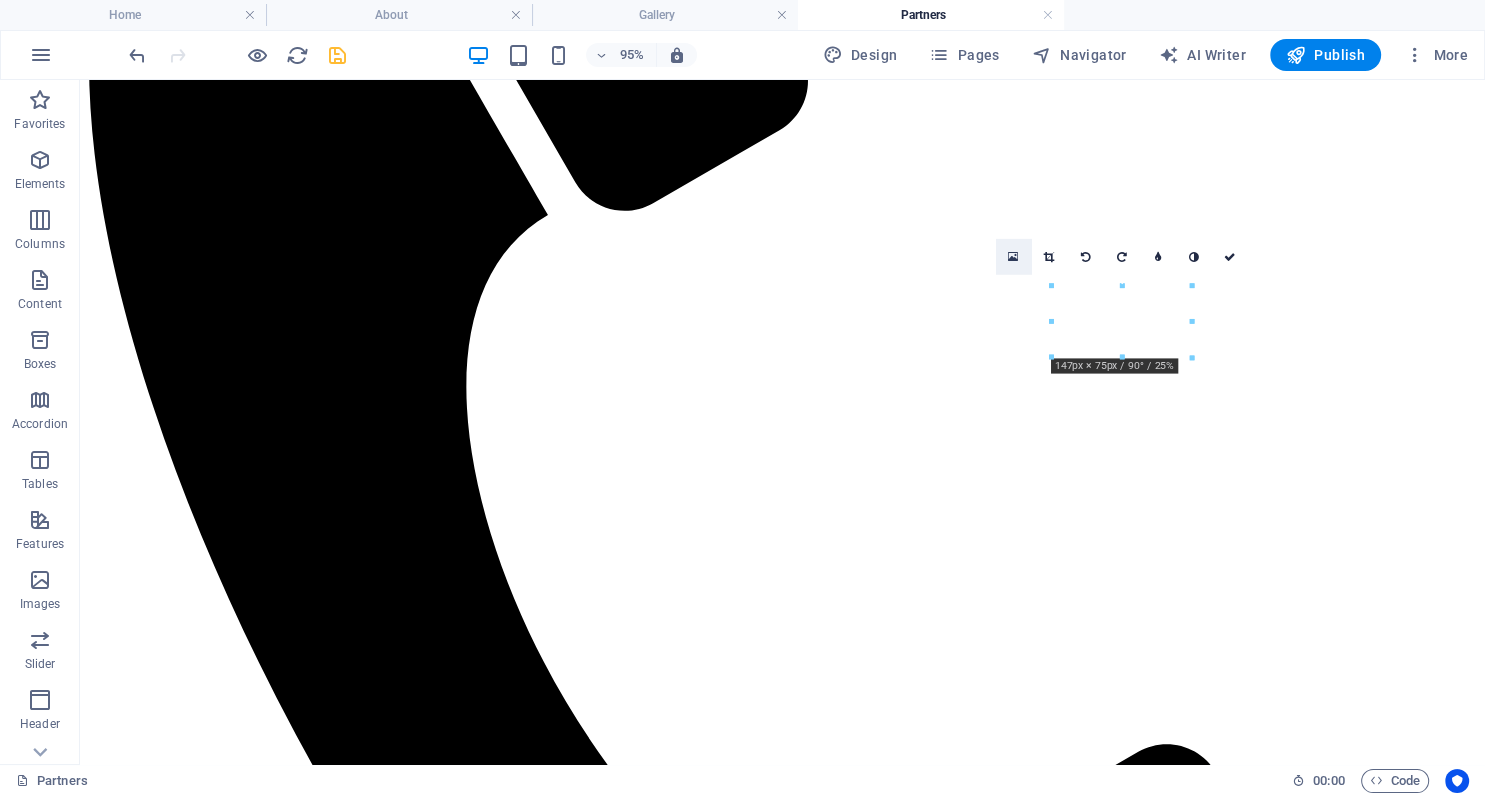 click at bounding box center [1013, 256] 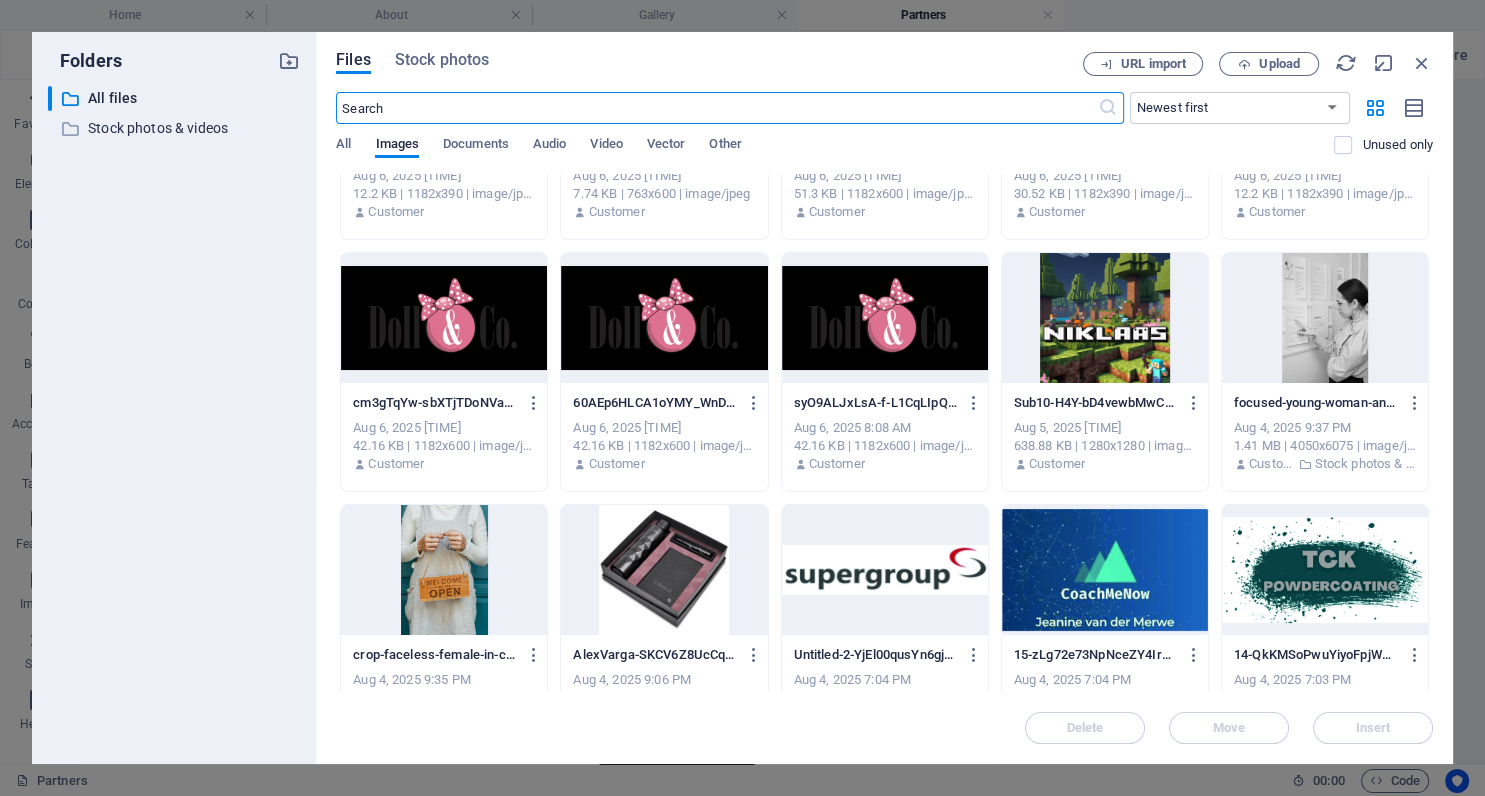 scroll, scrollTop: 182, scrollLeft: 0, axis: vertical 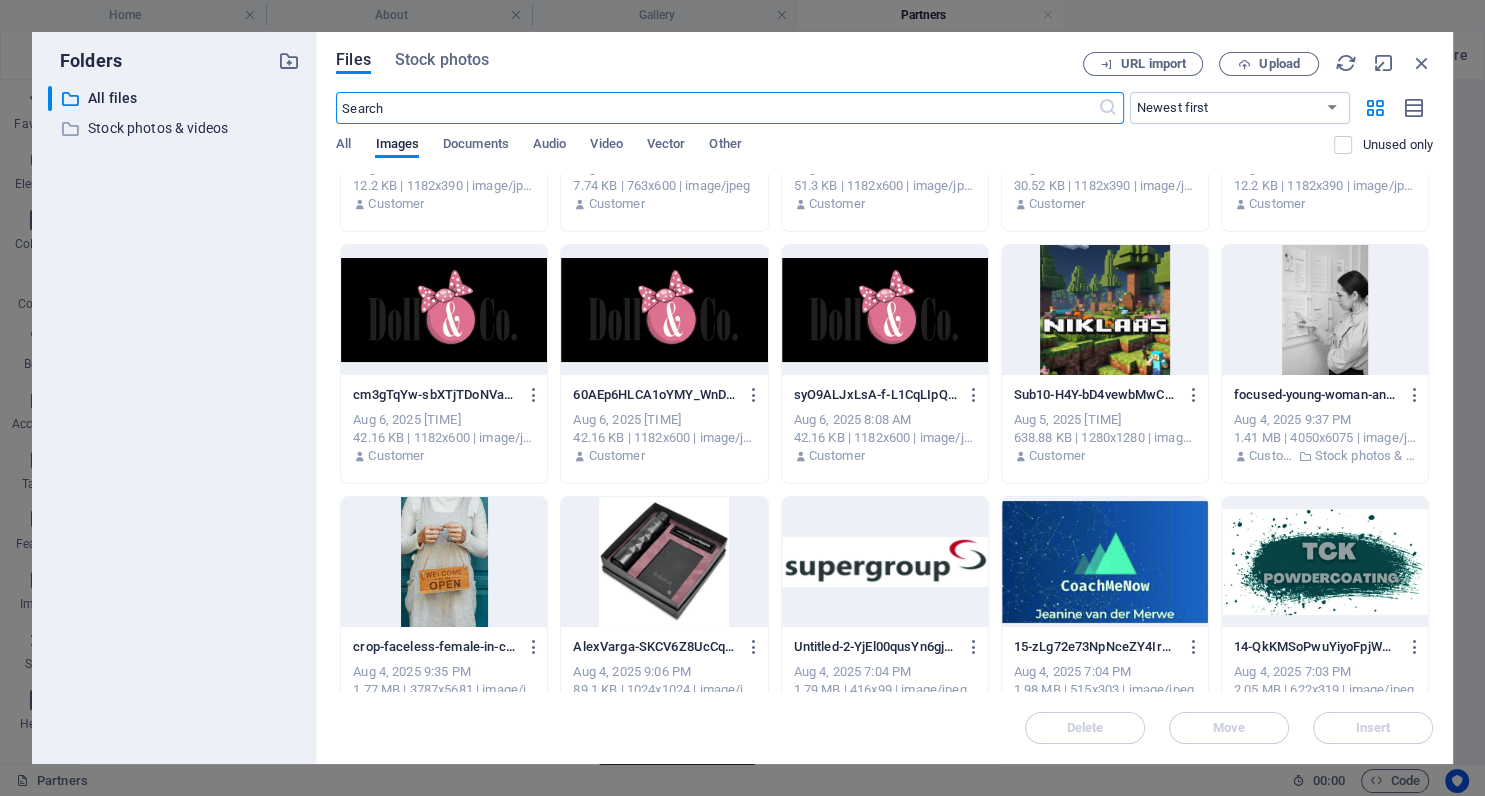 click at bounding box center [444, 310] 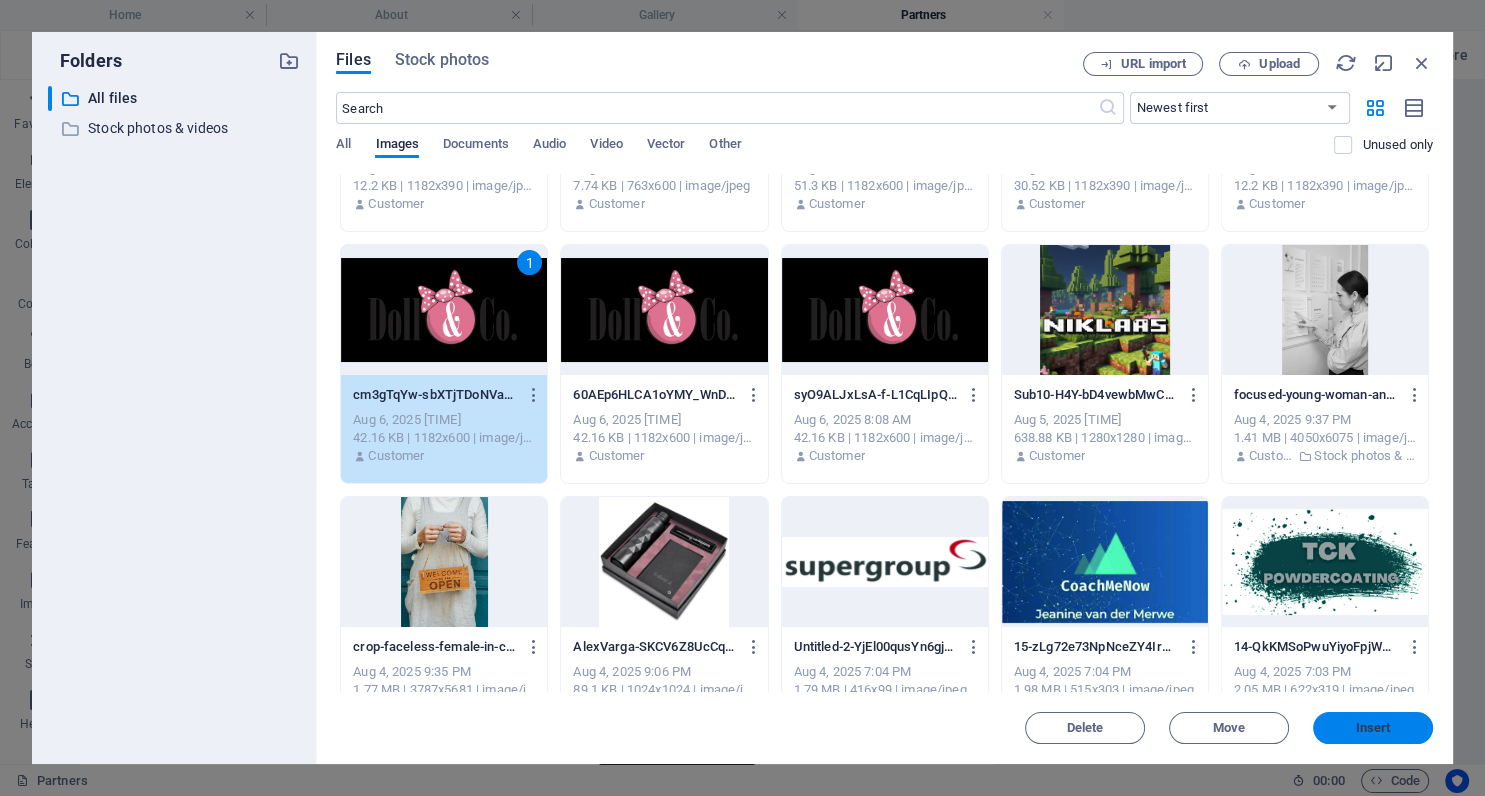 click on "Insert" at bounding box center (1373, 728) 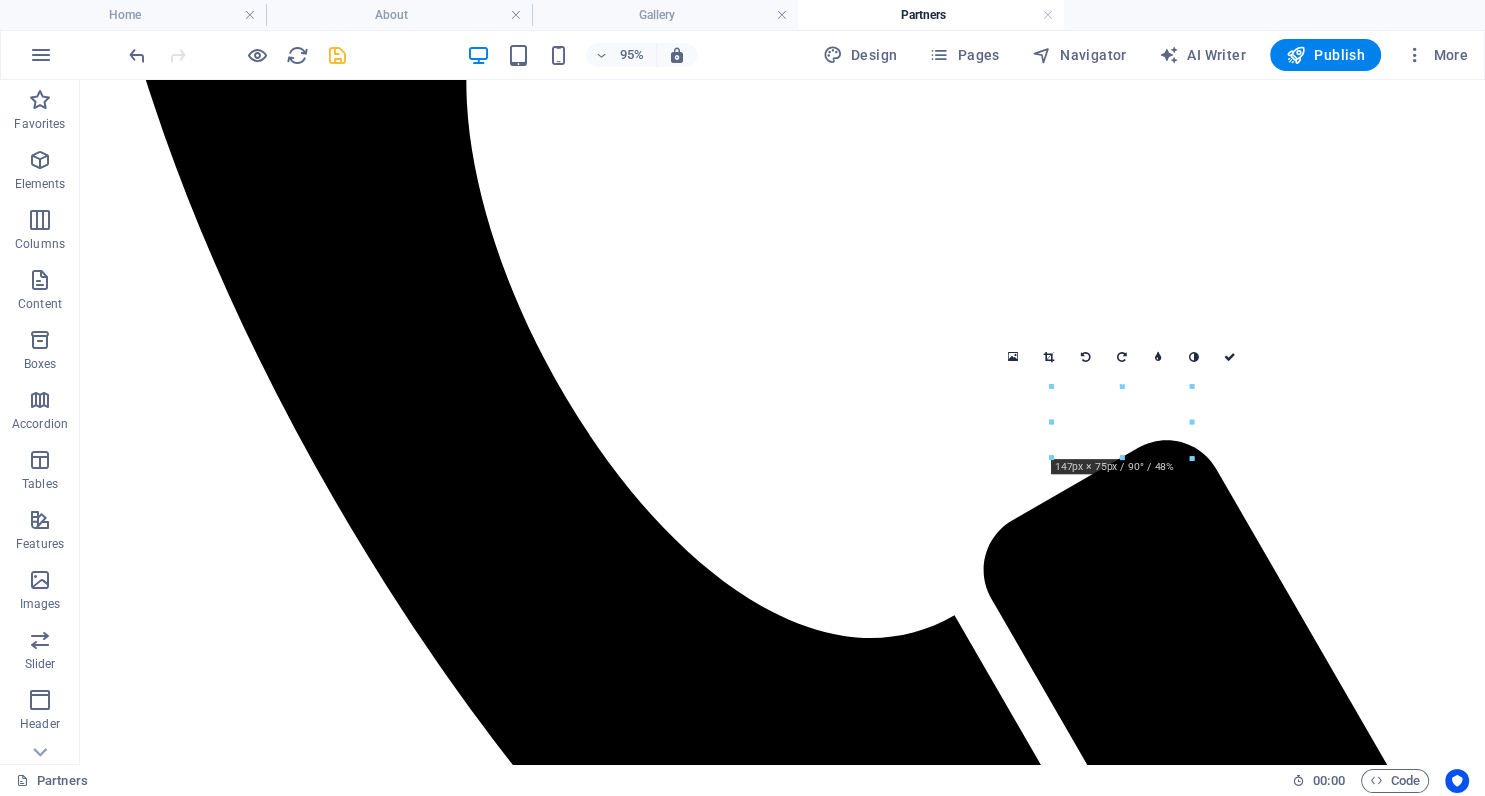 scroll, scrollTop: 619, scrollLeft: 0, axis: vertical 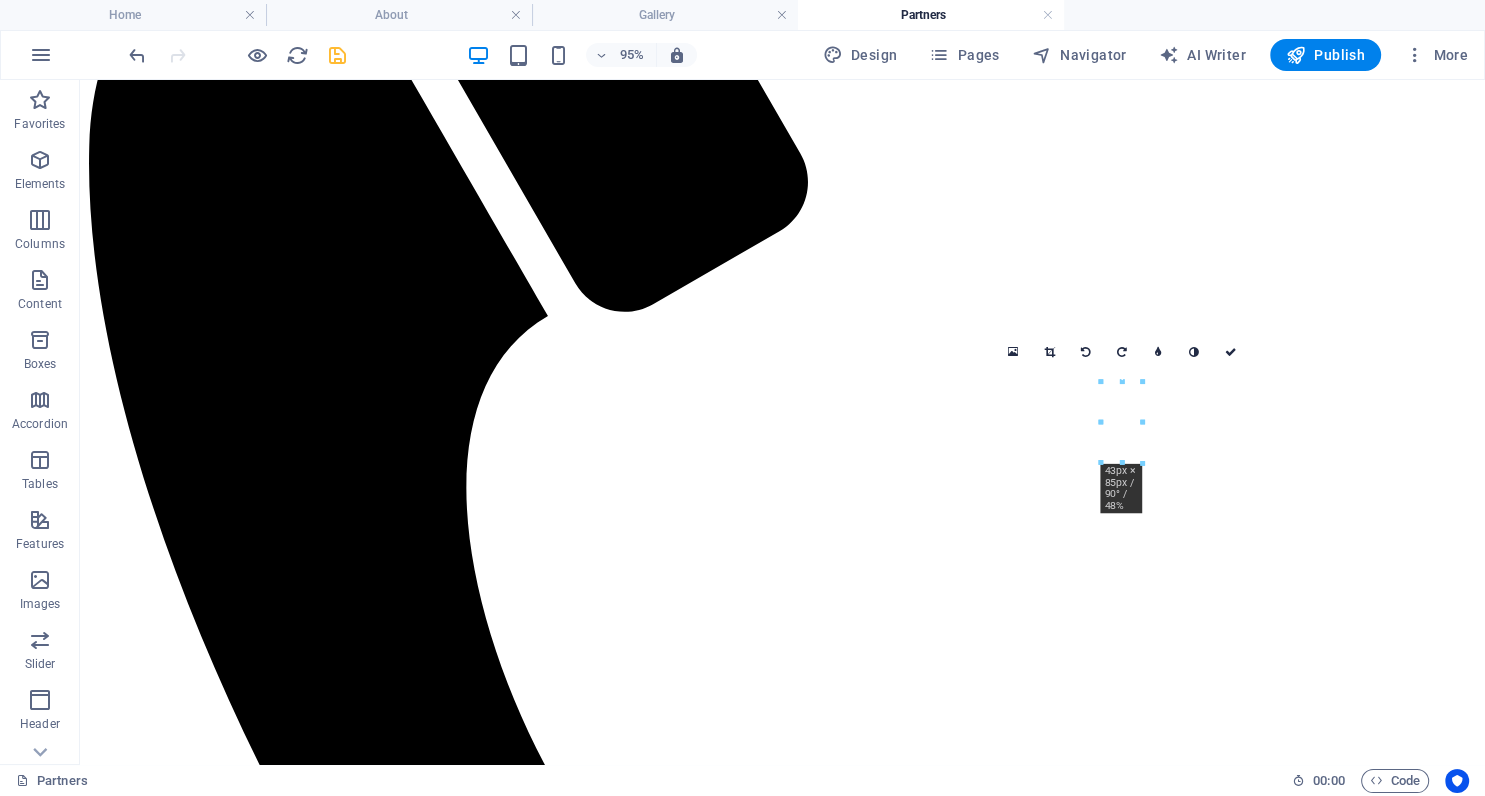 drag, startPoint x: 1101, startPoint y: 382, endPoint x: 1082, endPoint y: 379, distance: 19.235384 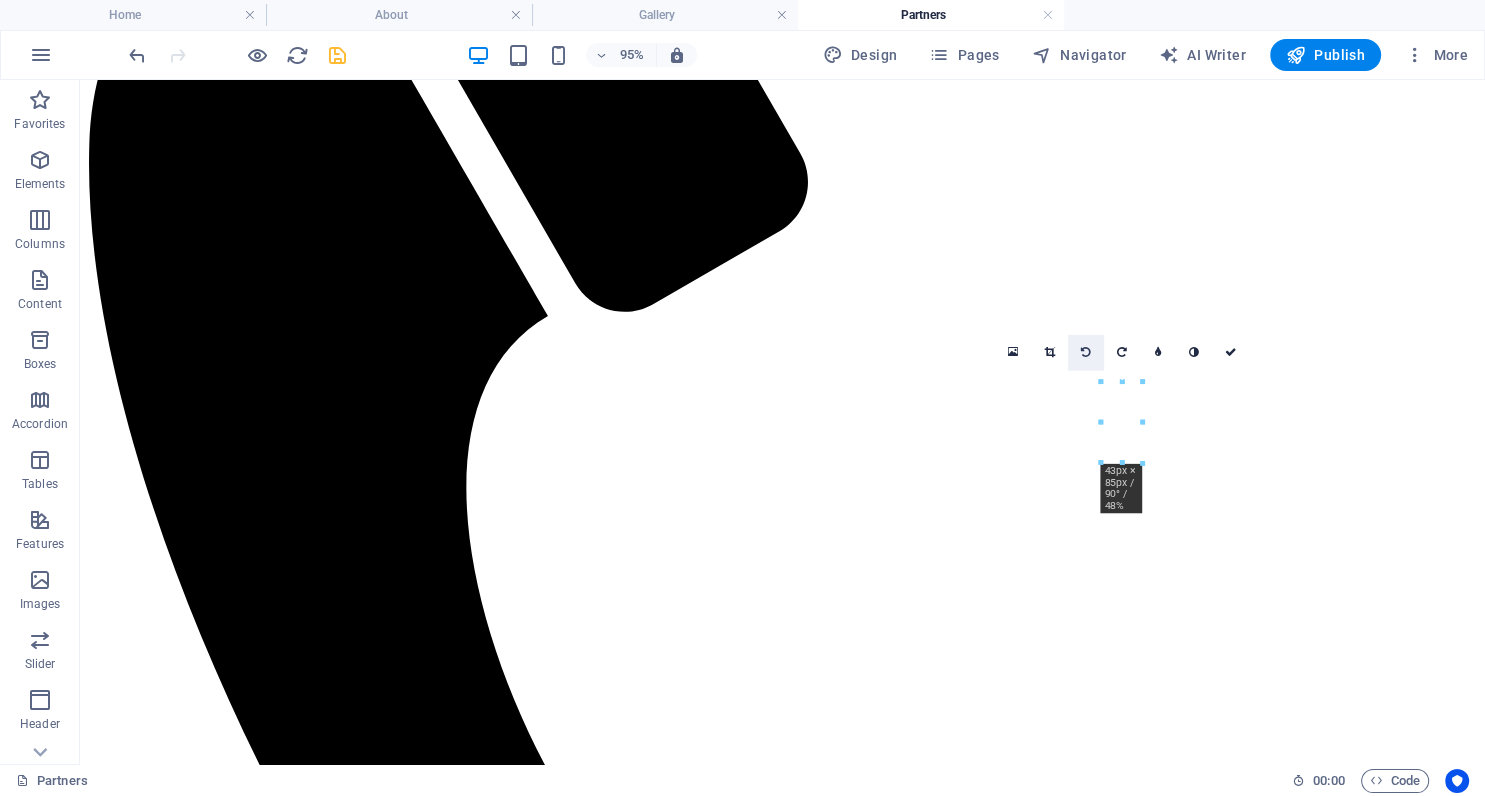 click at bounding box center [1086, 352] 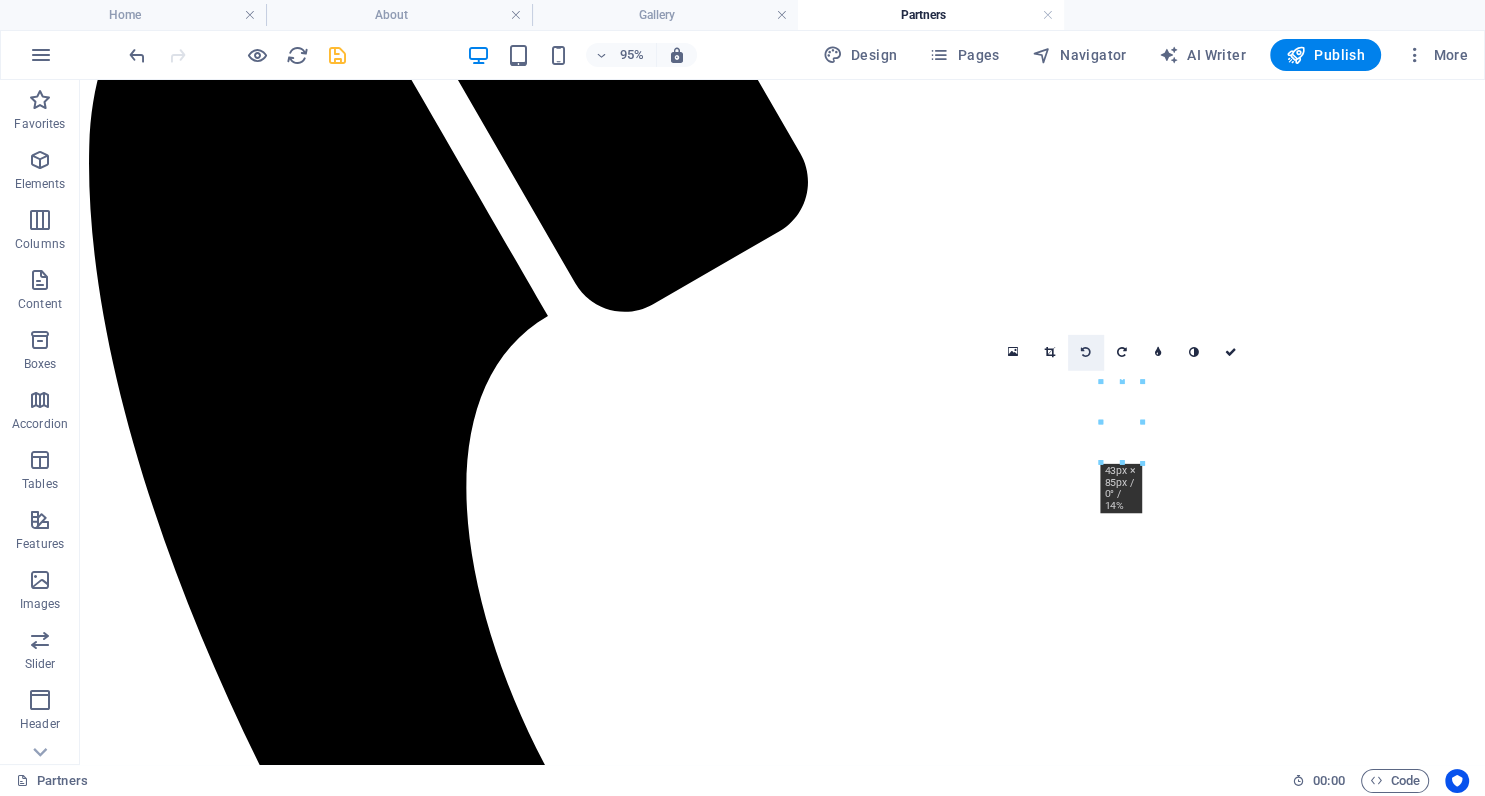 click at bounding box center (1086, 352) 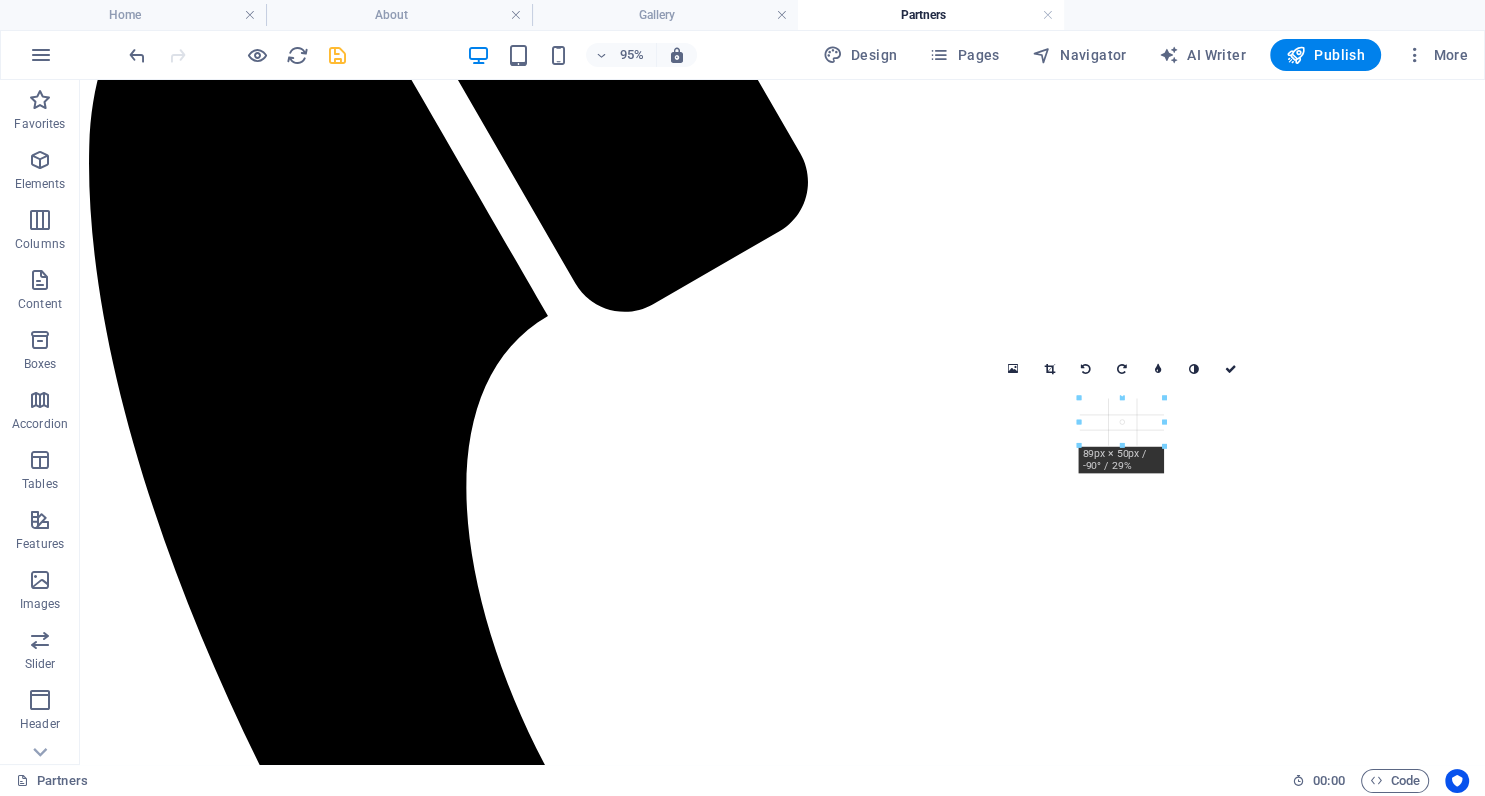 drag, startPoint x: 1104, startPoint y: 422, endPoint x: 1058, endPoint y: 422, distance: 46 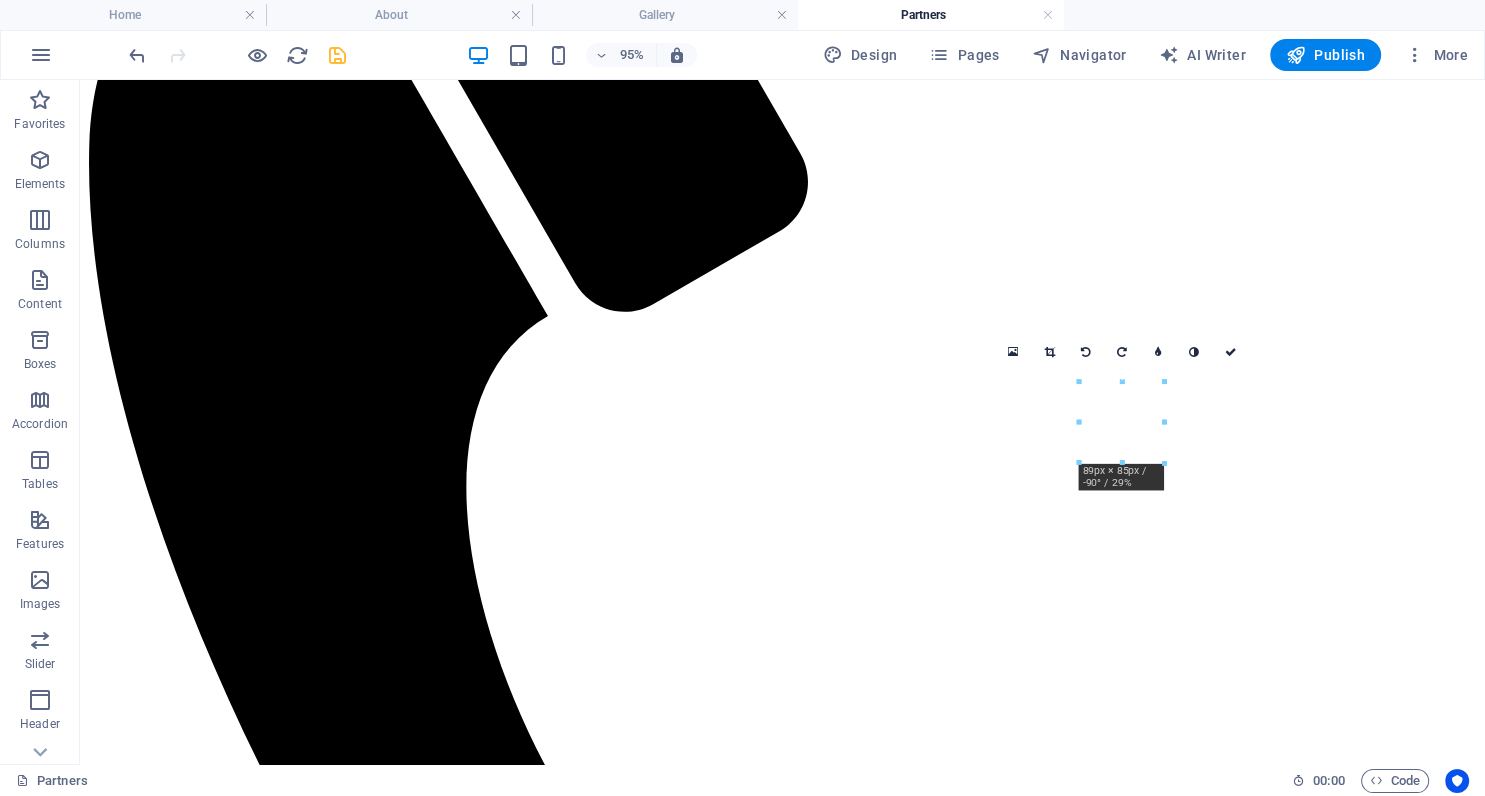 click on "16:10 16:9 4:3 1:1 1:2 0" at bounding box center [1122, 352] 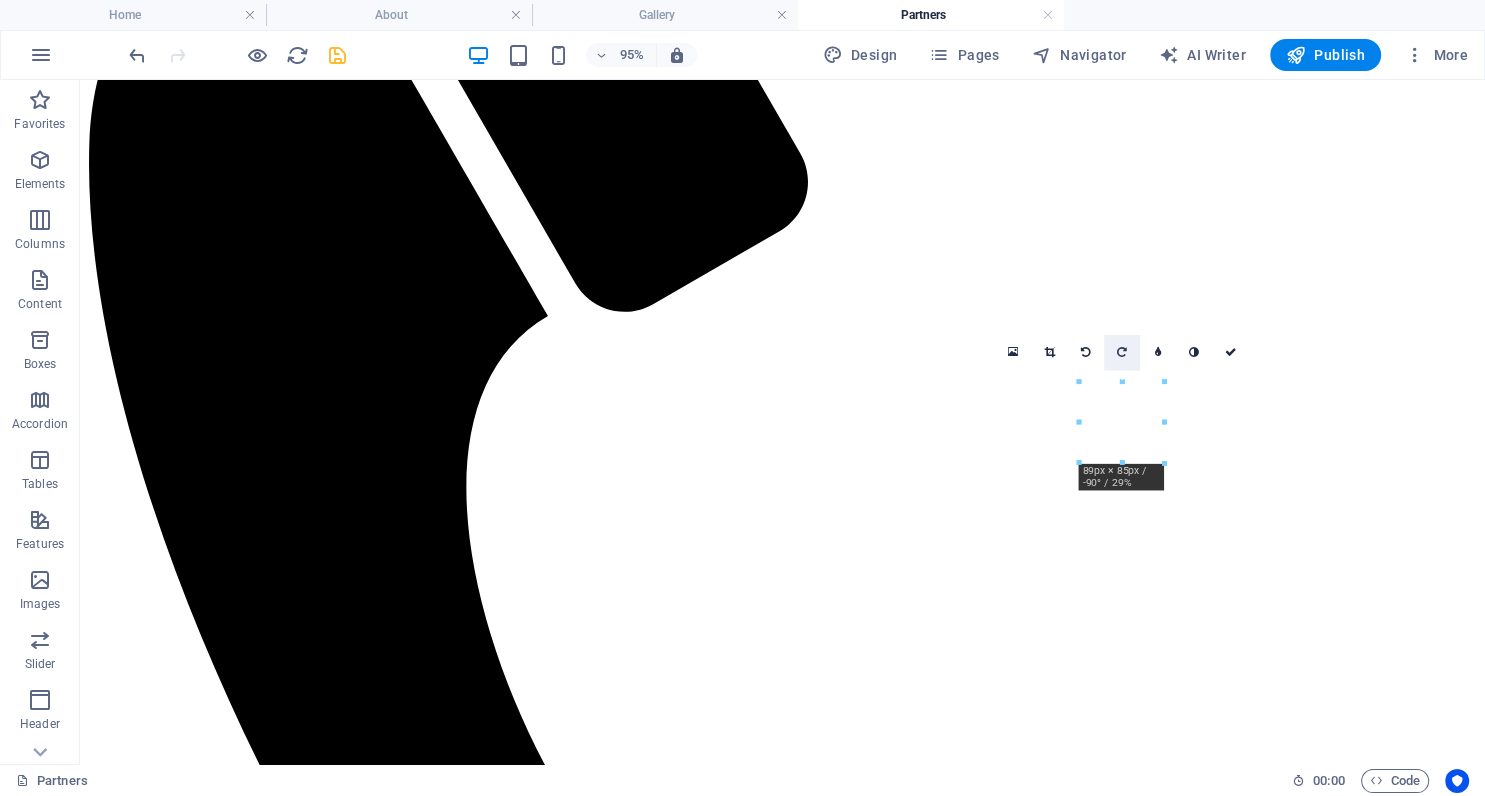 click at bounding box center (1122, 352) 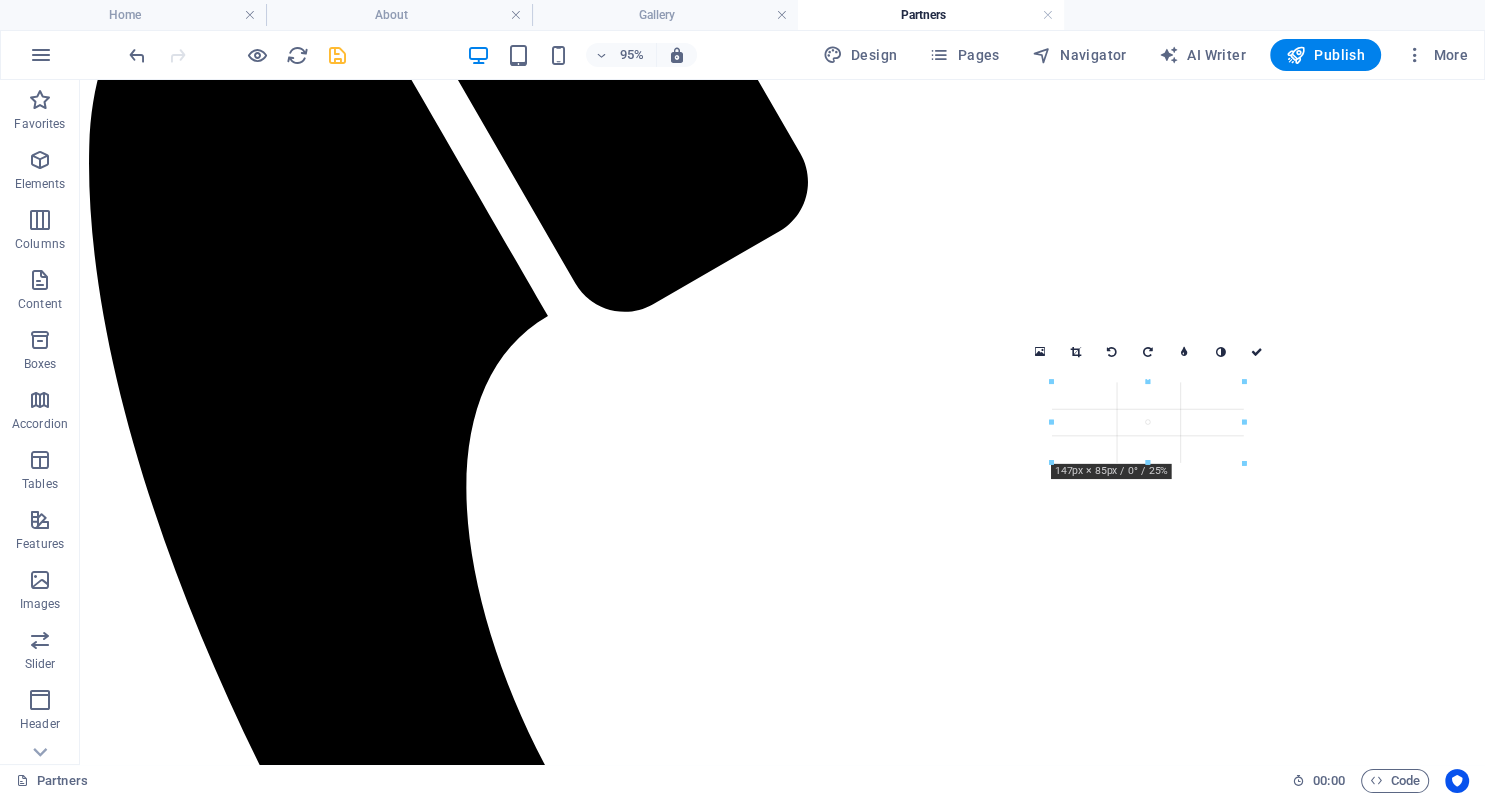 drag, startPoint x: 1081, startPoint y: 443, endPoint x: 990, endPoint y: 515, distance: 116.03879 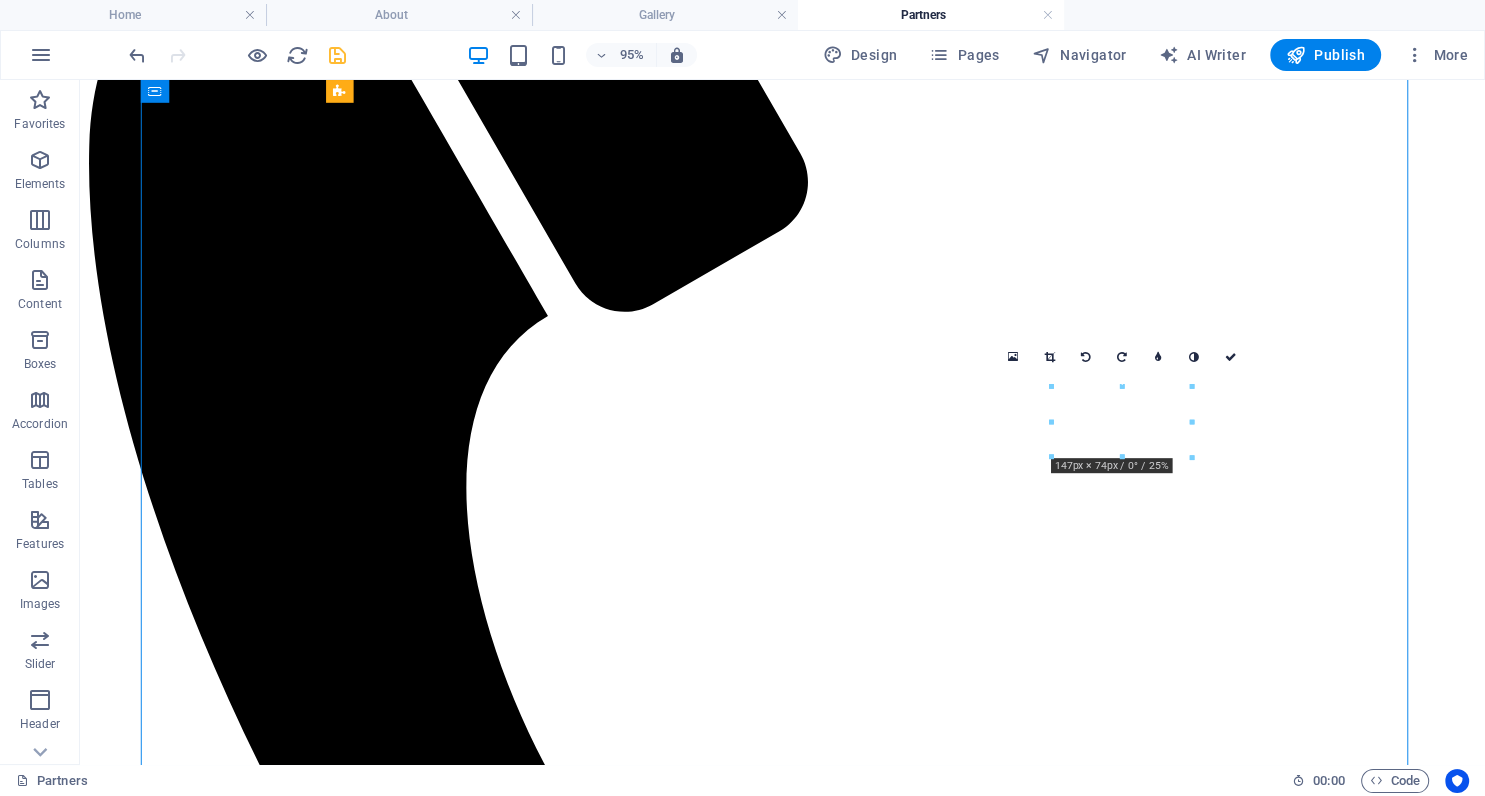 drag, startPoint x: 1213, startPoint y: 445, endPoint x: 1155, endPoint y: 443, distance: 58.034473 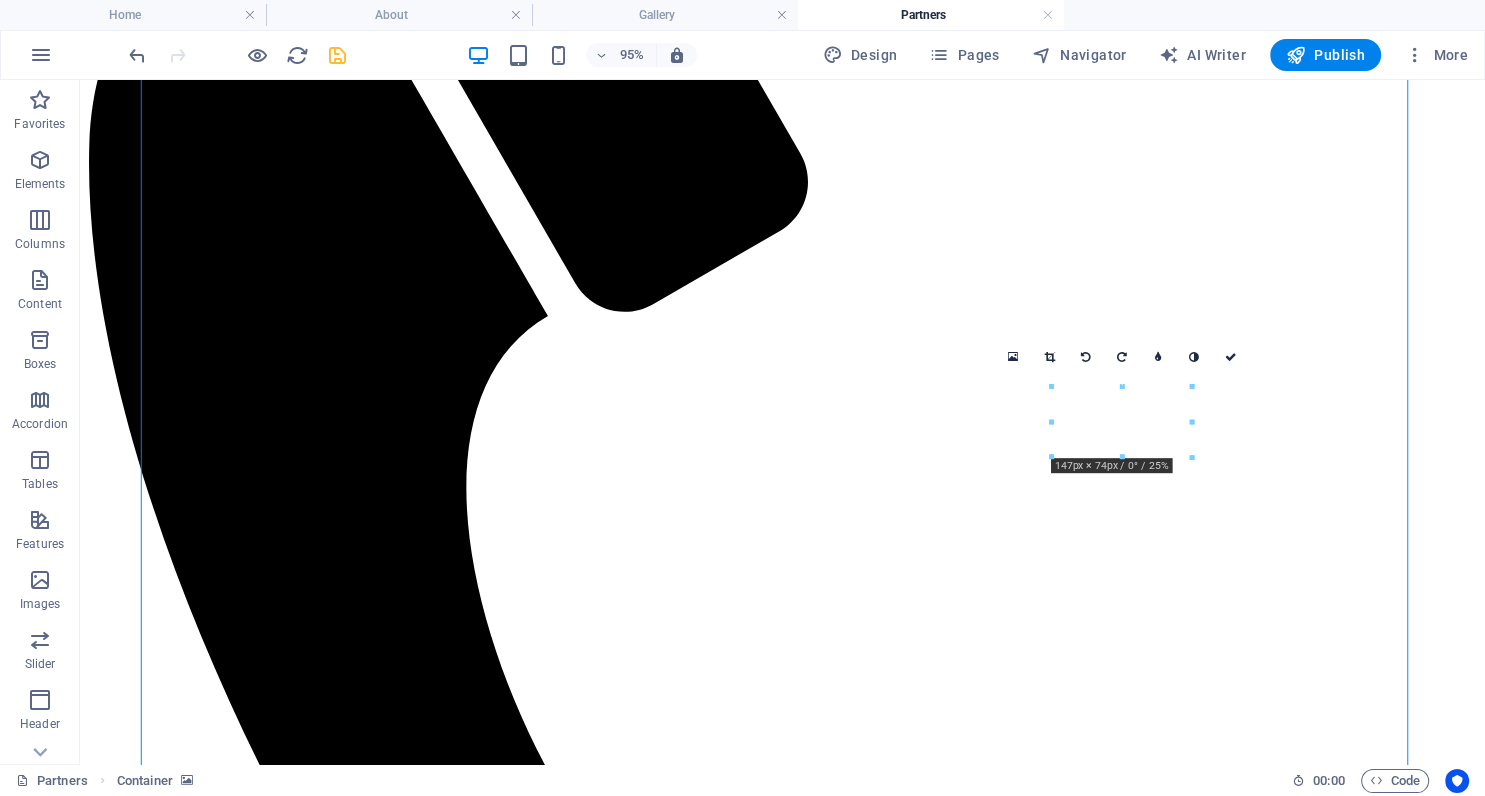 click at bounding box center (819, 1635) 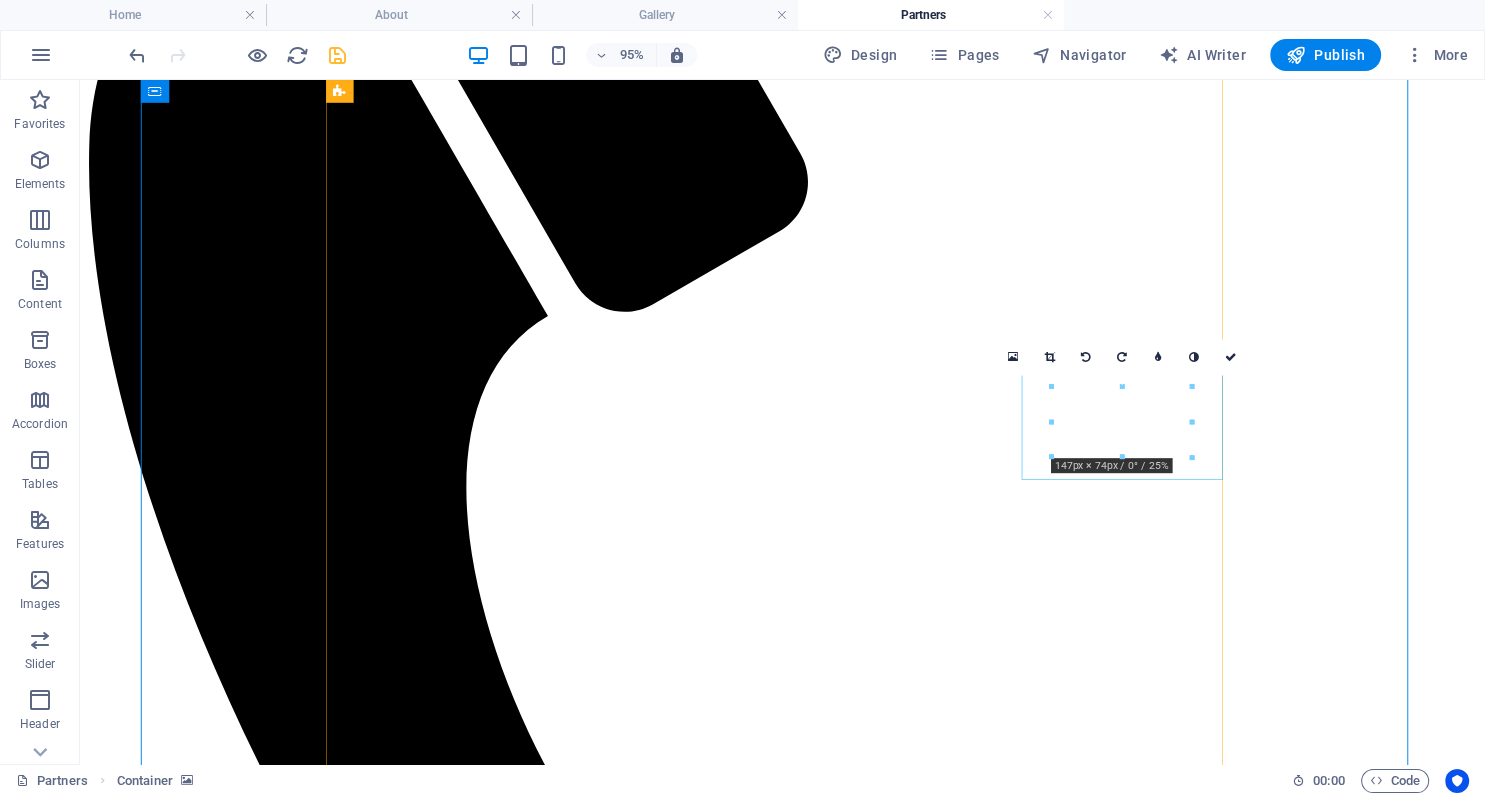 click at bounding box center [819, 9088] 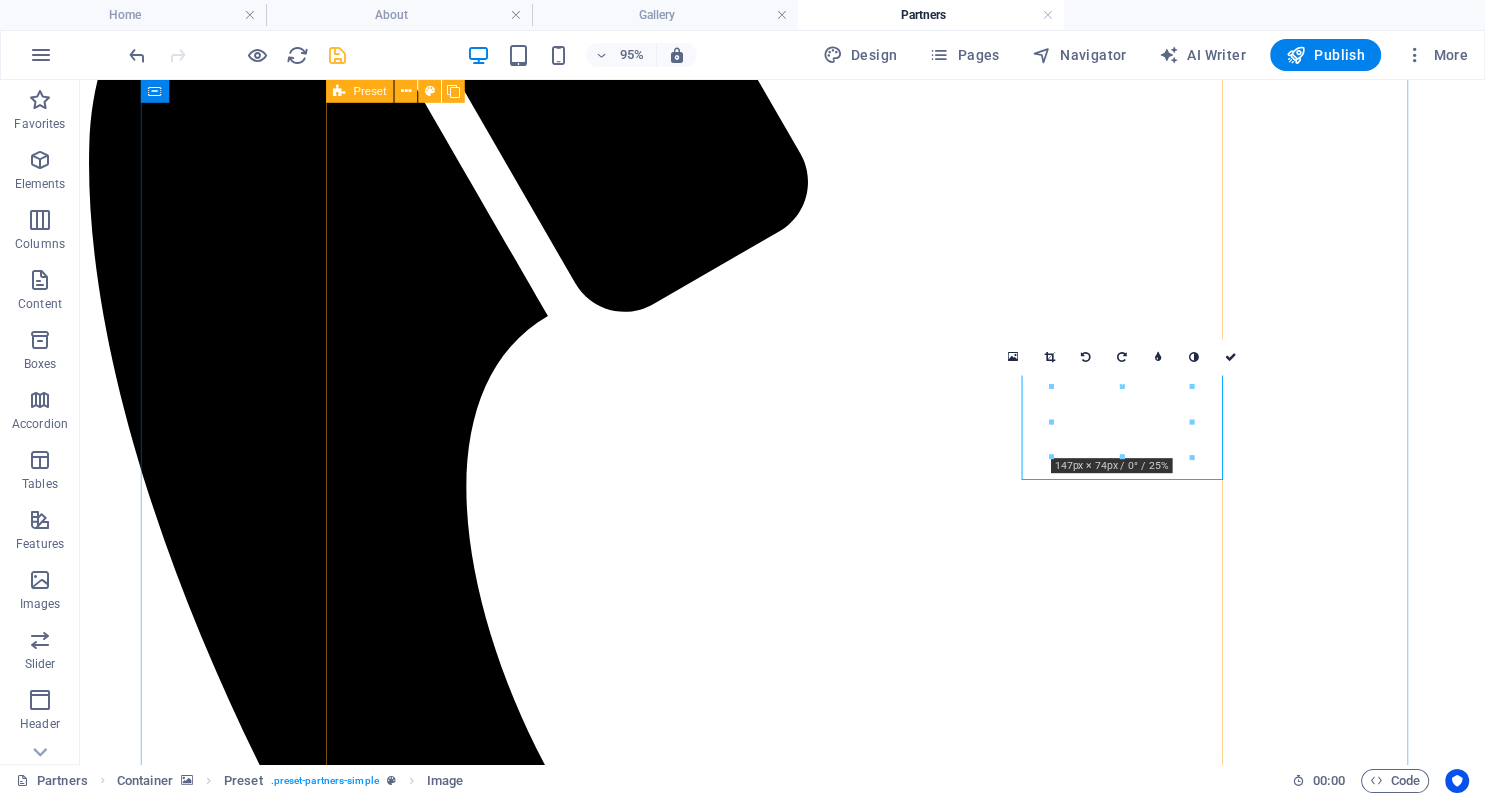 click at bounding box center (819, 7135) 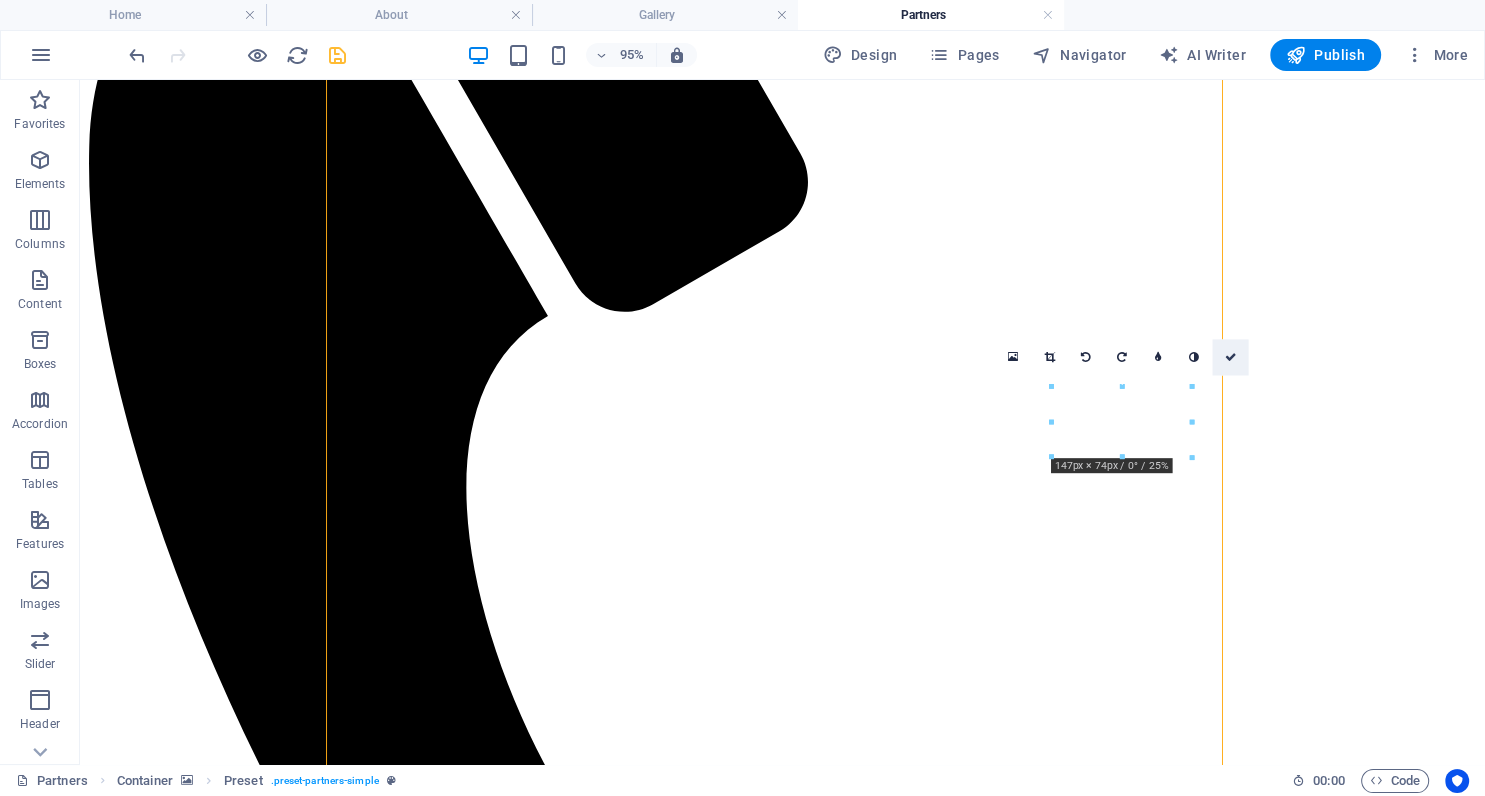click at bounding box center [1230, 357] 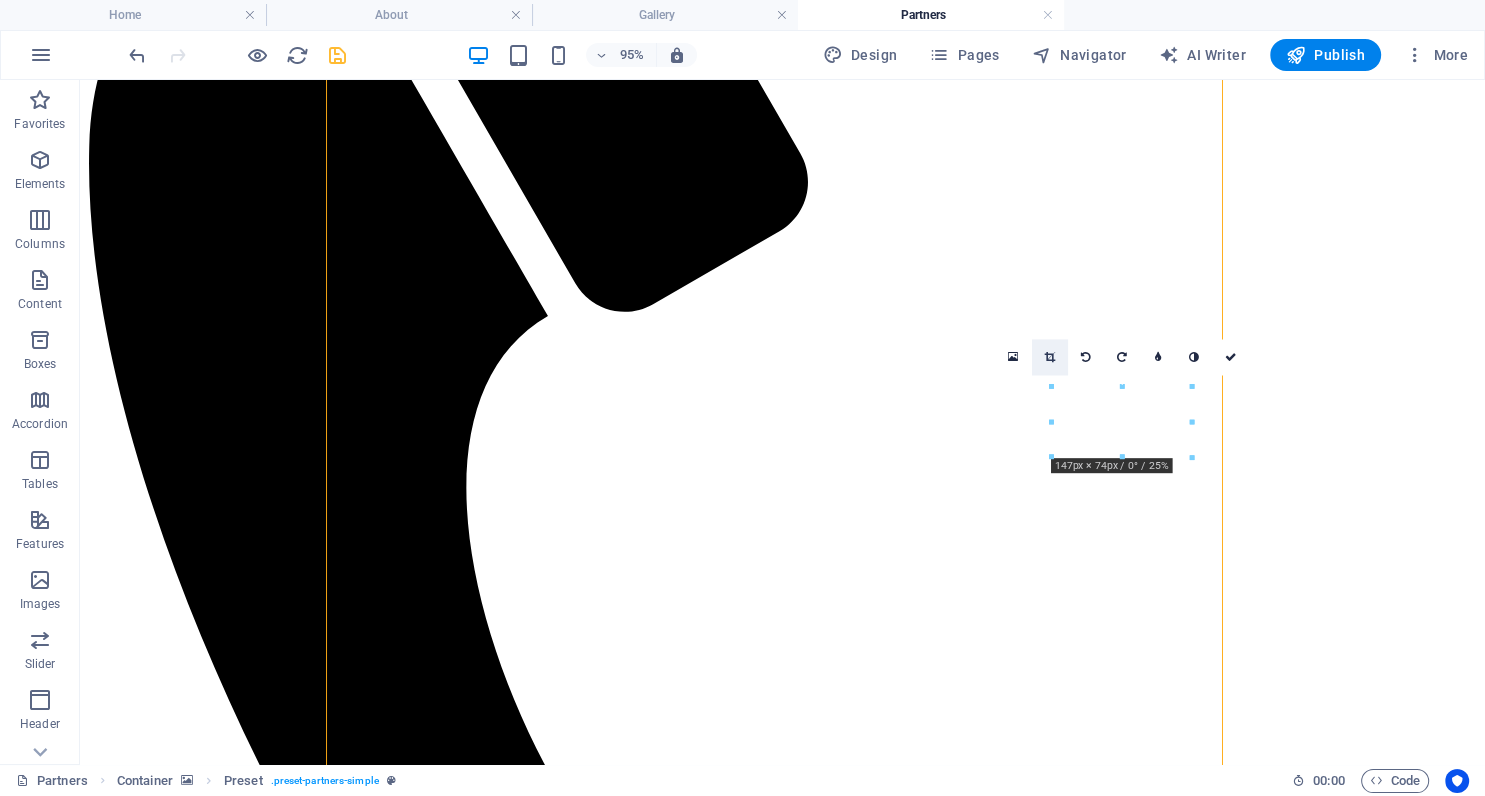 click at bounding box center (1049, 357) 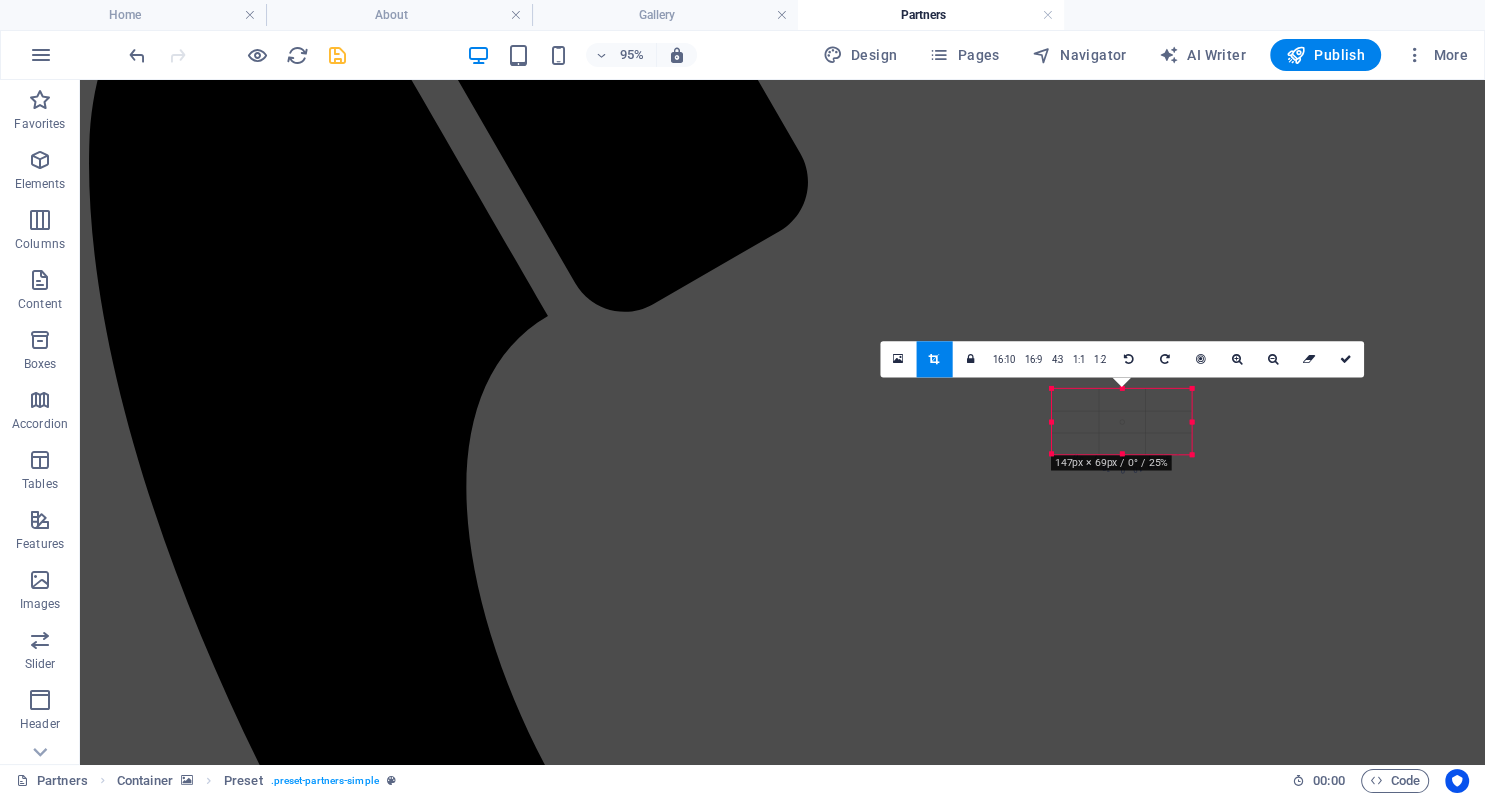 drag, startPoint x: 1030, startPoint y: 464, endPoint x: 942, endPoint y: 452, distance: 88.814415 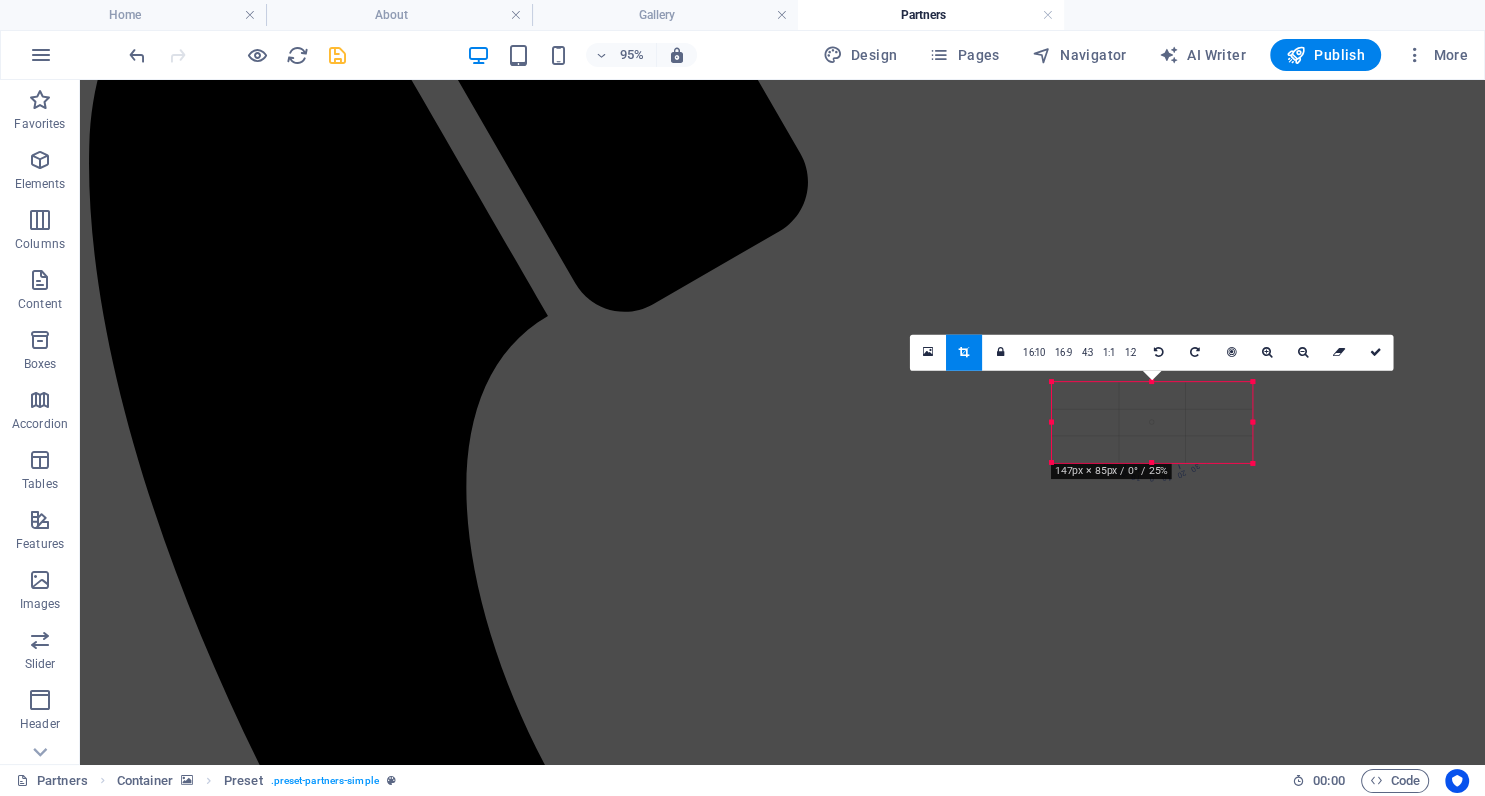 drag, startPoint x: 1057, startPoint y: 395, endPoint x: 1266, endPoint y: 527, distance: 247.19426 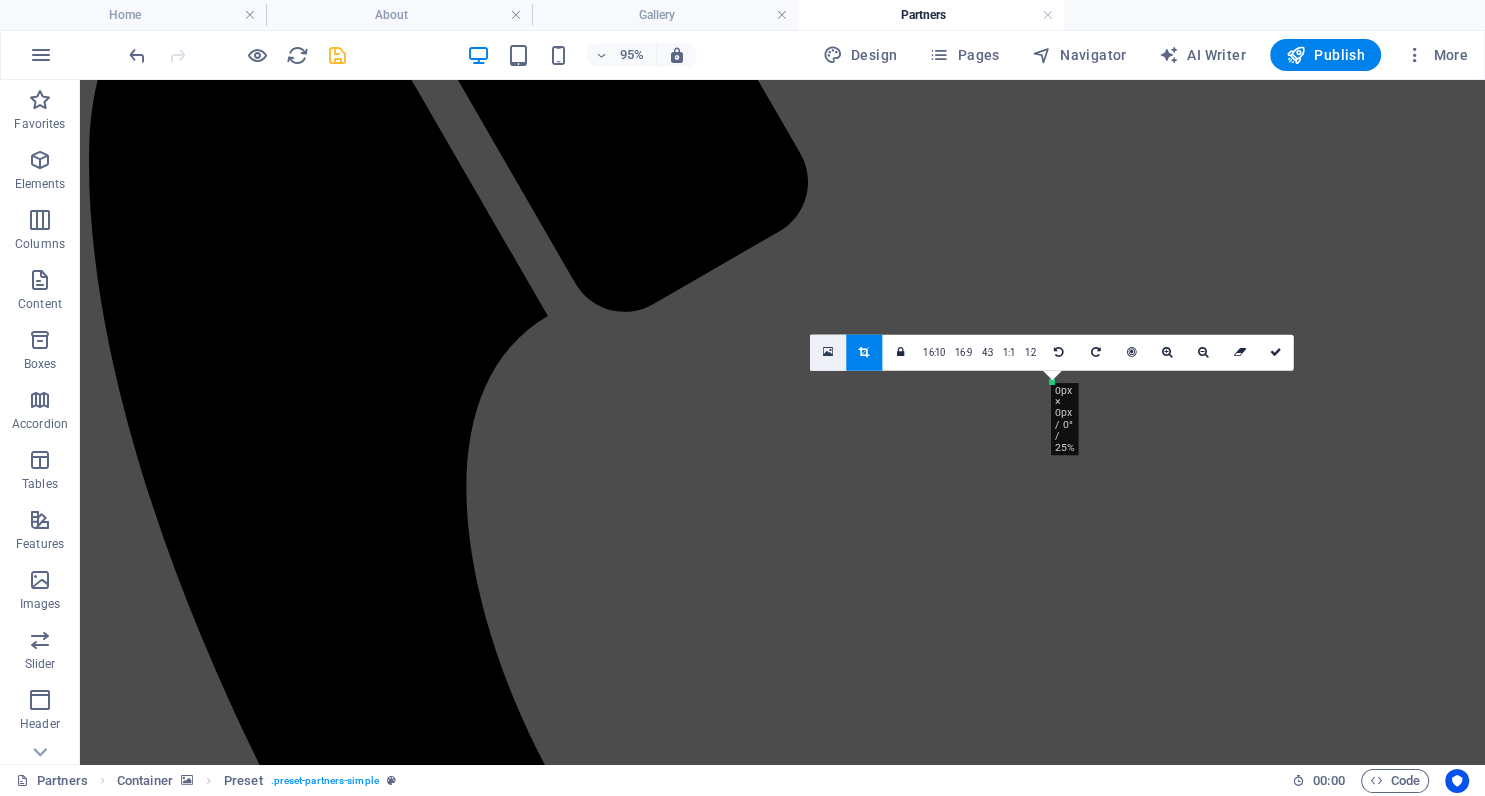 click at bounding box center (828, 352) 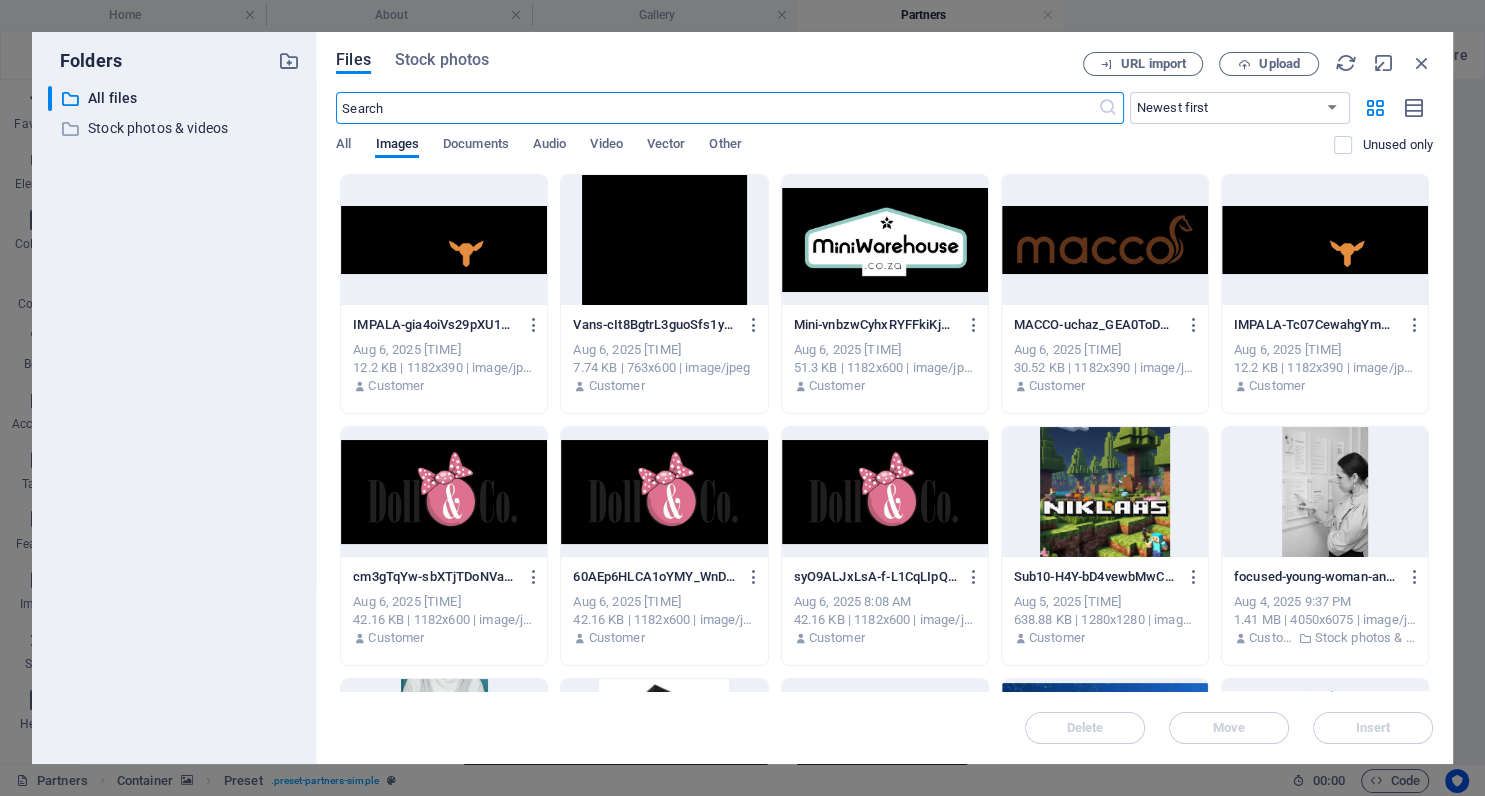 click at bounding box center (444, 492) 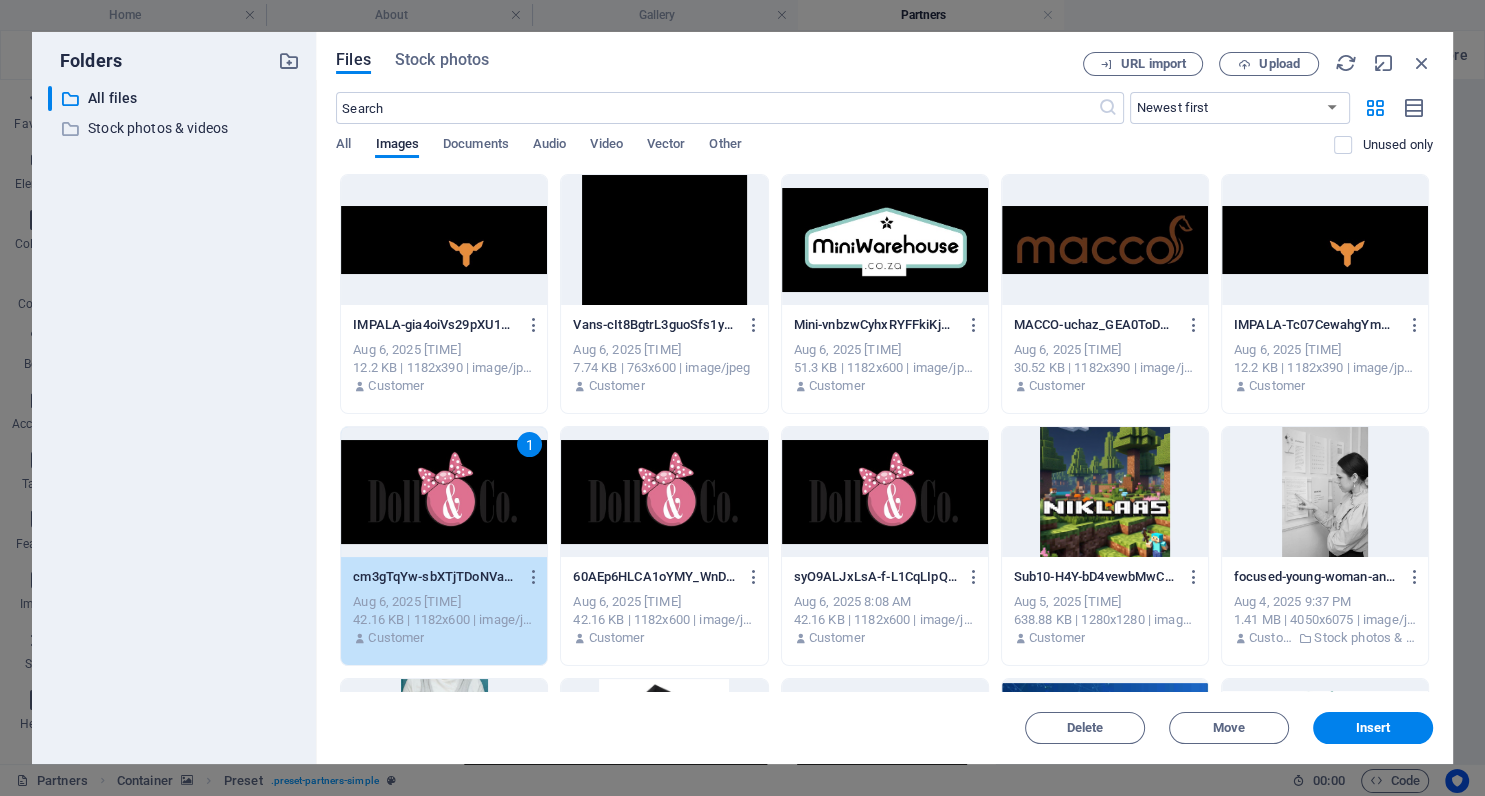 click at bounding box center [885, 492] 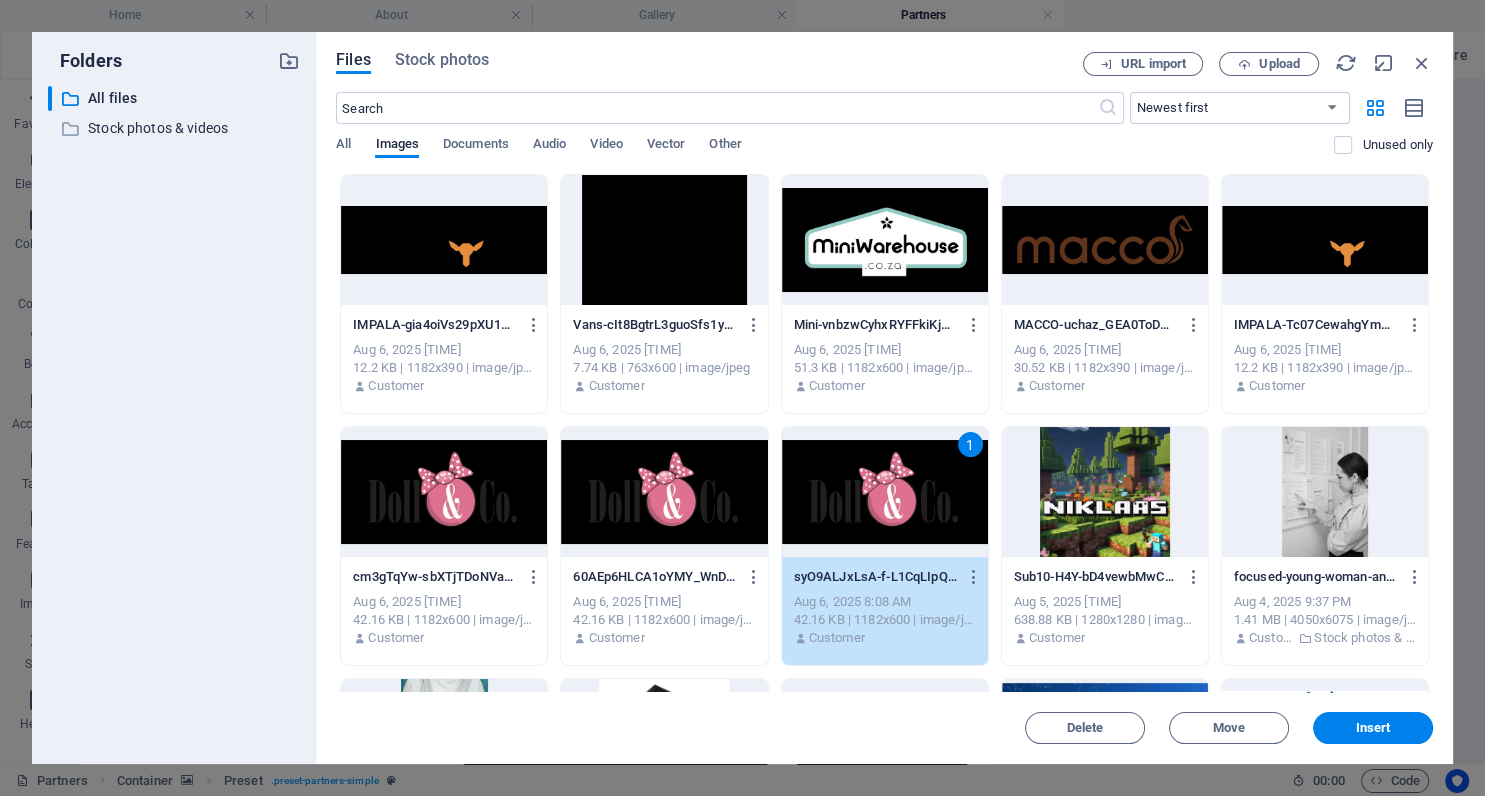 click on "Delete Move Insert" at bounding box center [884, 718] 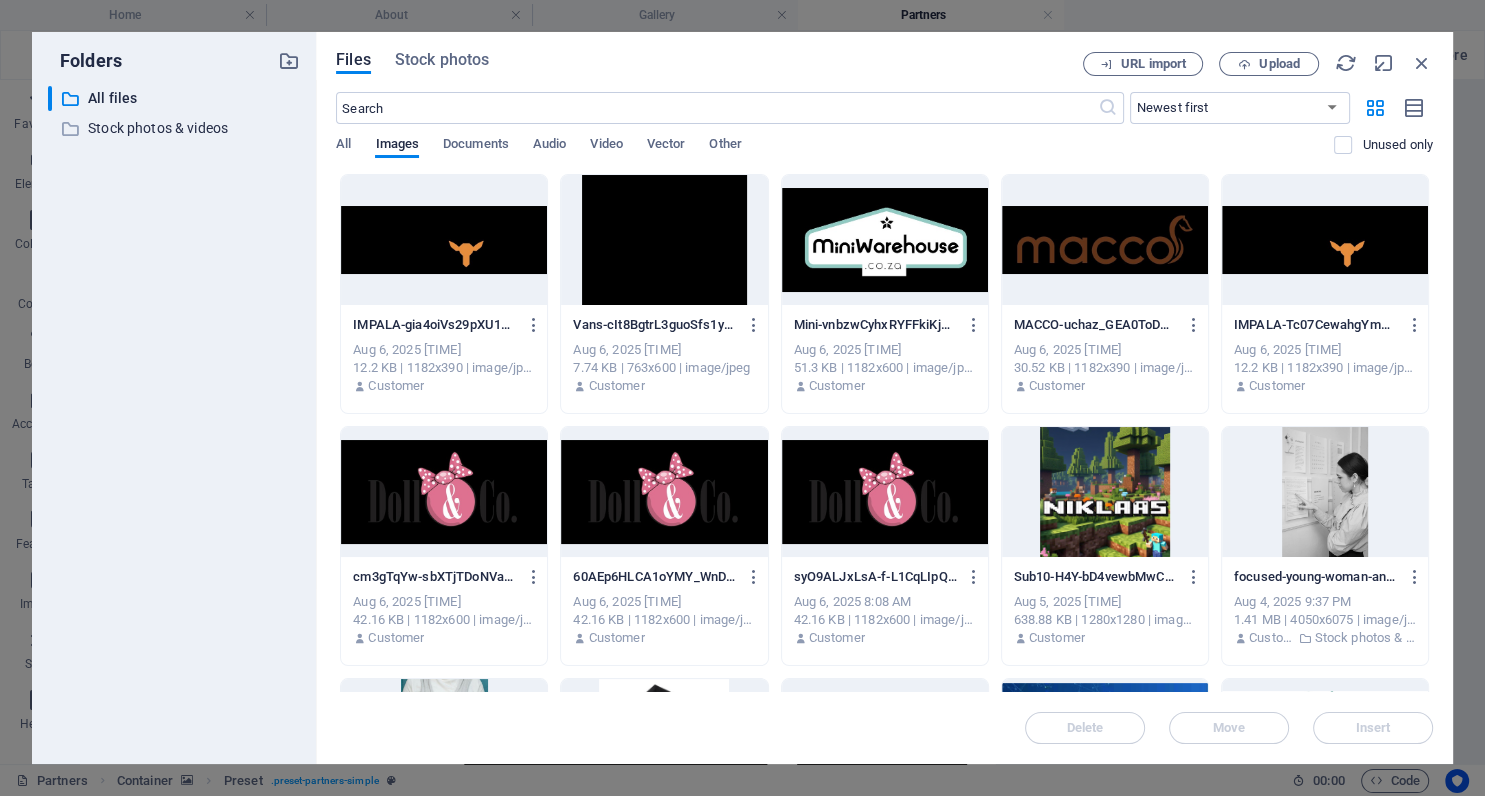 click on "Delete Move Insert" at bounding box center [884, 718] 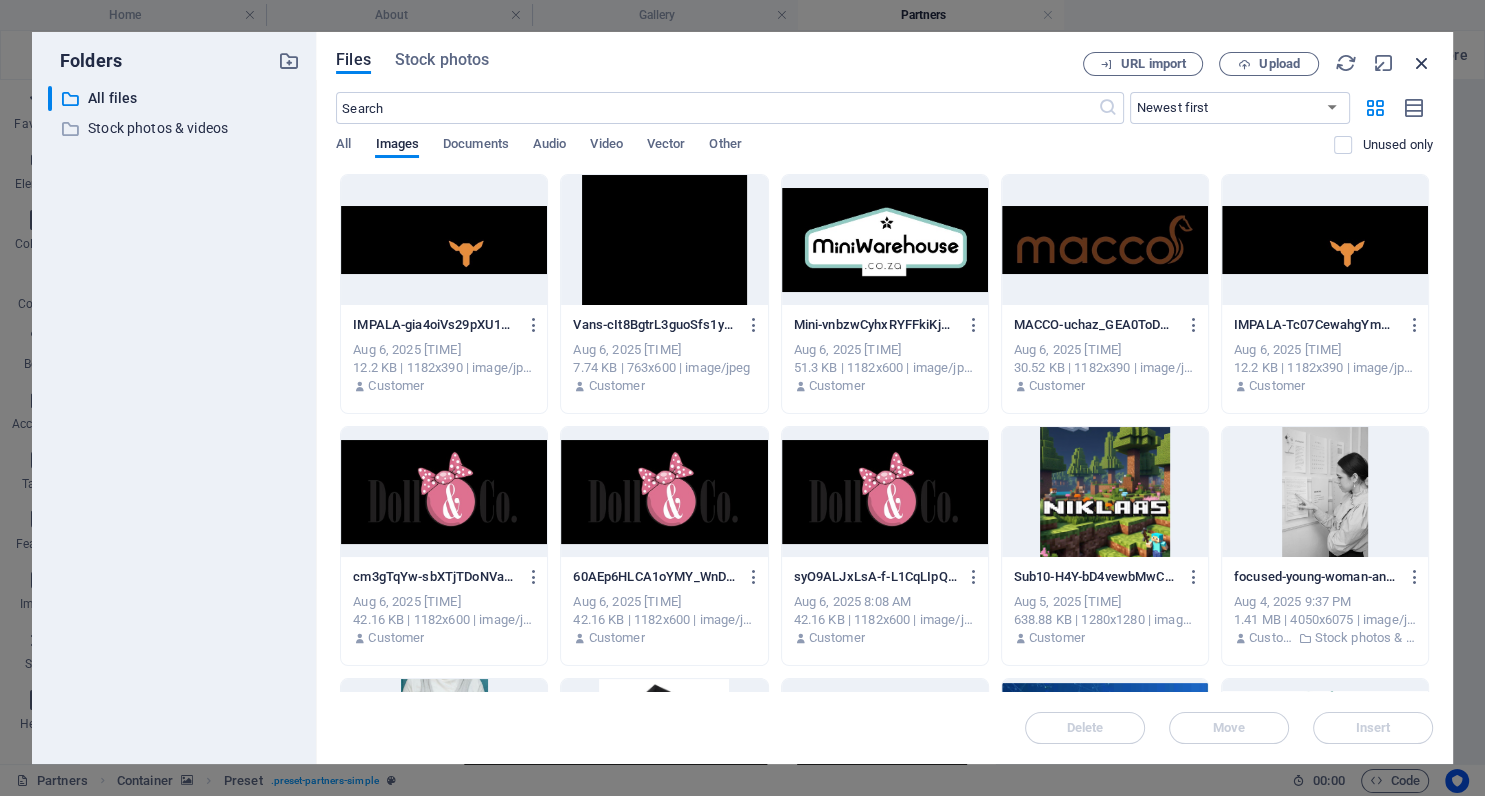 click at bounding box center [1422, 63] 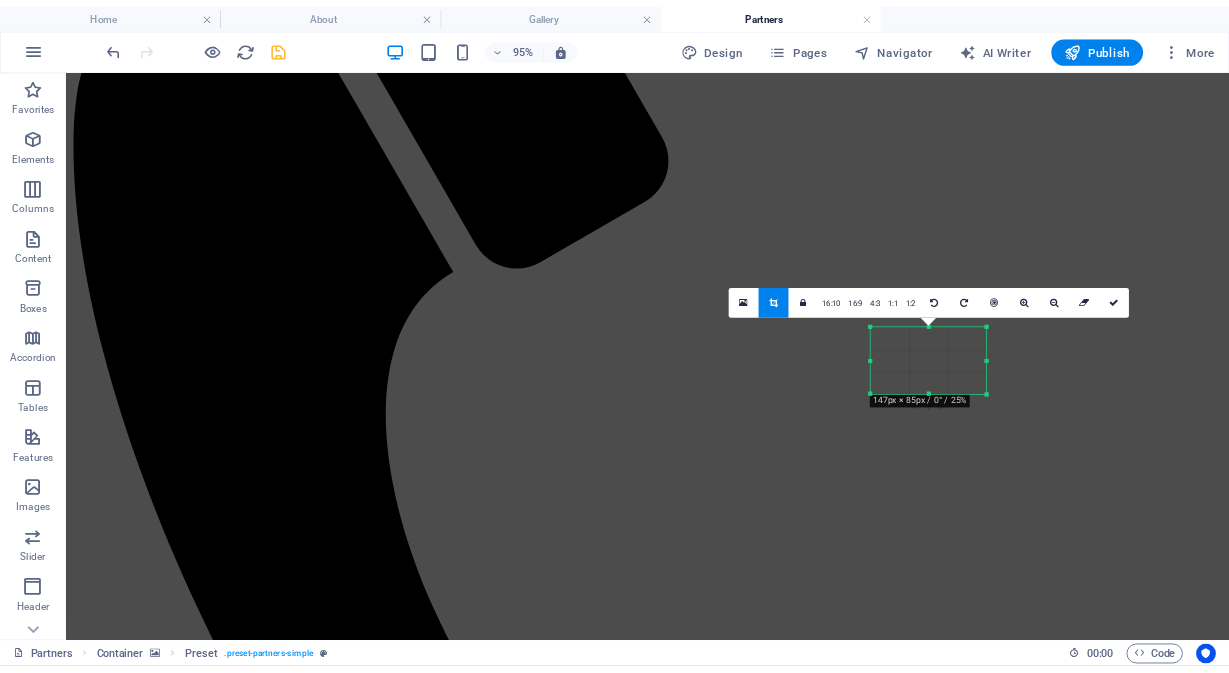 scroll, scrollTop: 613, scrollLeft: 0, axis: vertical 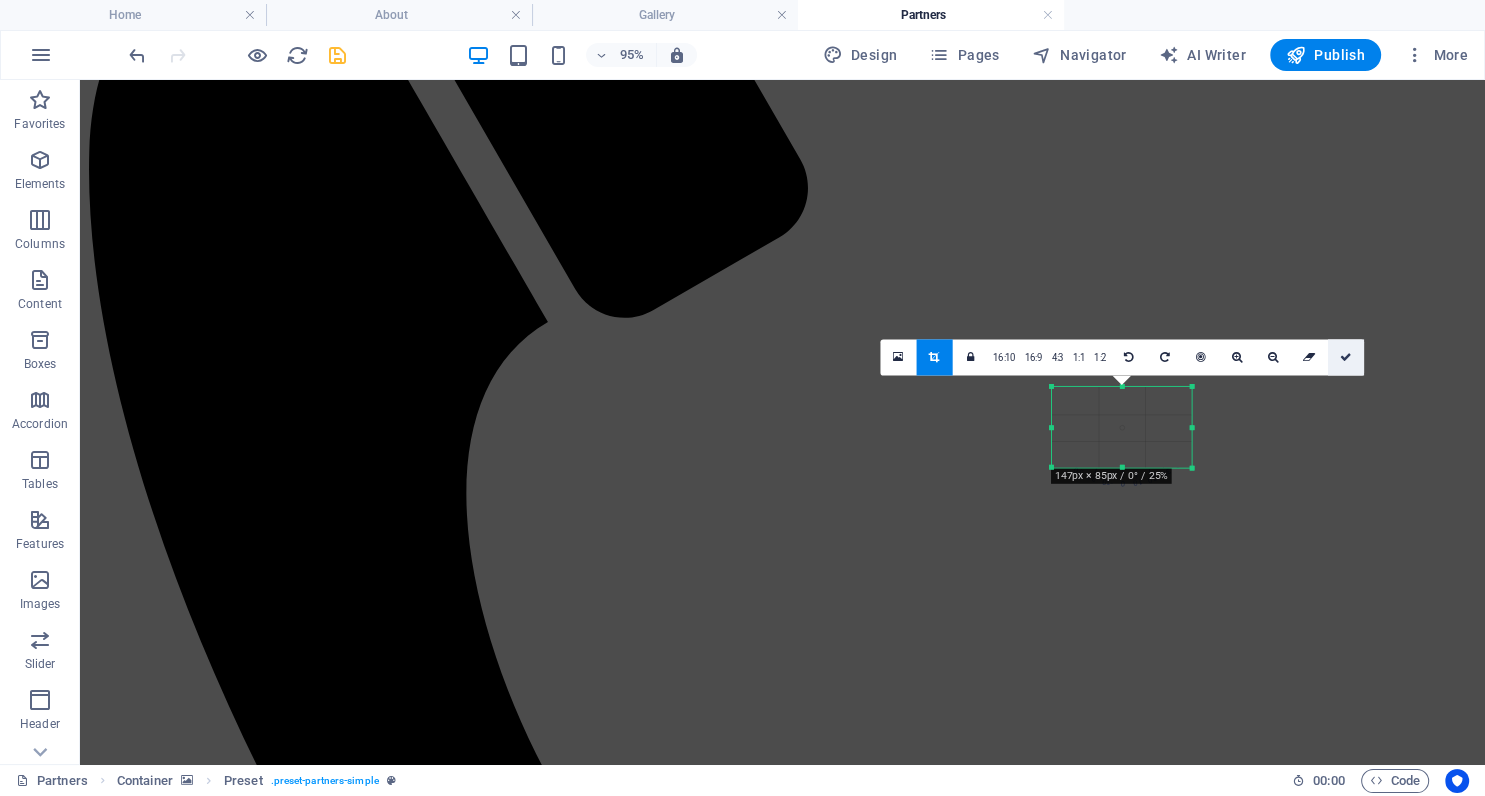 click at bounding box center (1346, 357) 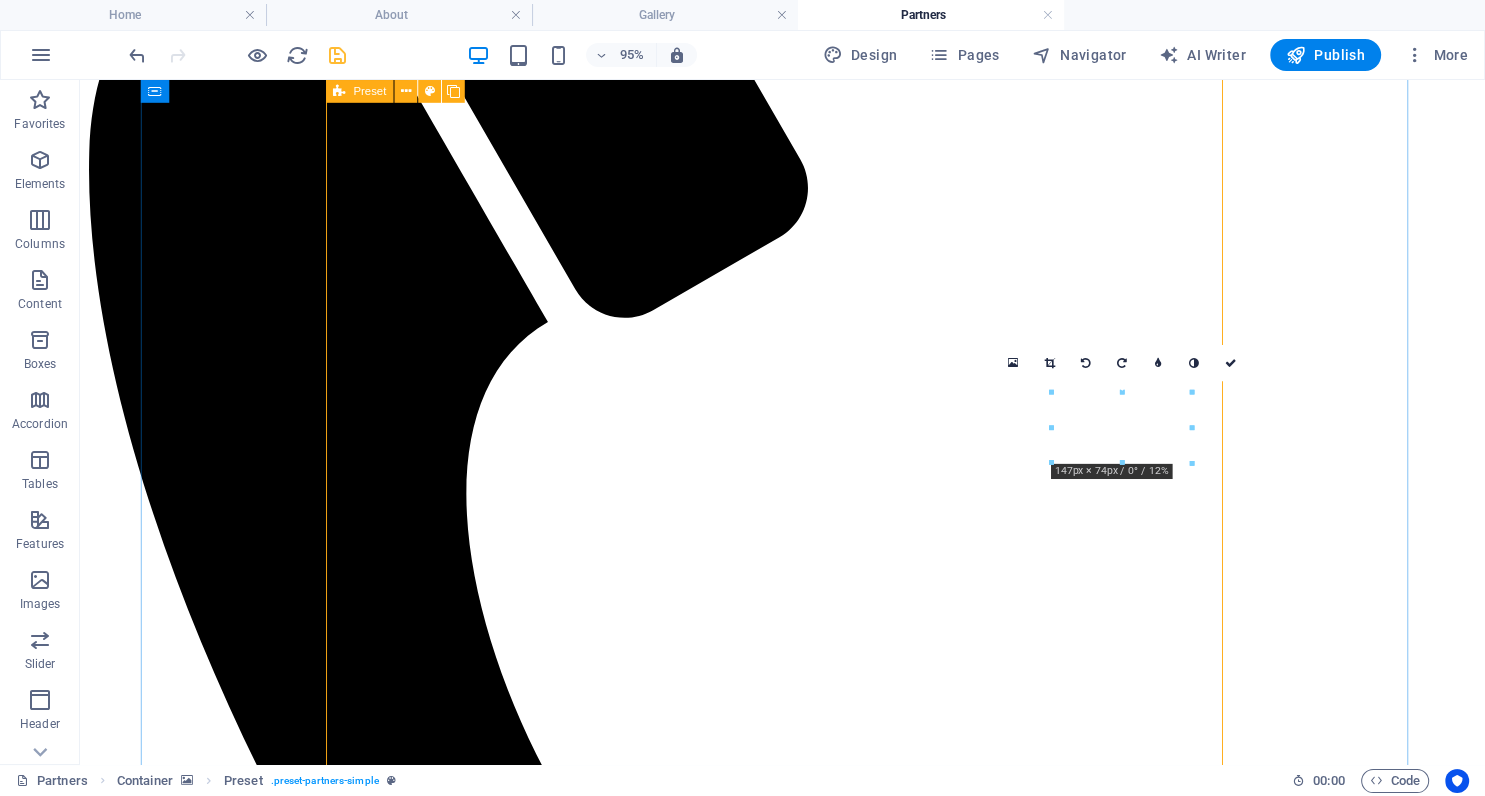 click at bounding box center [819, 7141] 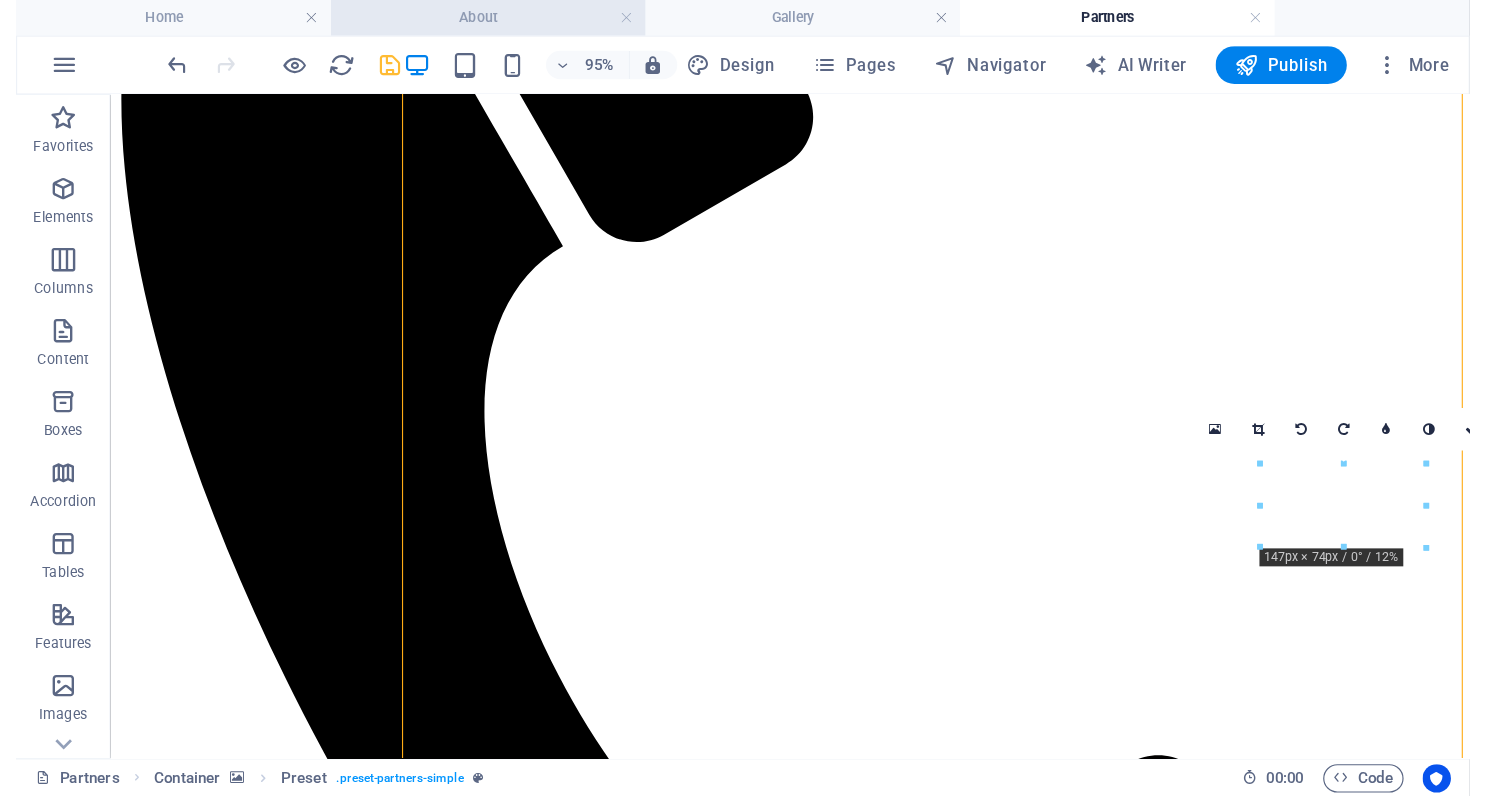 scroll, scrollTop: 669, scrollLeft: 0, axis: vertical 